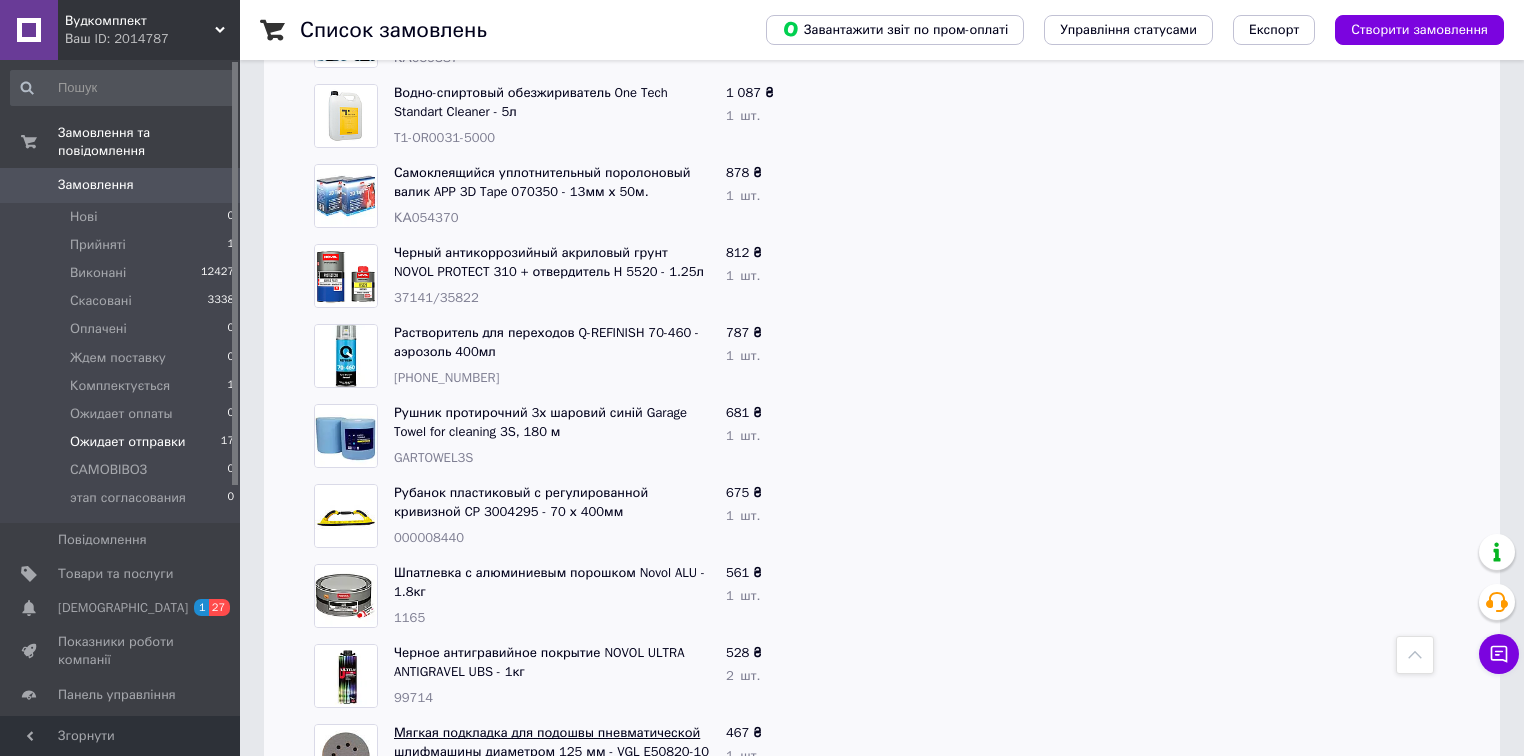 scroll, scrollTop: 880, scrollLeft: 0, axis: vertical 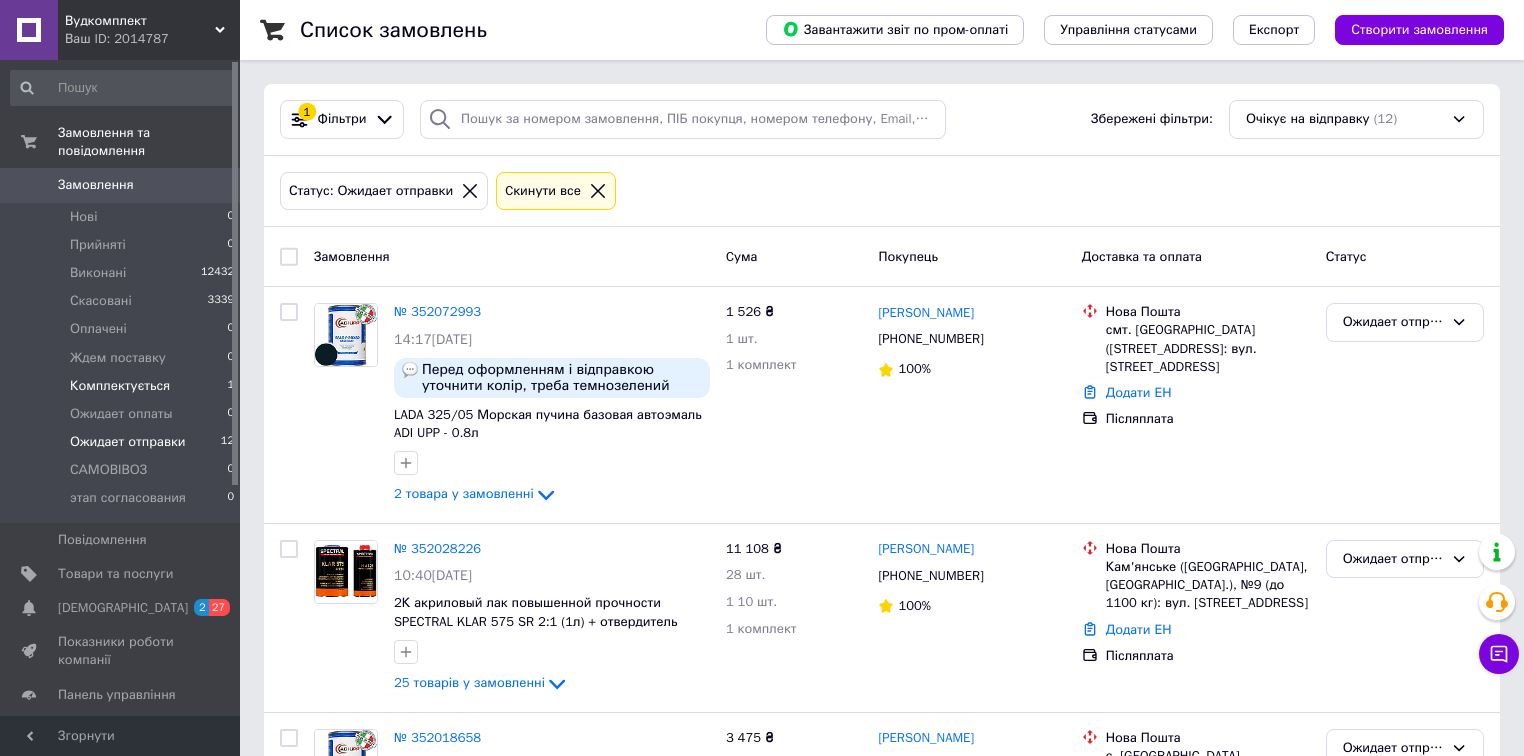 click on "Комплектується" at bounding box center [120, 386] 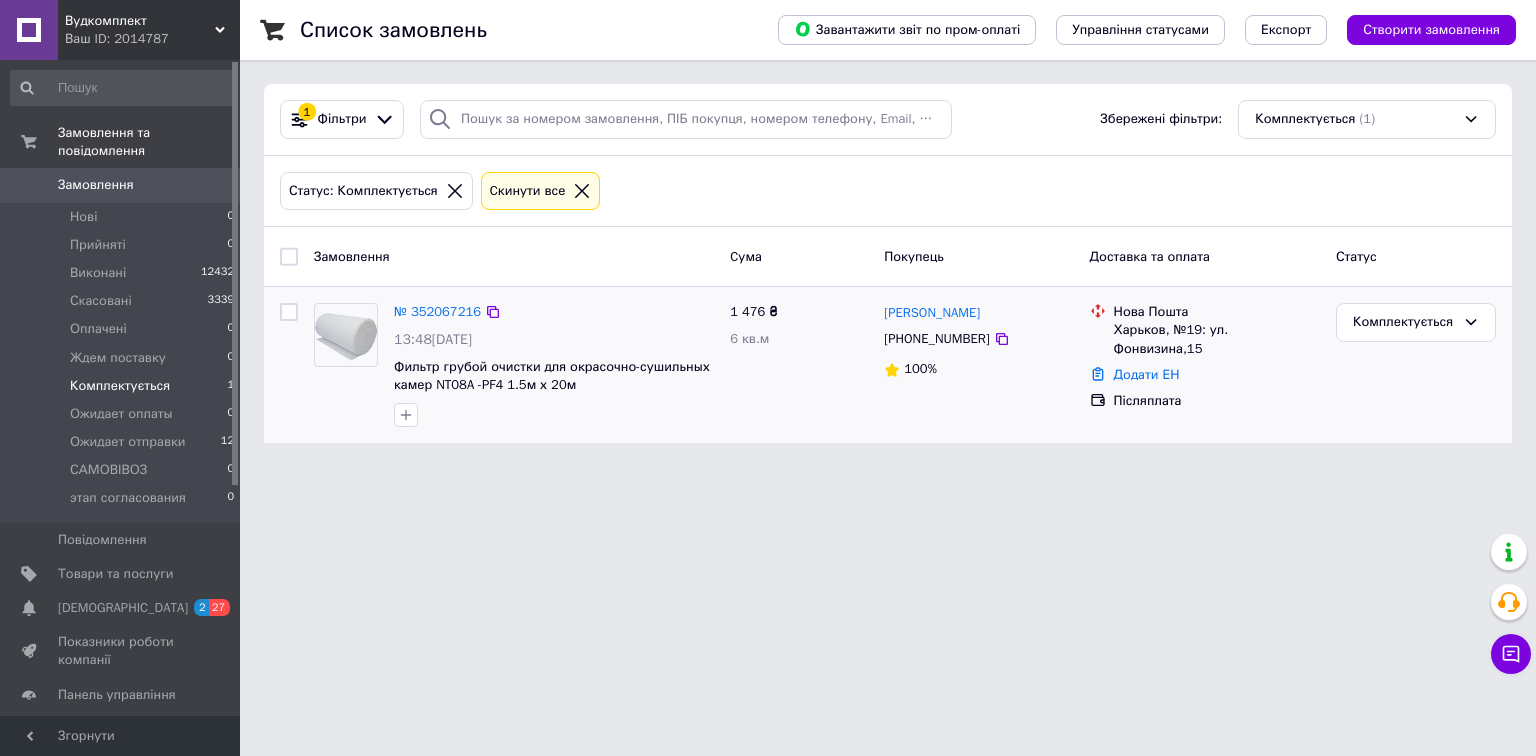 click on "№ 352067216" at bounding box center [437, 312] 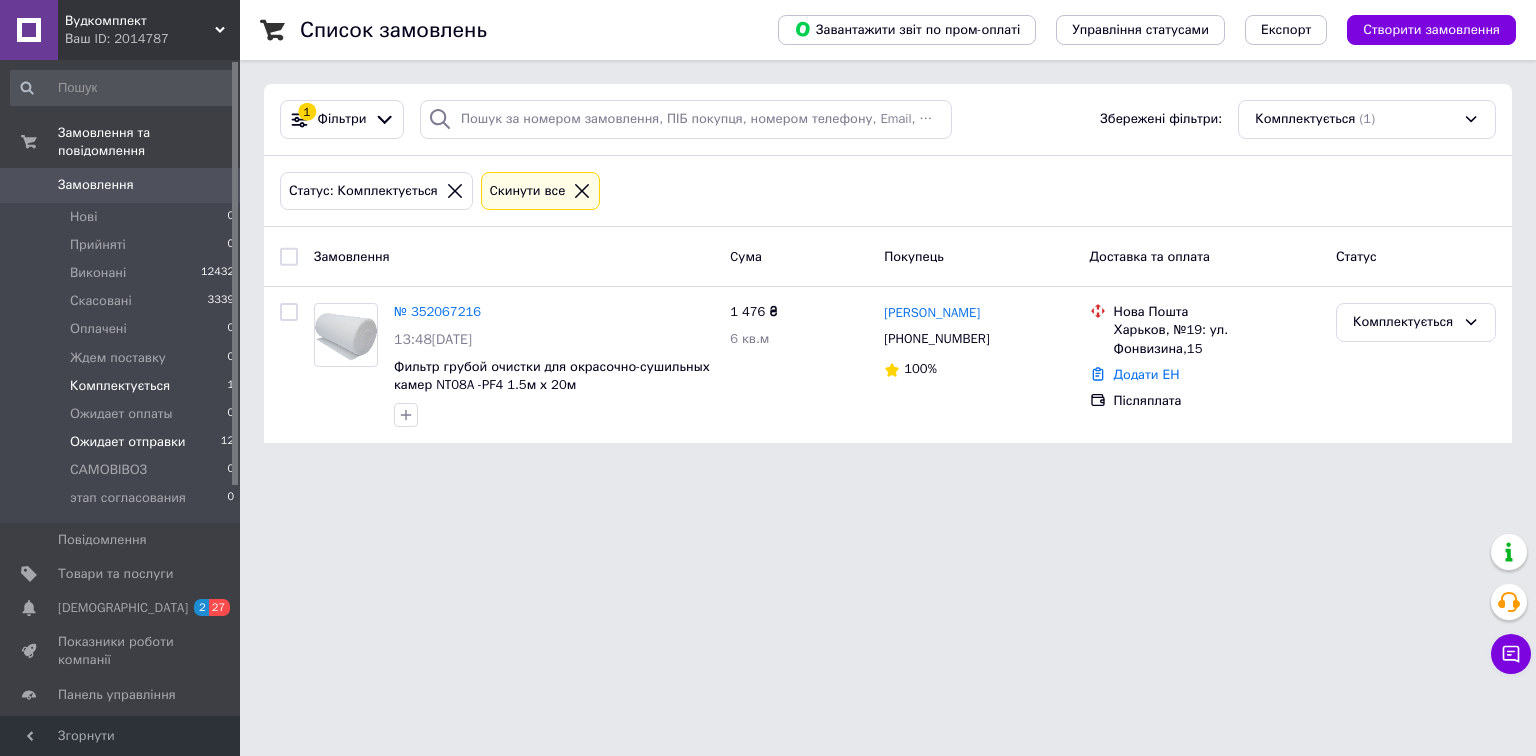 click on "Ожидает отправки" at bounding box center [128, 442] 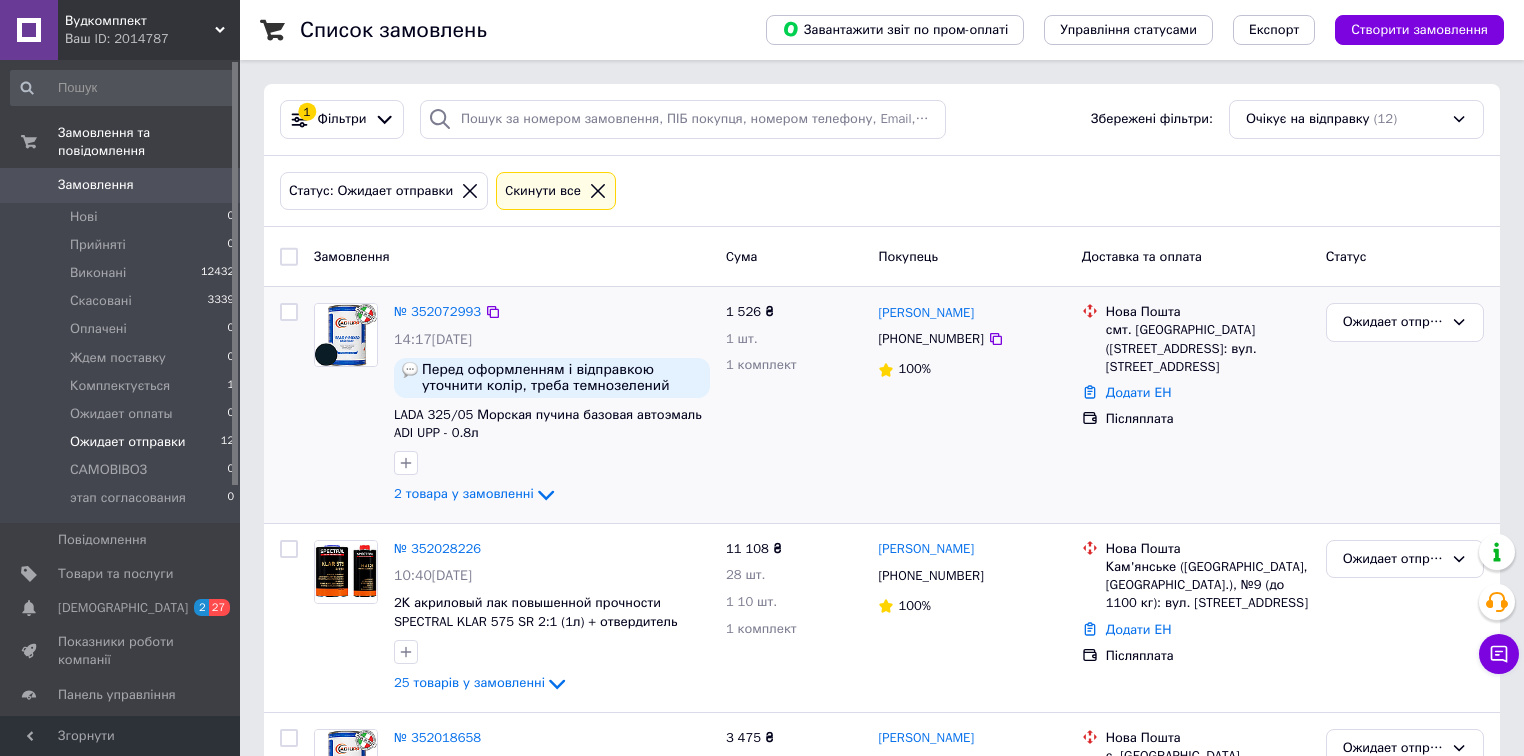 scroll, scrollTop: 355, scrollLeft: 0, axis: vertical 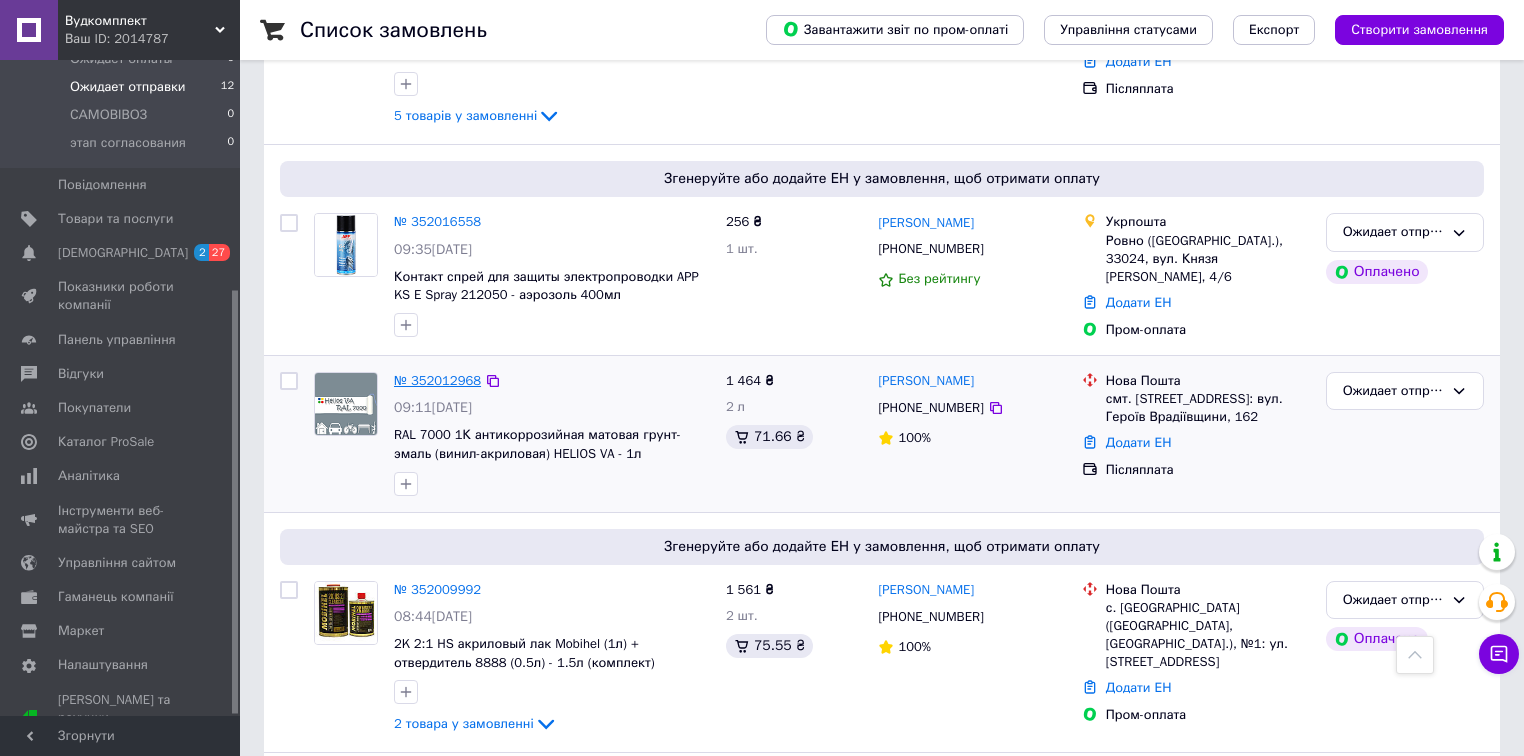click on "№ 352012968" at bounding box center [437, 380] 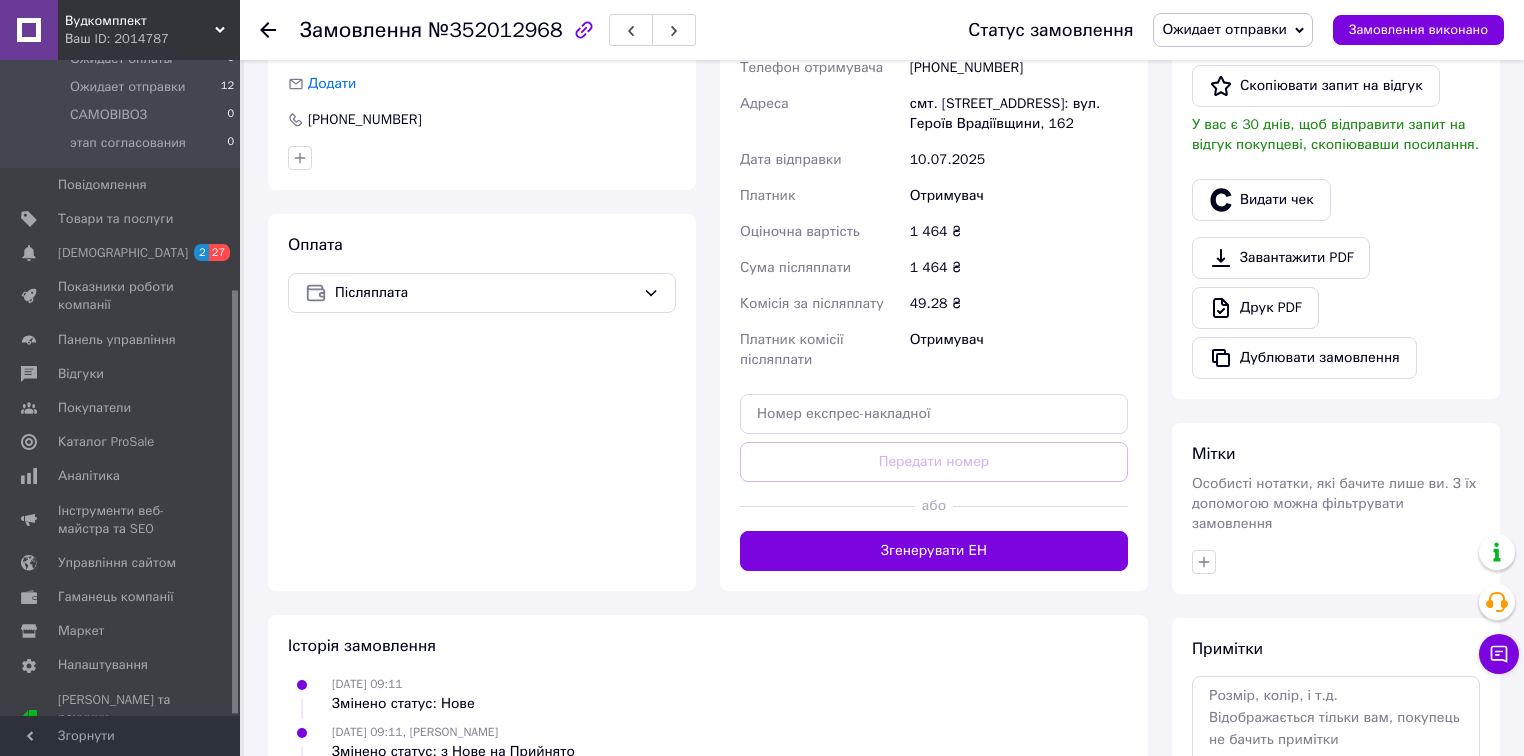 scroll, scrollTop: 560, scrollLeft: 0, axis: vertical 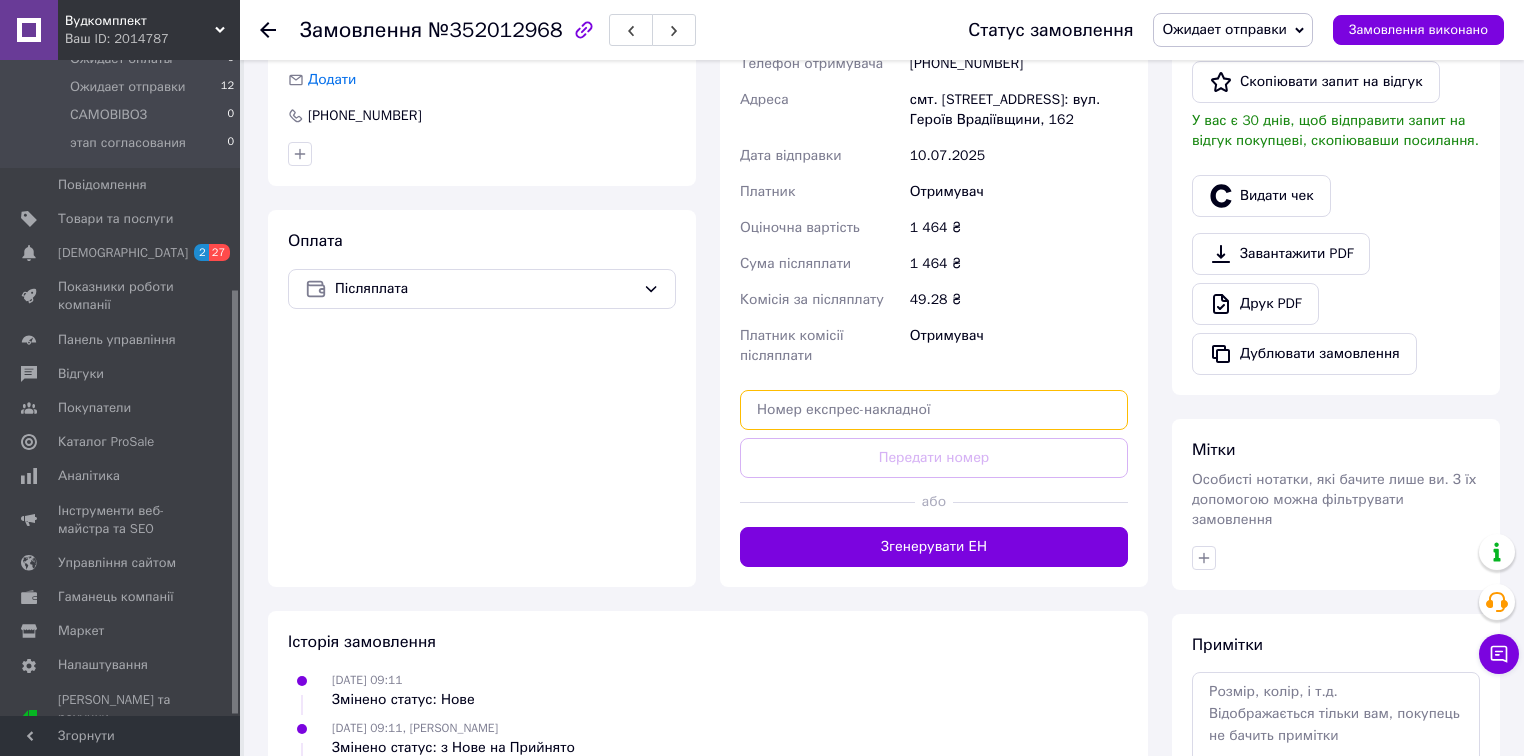 paste on "20451203273389" 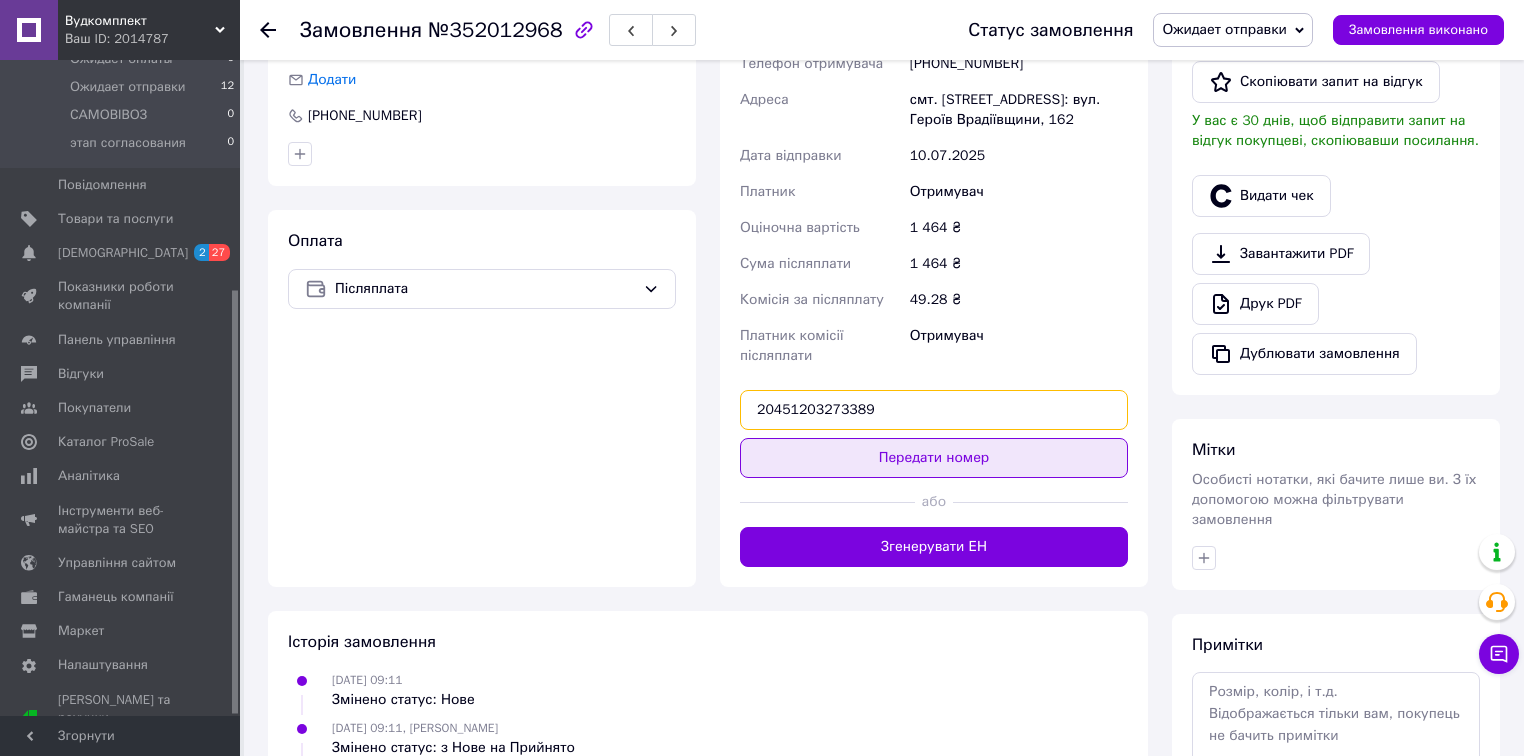 type on "20451203273389" 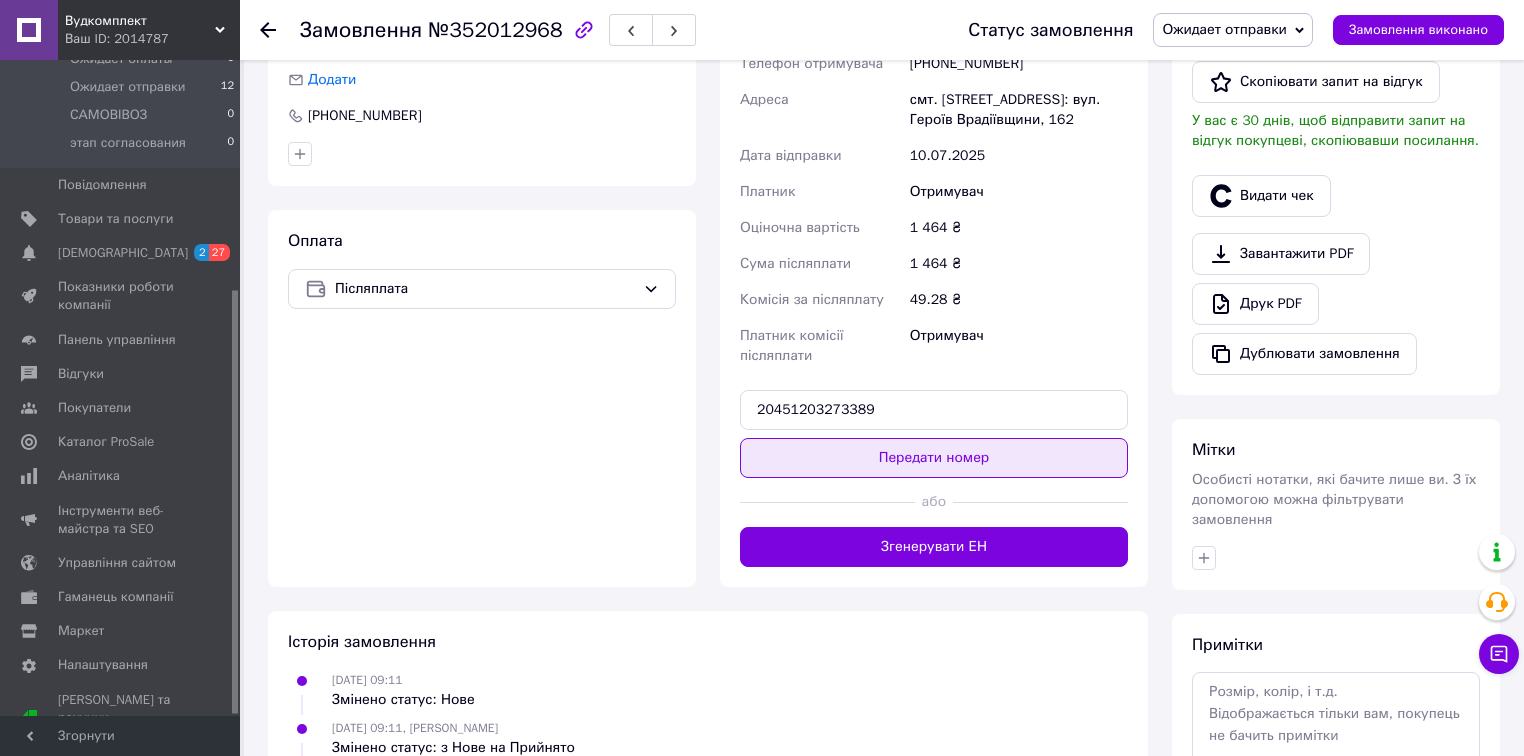 click on "Передати номер" at bounding box center [934, 458] 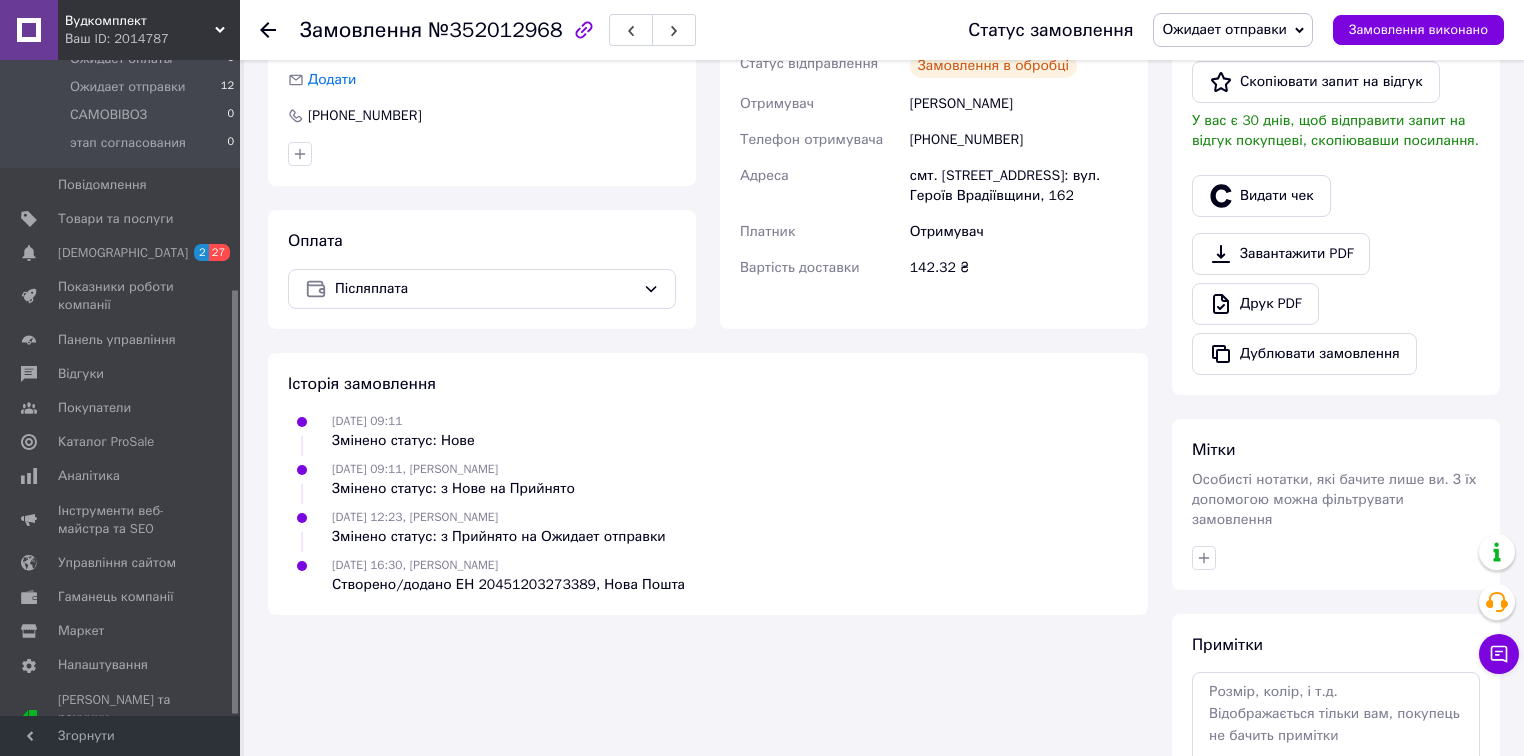 click on "Замовлення виконано" at bounding box center [1418, 30] 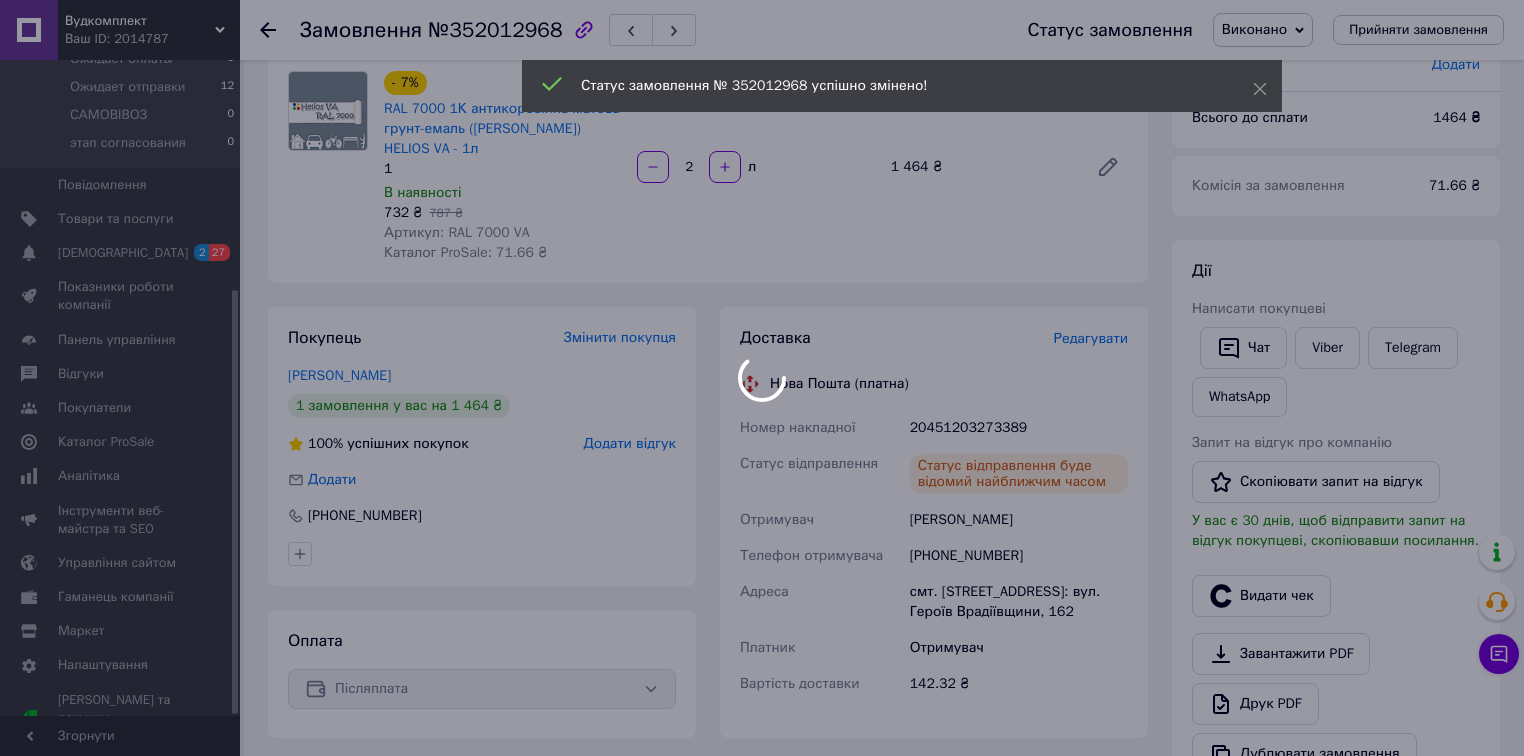 scroll, scrollTop: 160, scrollLeft: 0, axis: vertical 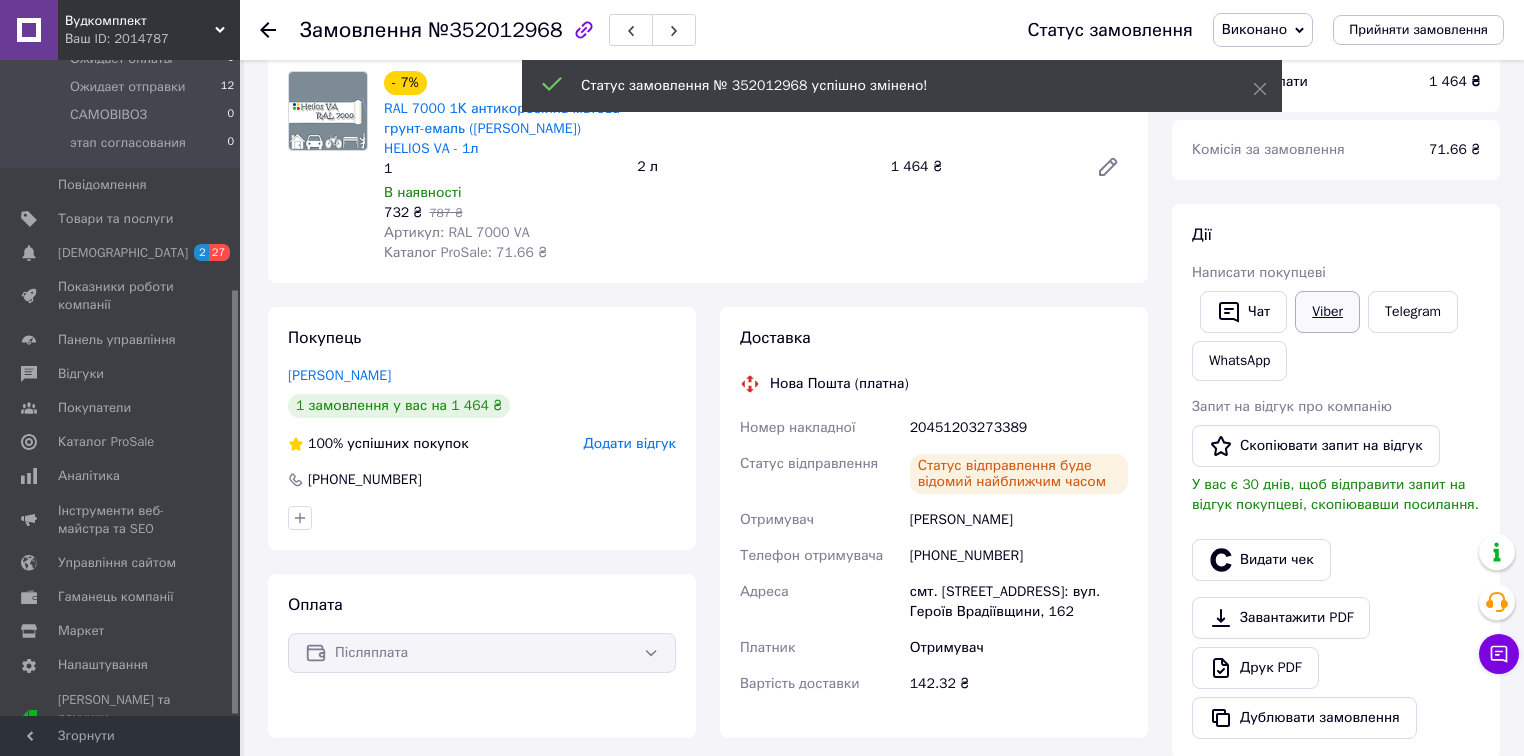click on "Viber" at bounding box center [1327, 312] 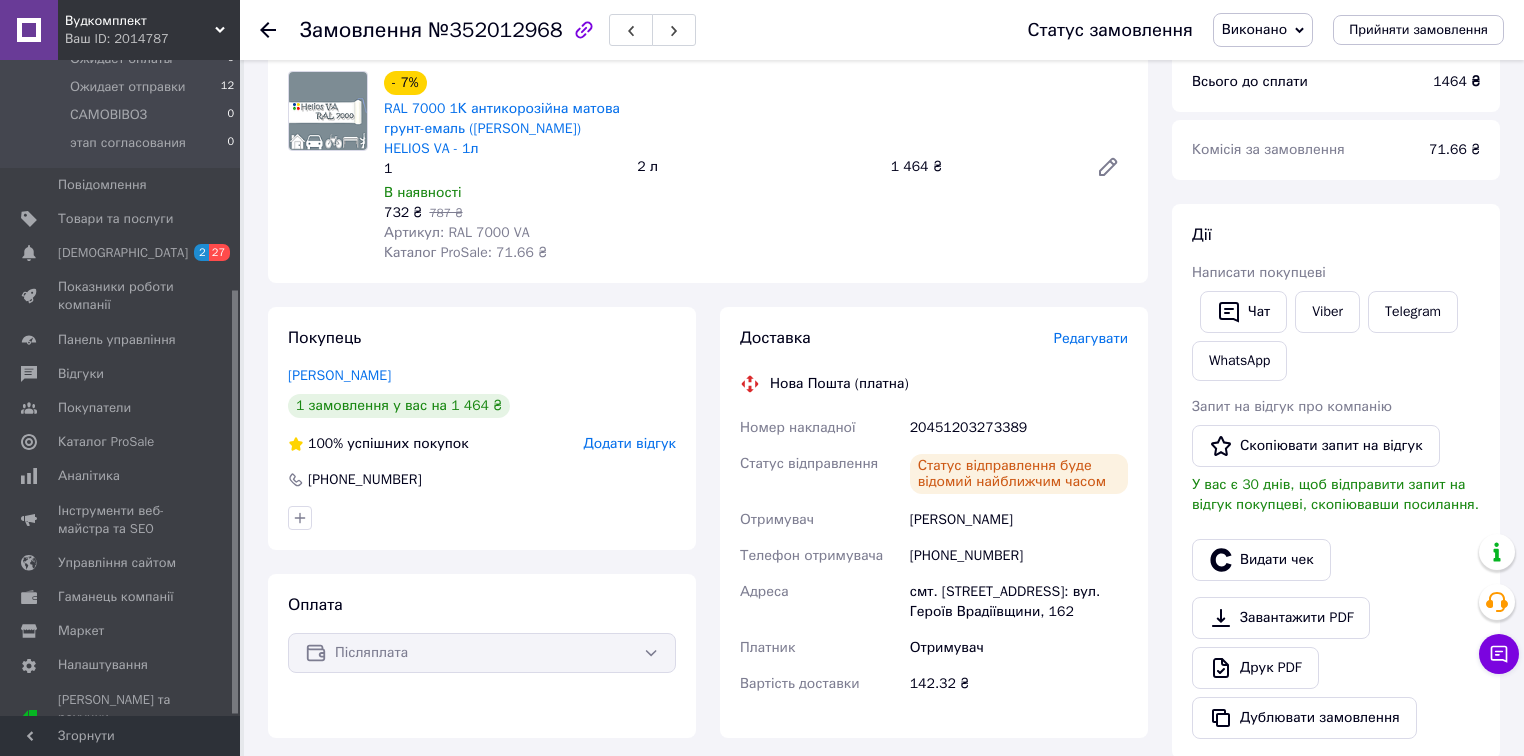 click 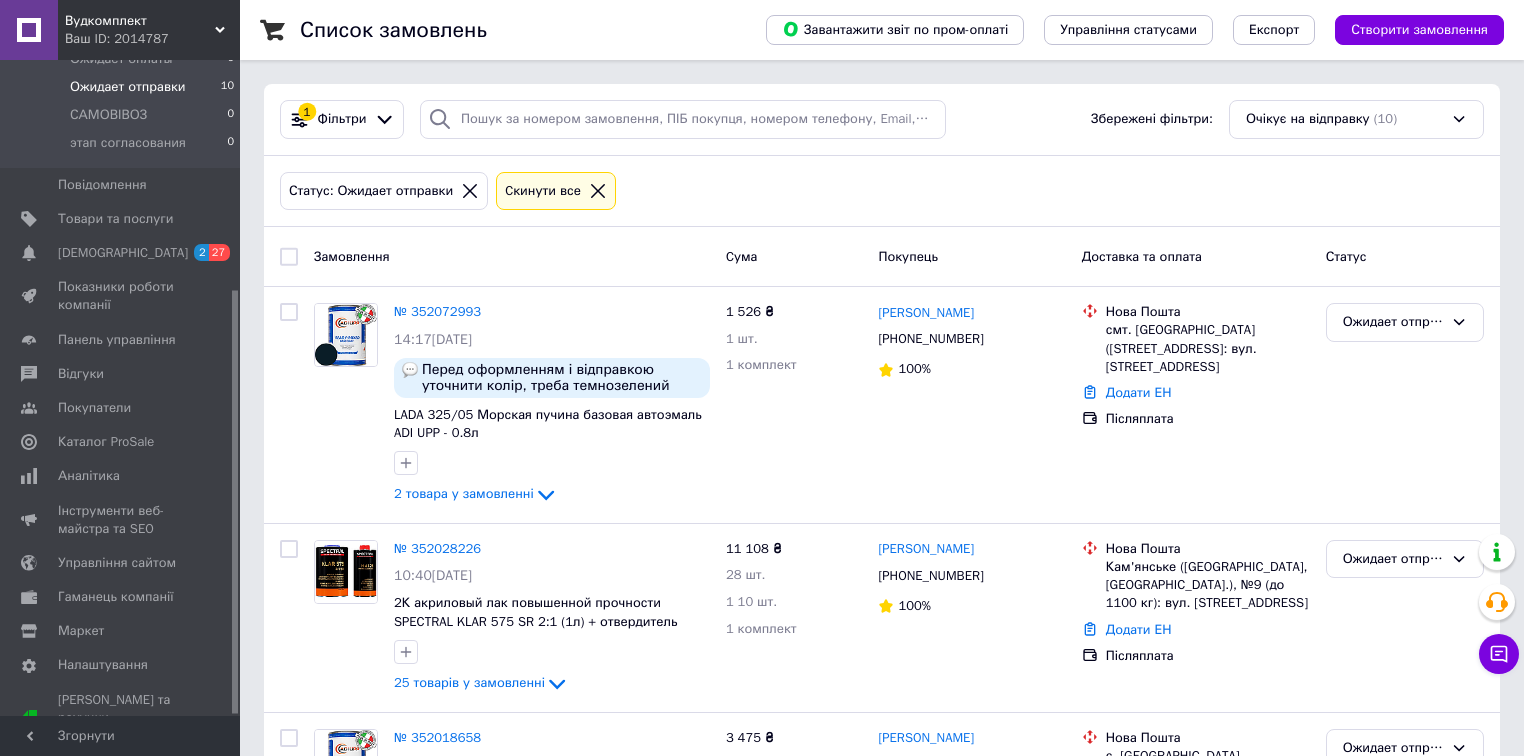 scroll, scrollTop: 808, scrollLeft: 0, axis: vertical 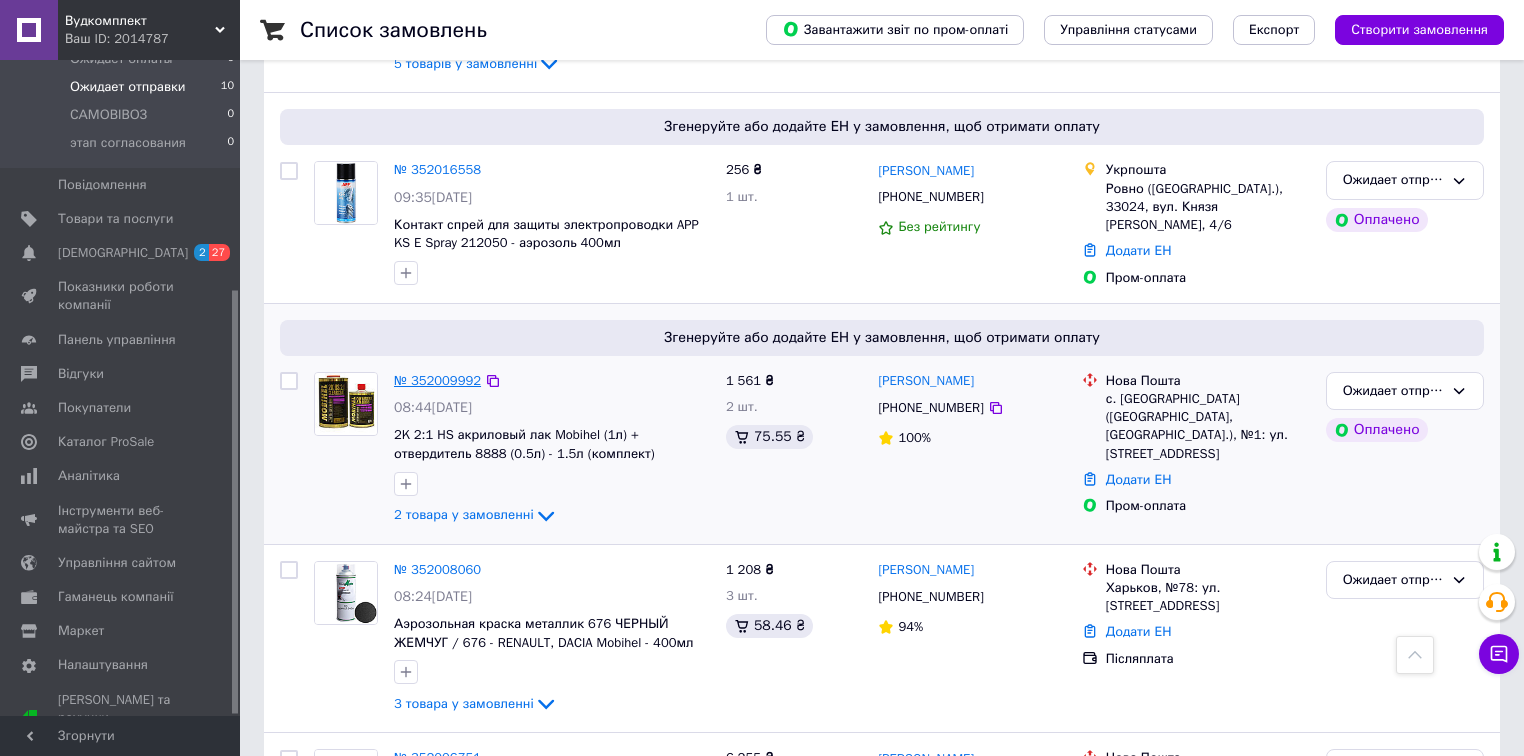 click on "№ 352009992" at bounding box center [437, 380] 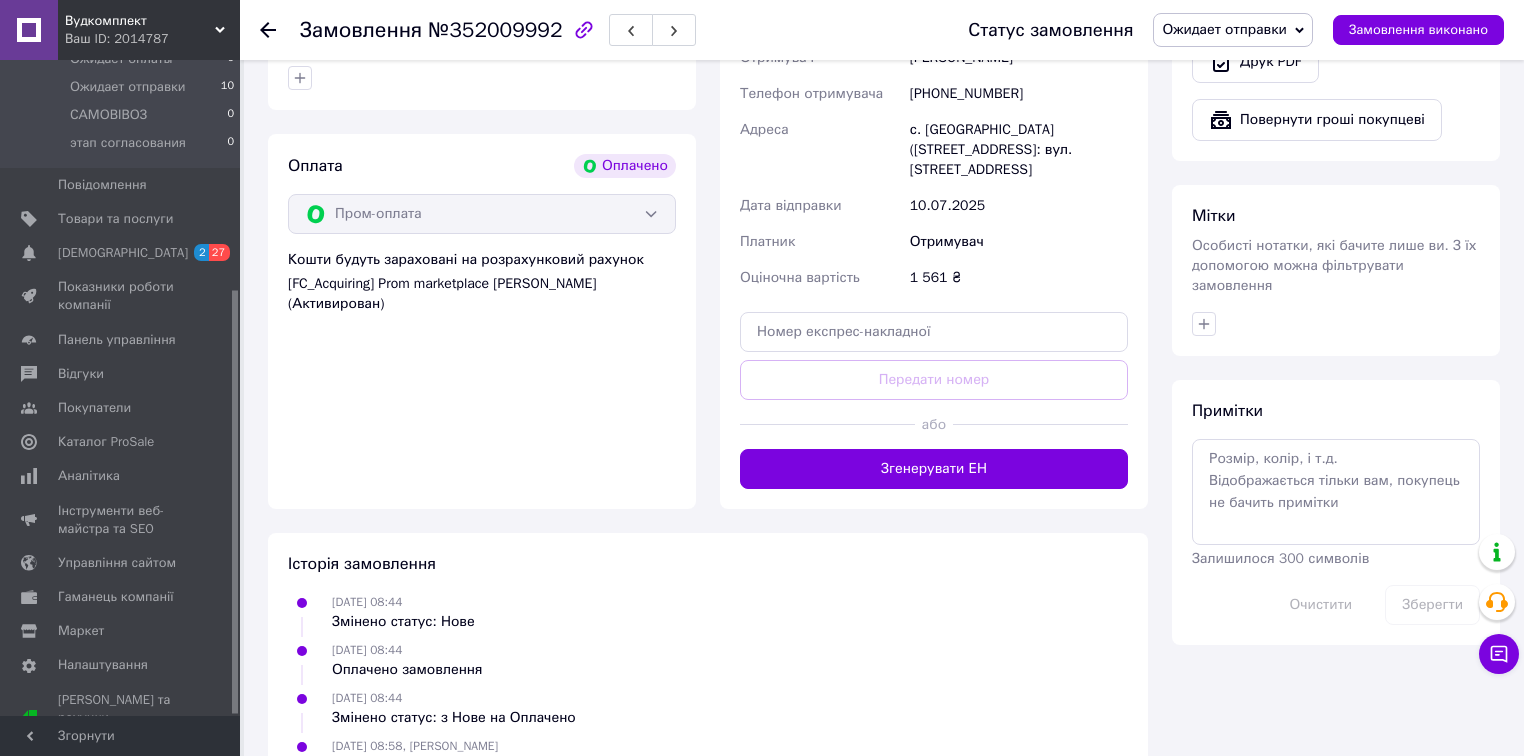 scroll, scrollTop: 880, scrollLeft: 0, axis: vertical 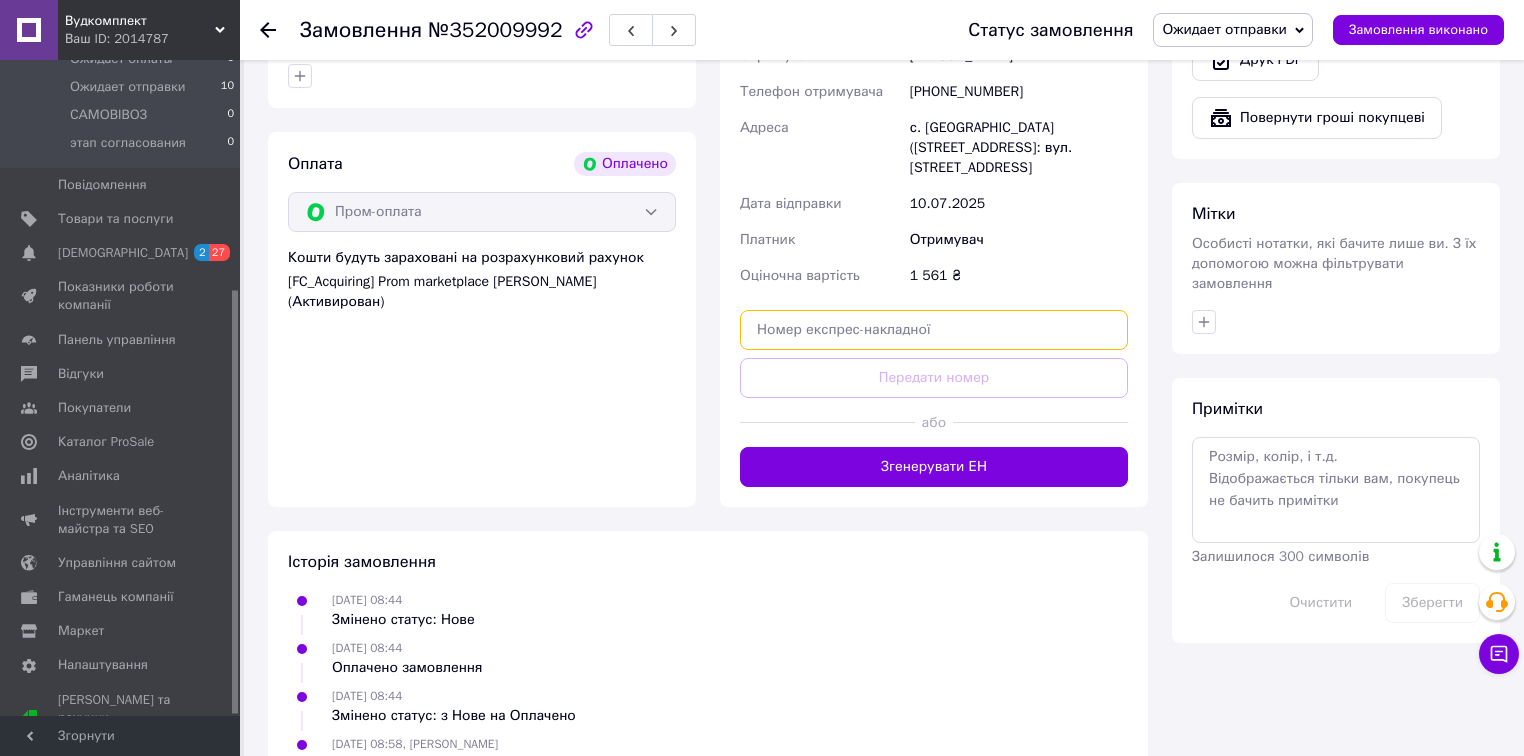 paste on "20451203286150" 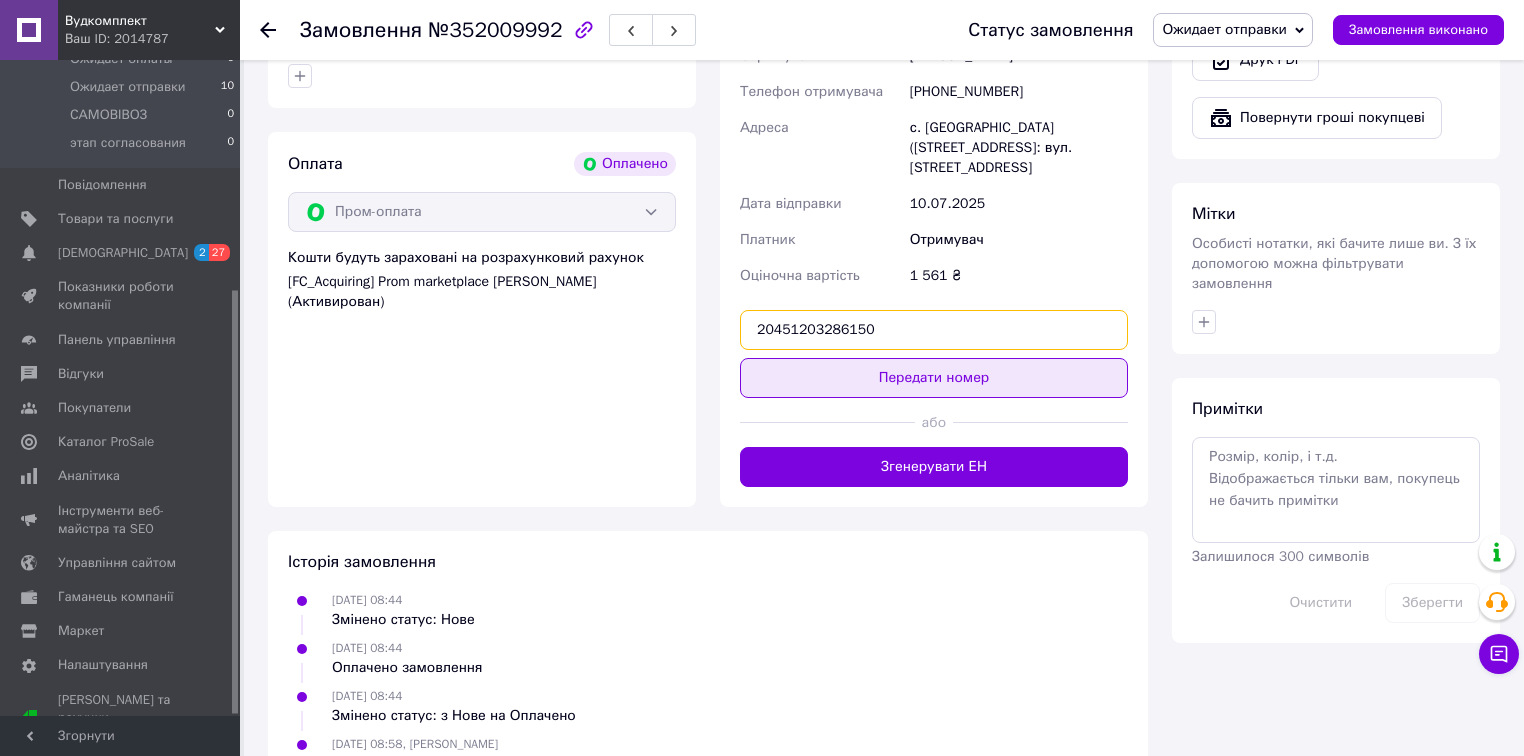 type on "20451203286150" 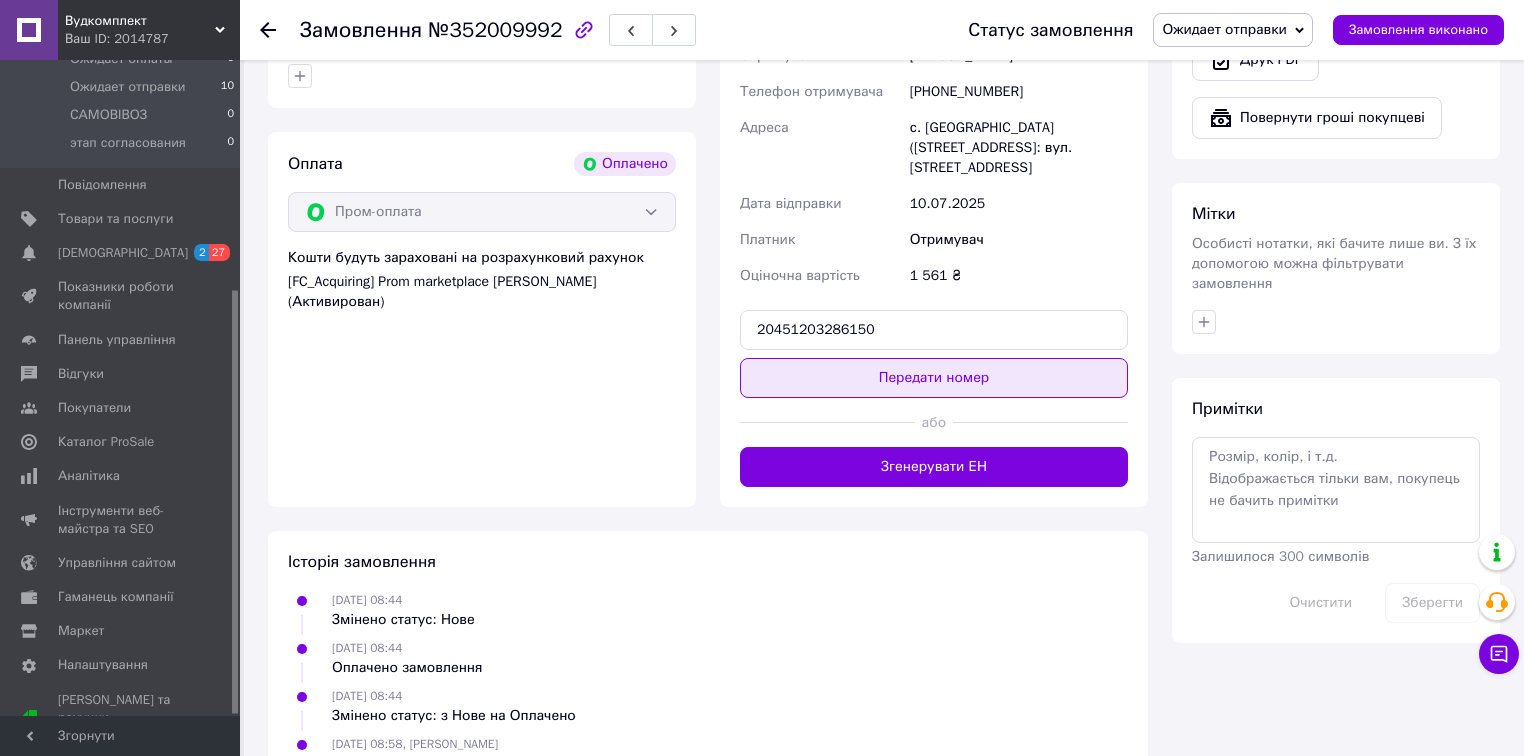 click on "Передати номер" at bounding box center (934, 378) 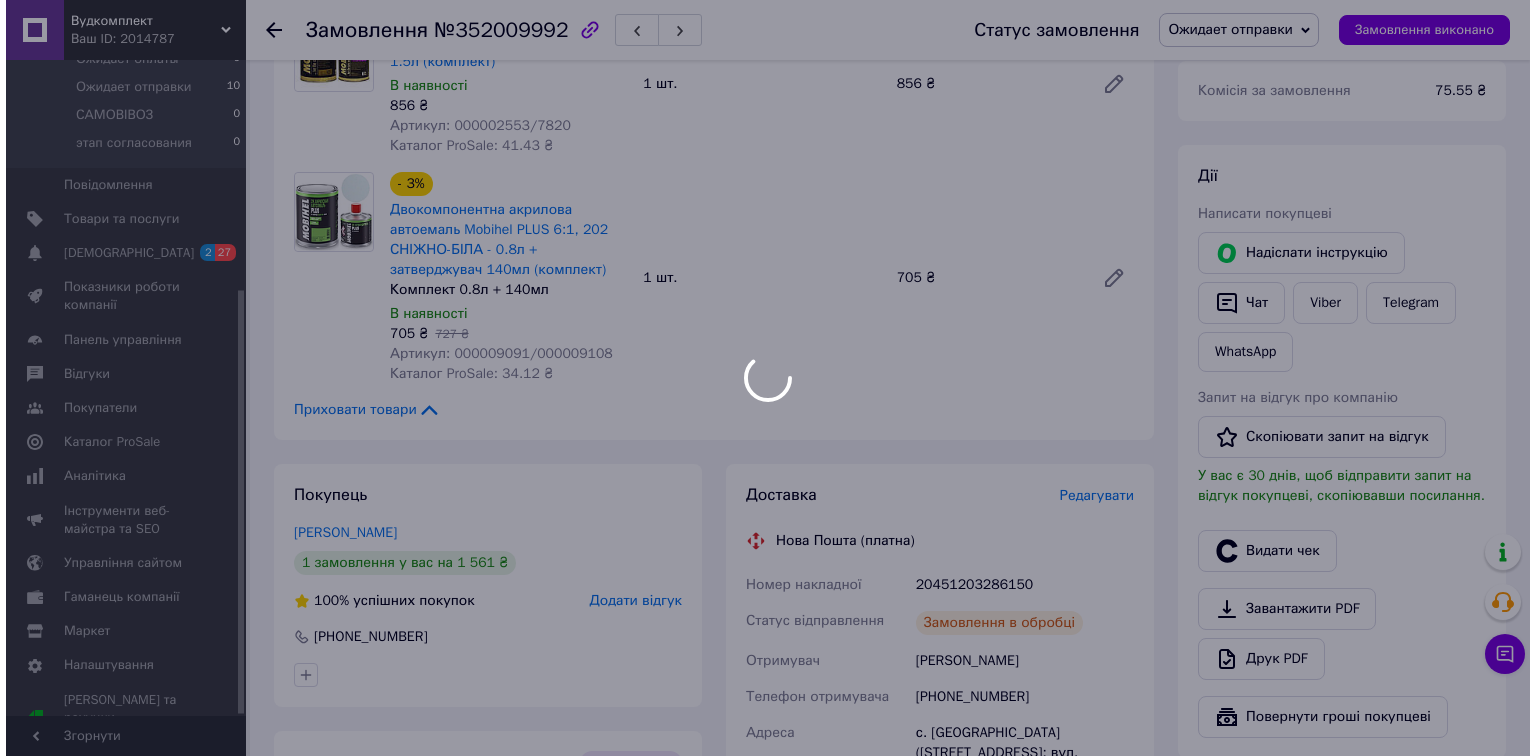 scroll, scrollTop: 260, scrollLeft: 0, axis: vertical 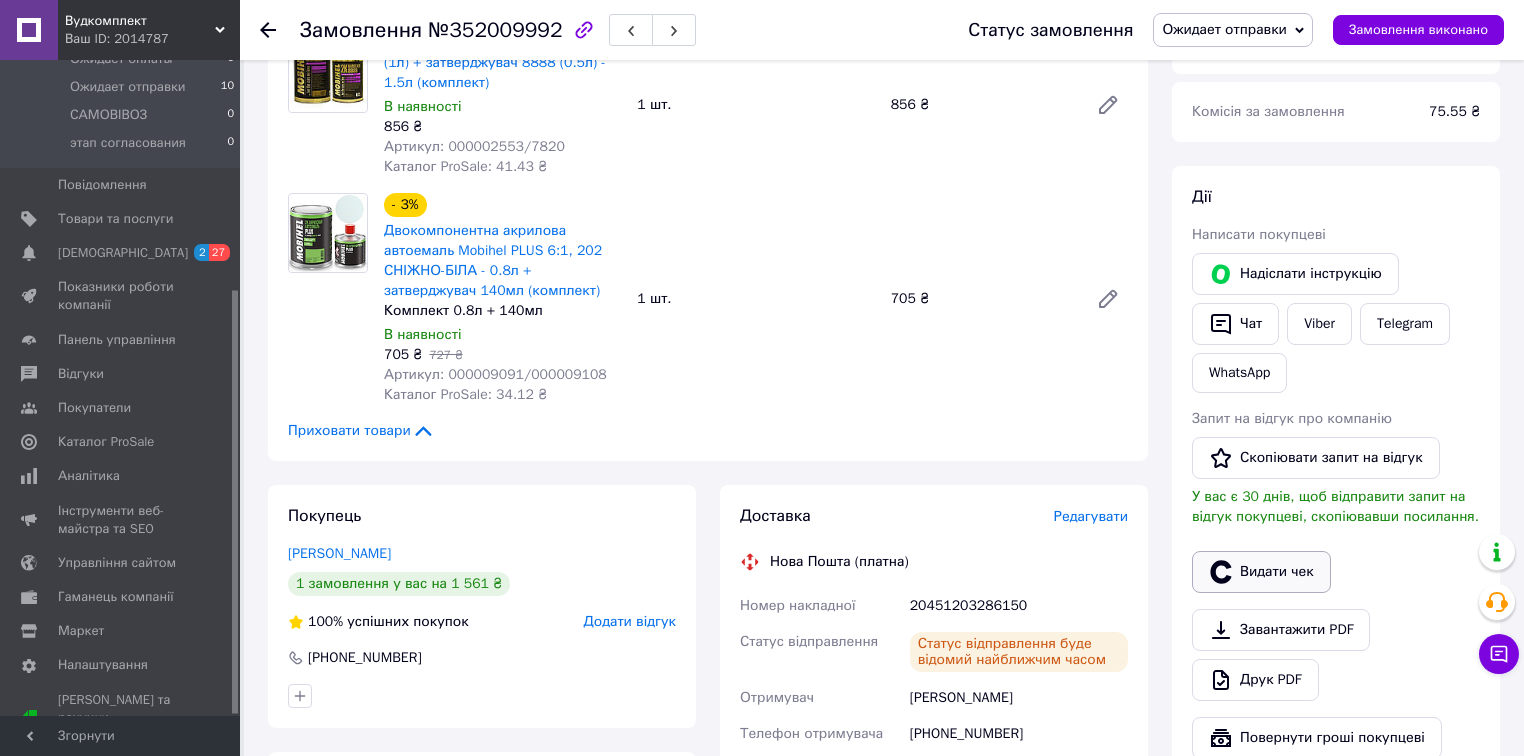 click on "Видати чек" at bounding box center [1261, 572] 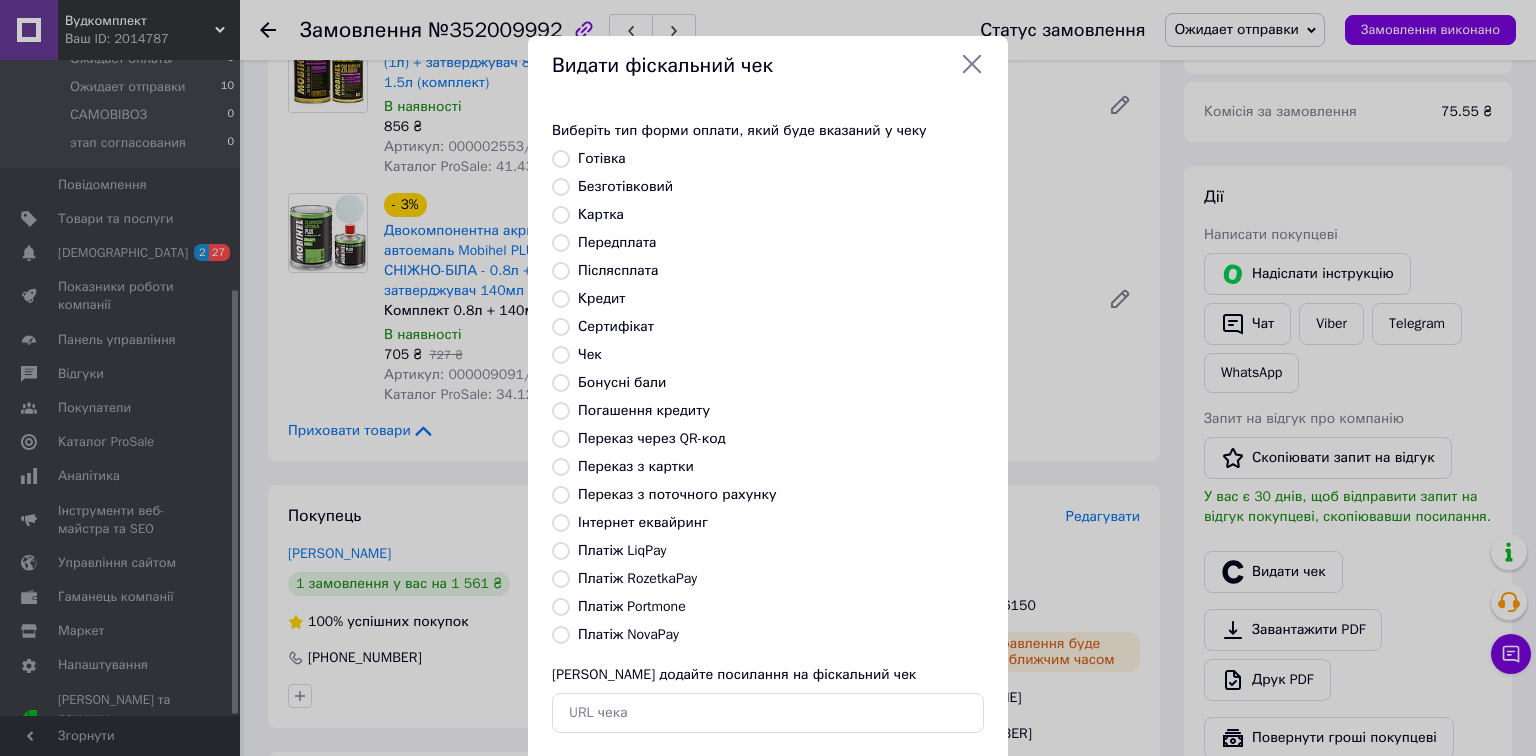 click on "Платіж RozetkaPay" at bounding box center (561, 579) 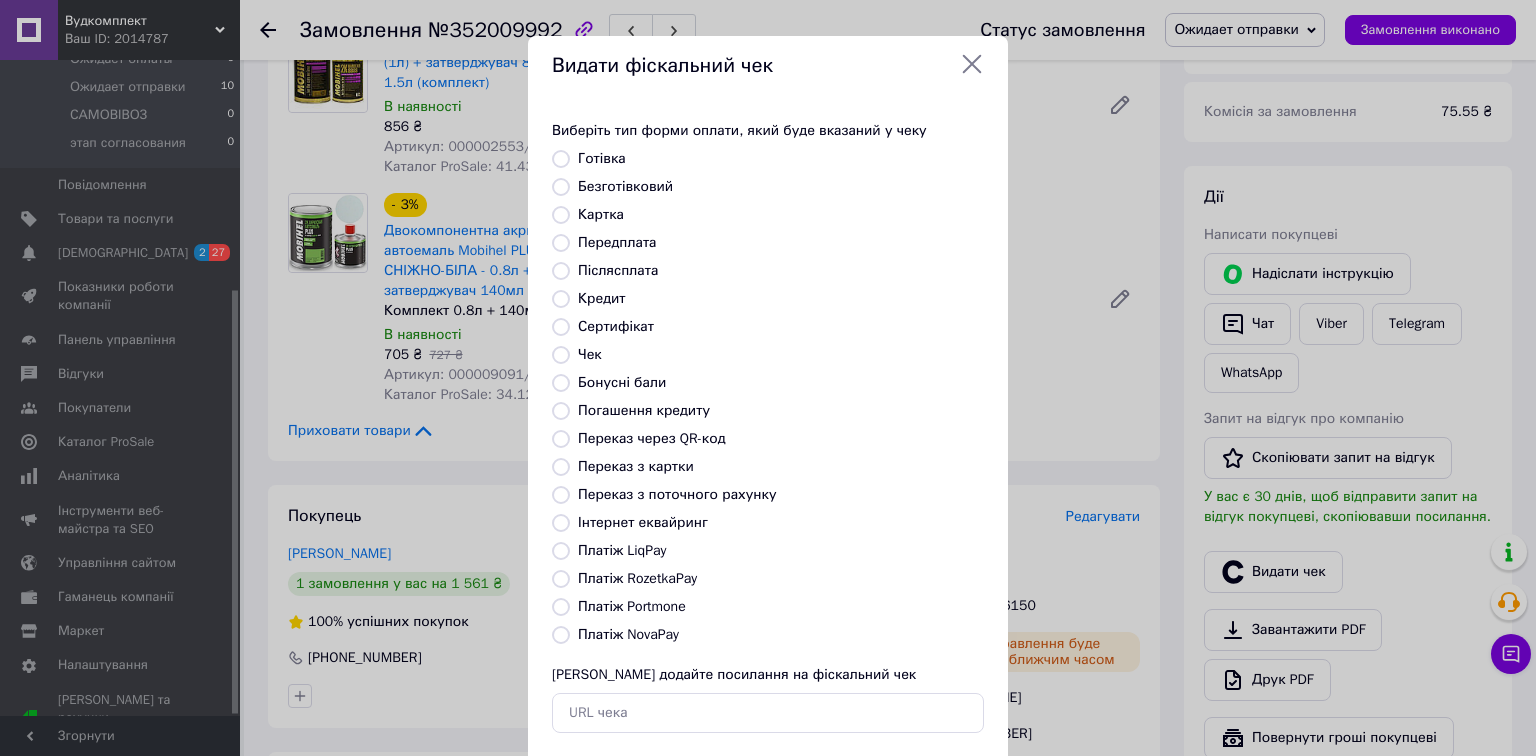 radio on "true" 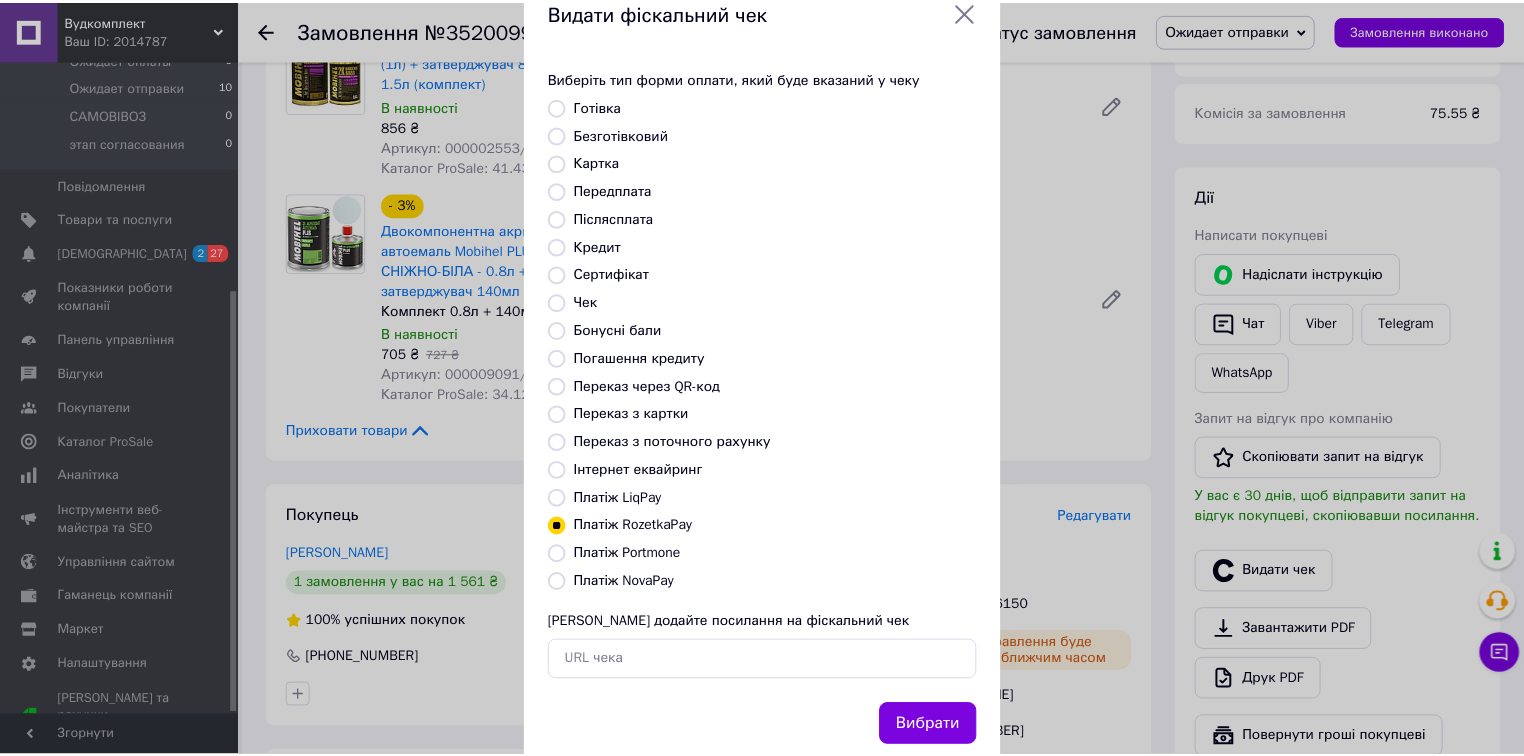 scroll, scrollTop: 102, scrollLeft: 0, axis: vertical 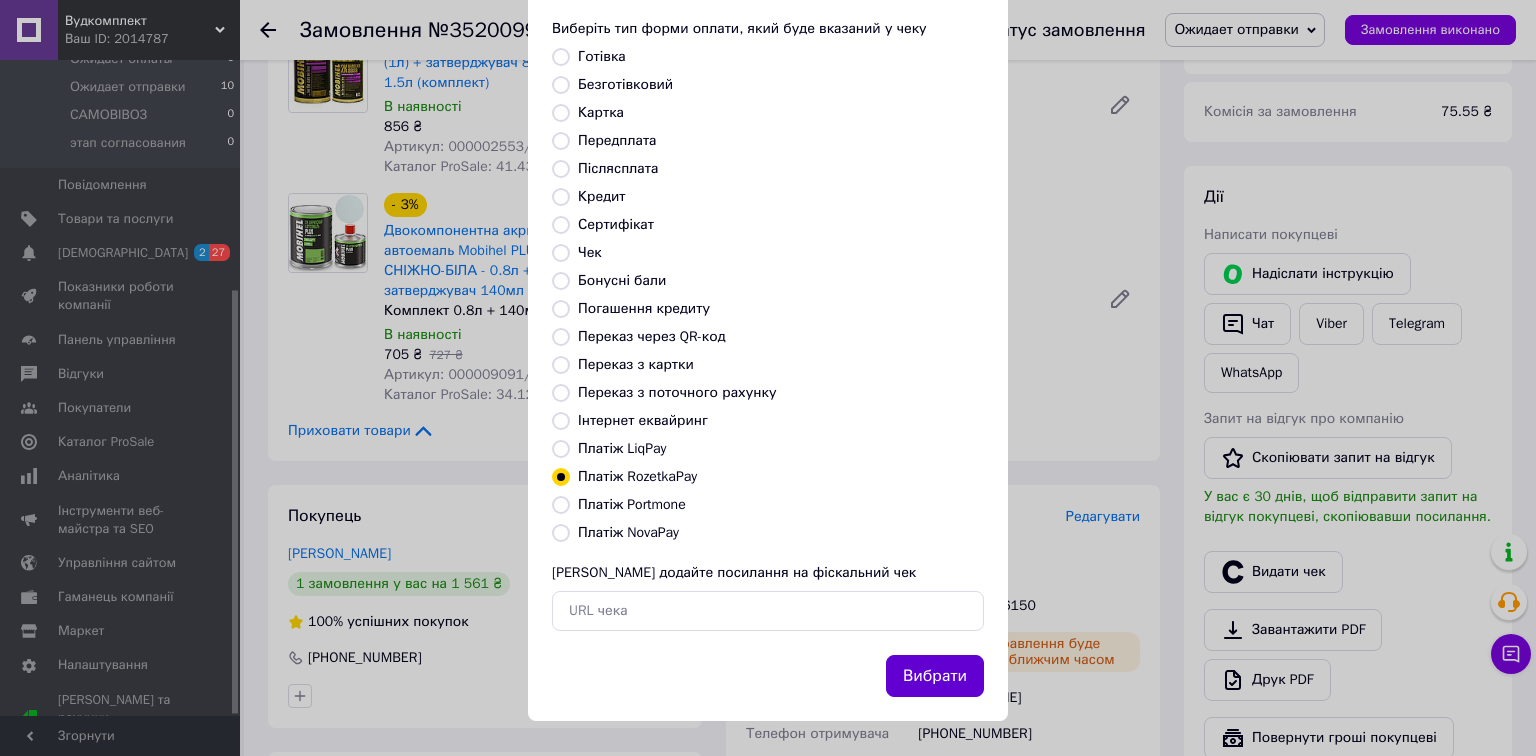 click on "Вибрати" at bounding box center [935, 676] 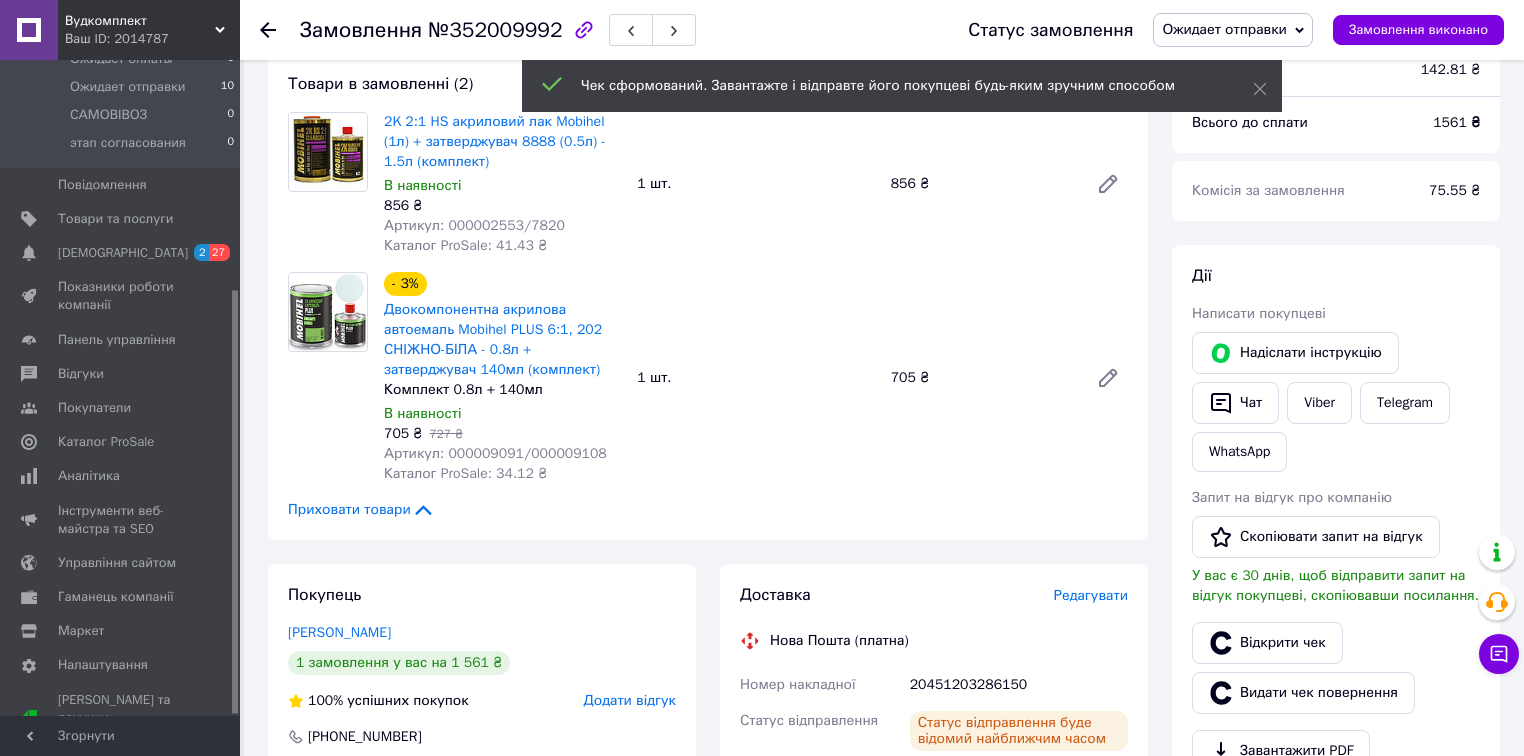 scroll, scrollTop: 180, scrollLeft: 0, axis: vertical 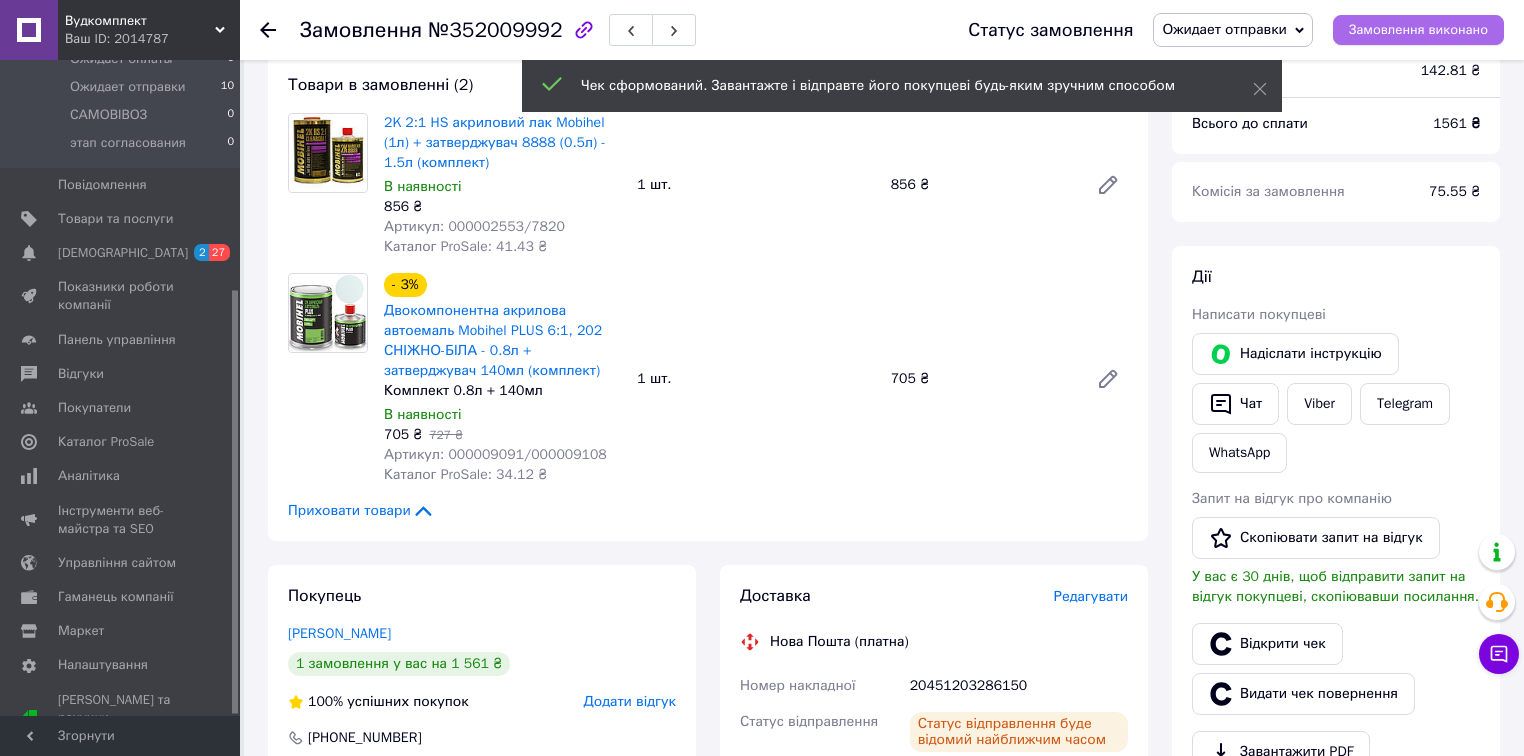 click on "Замовлення виконано" at bounding box center [1418, 30] 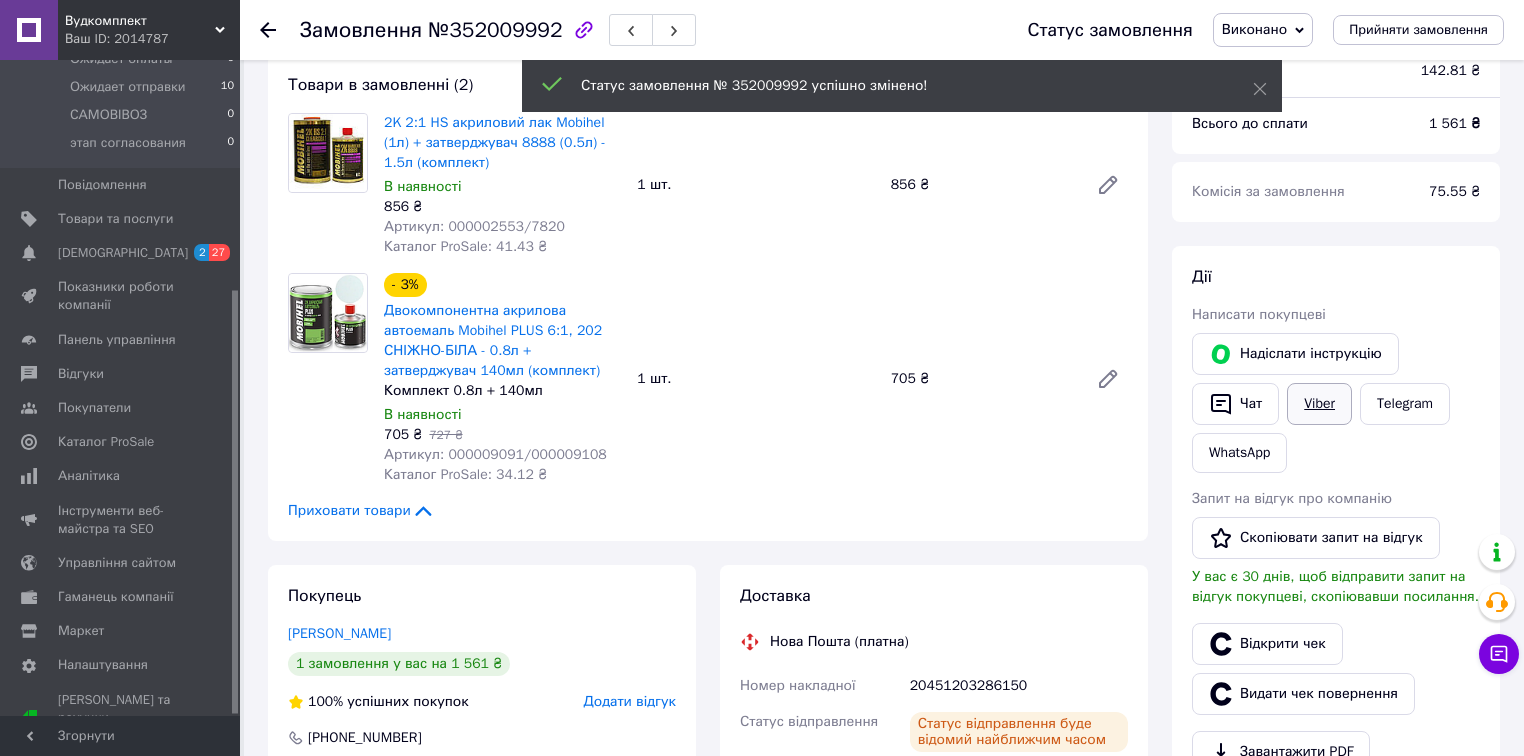 click on "Viber" at bounding box center (1319, 404) 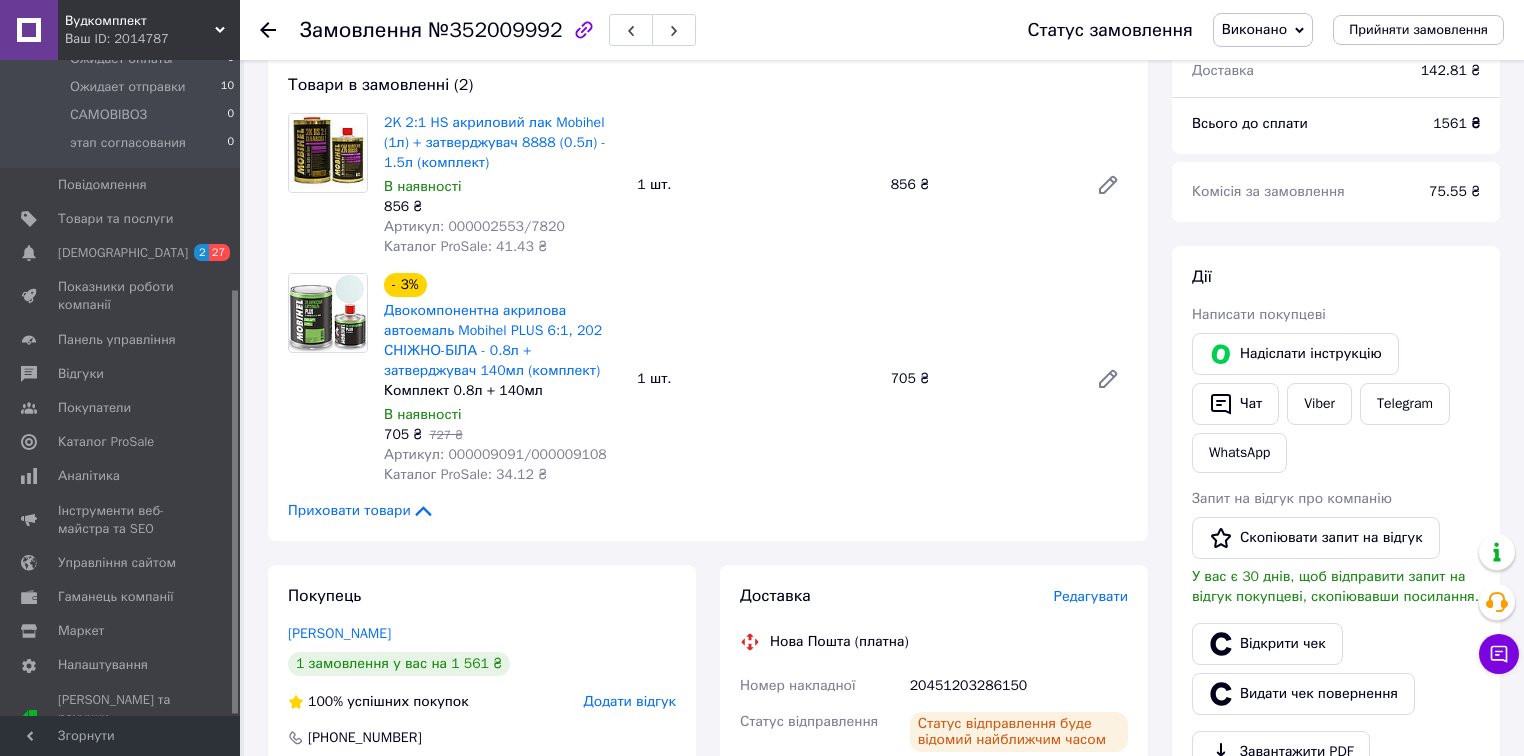 click 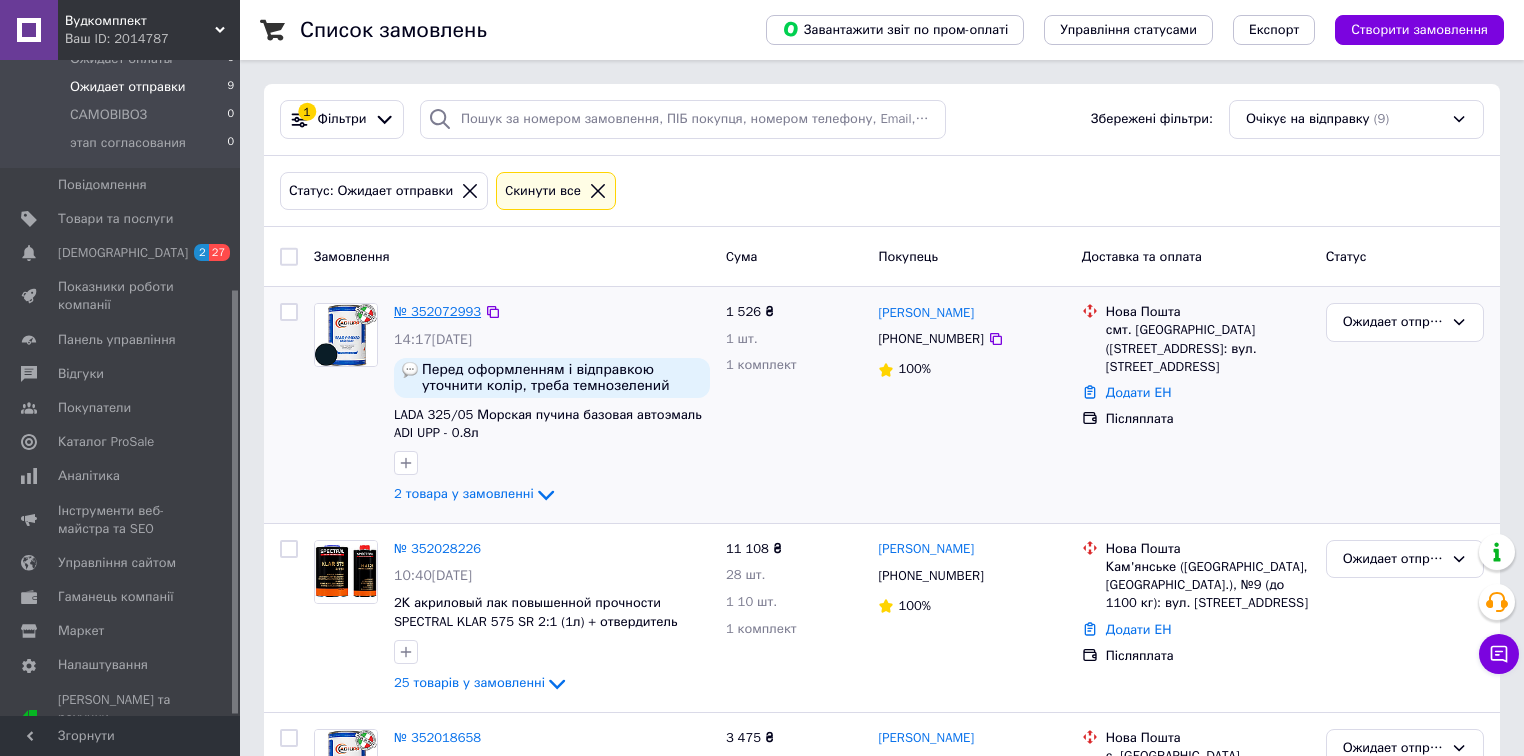 click on "№ 352072993" at bounding box center (437, 311) 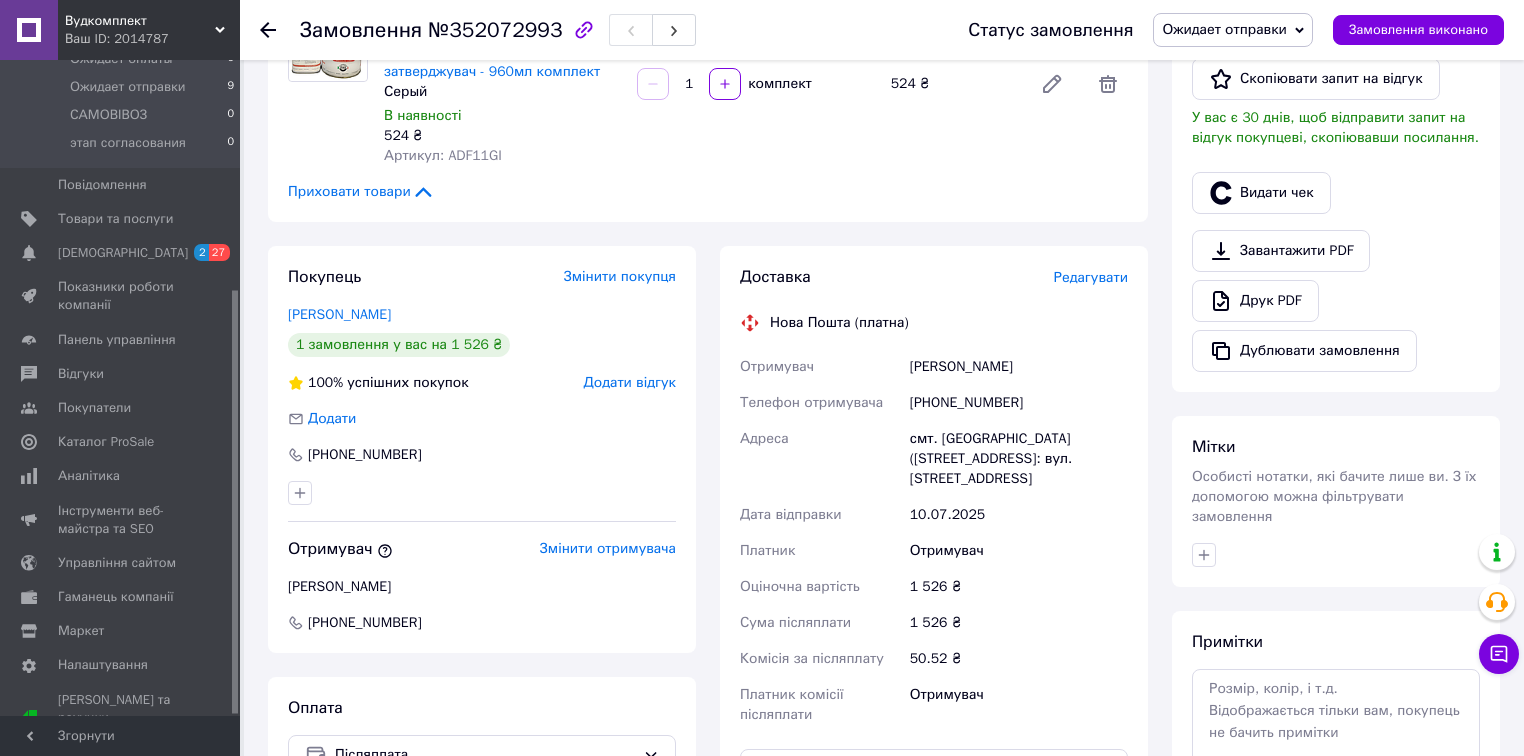 scroll, scrollTop: 640, scrollLeft: 0, axis: vertical 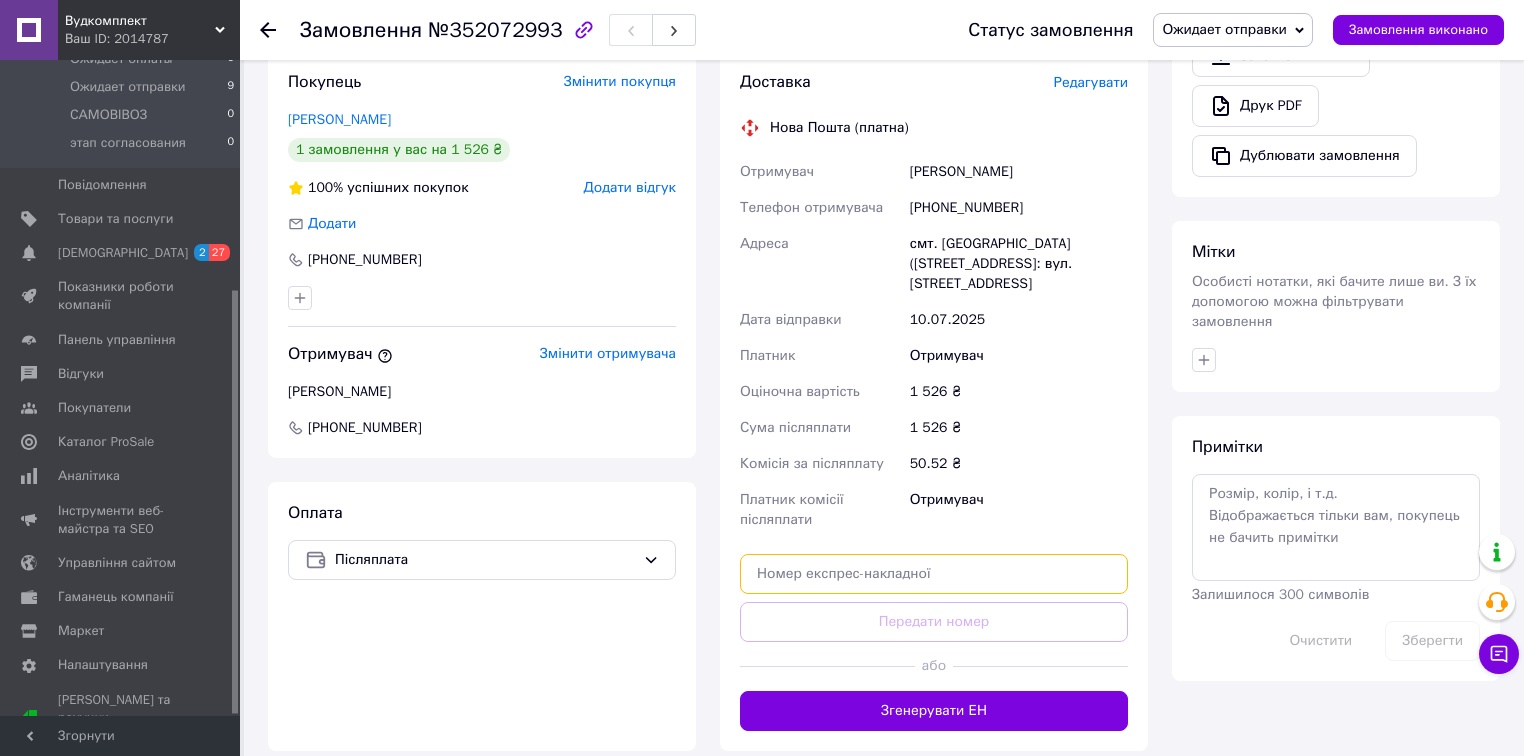 paste on "20451203289372" 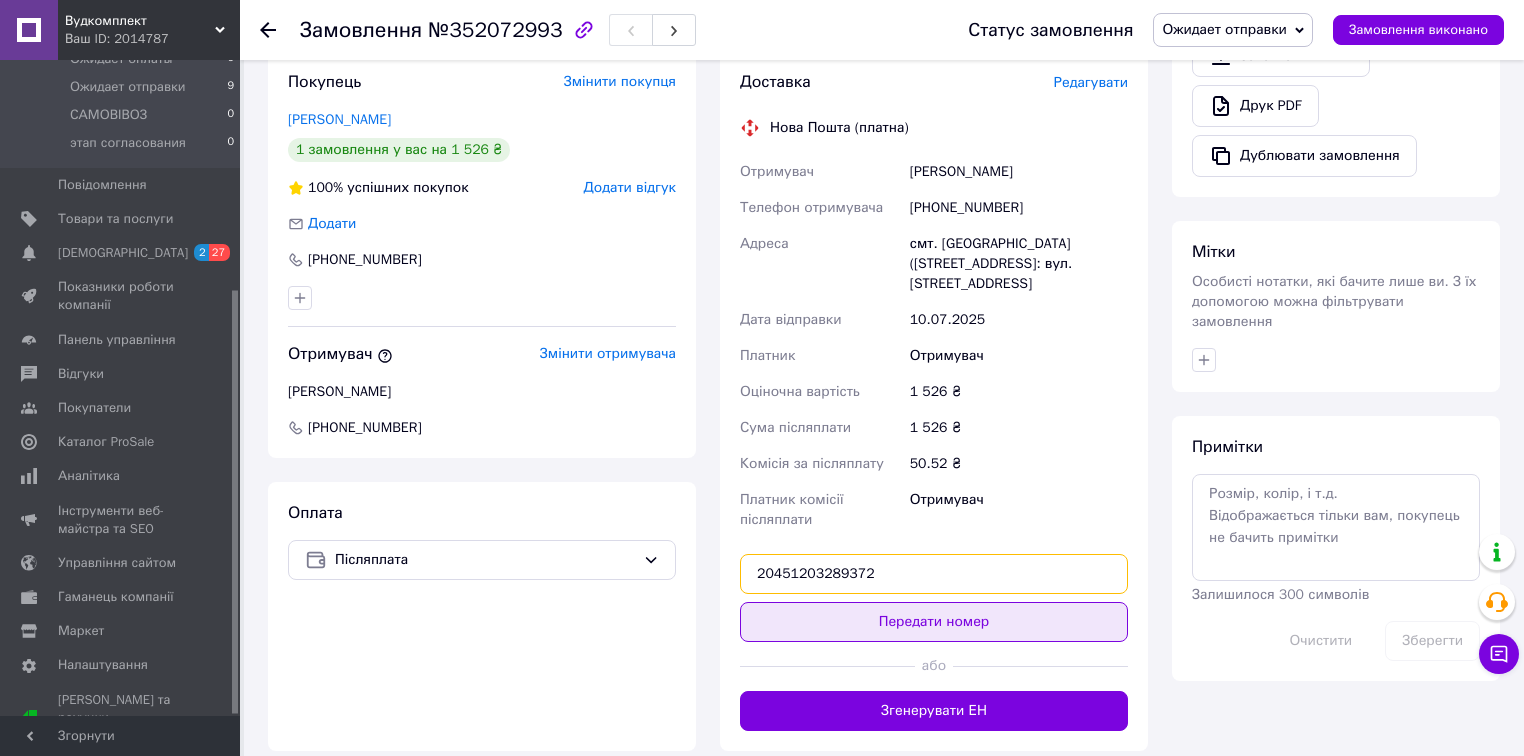 type on "20451203289372" 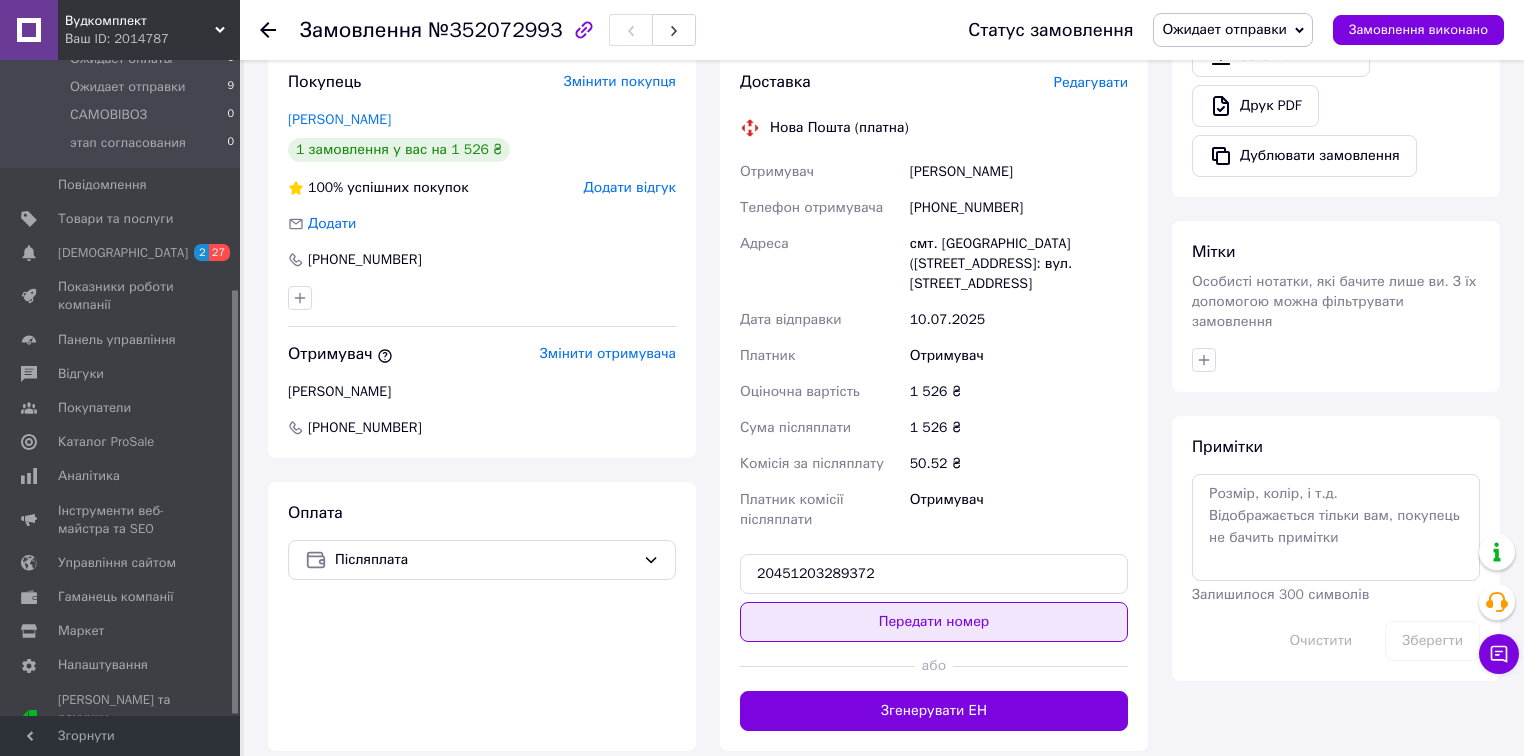click on "Передати номер" at bounding box center (934, 622) 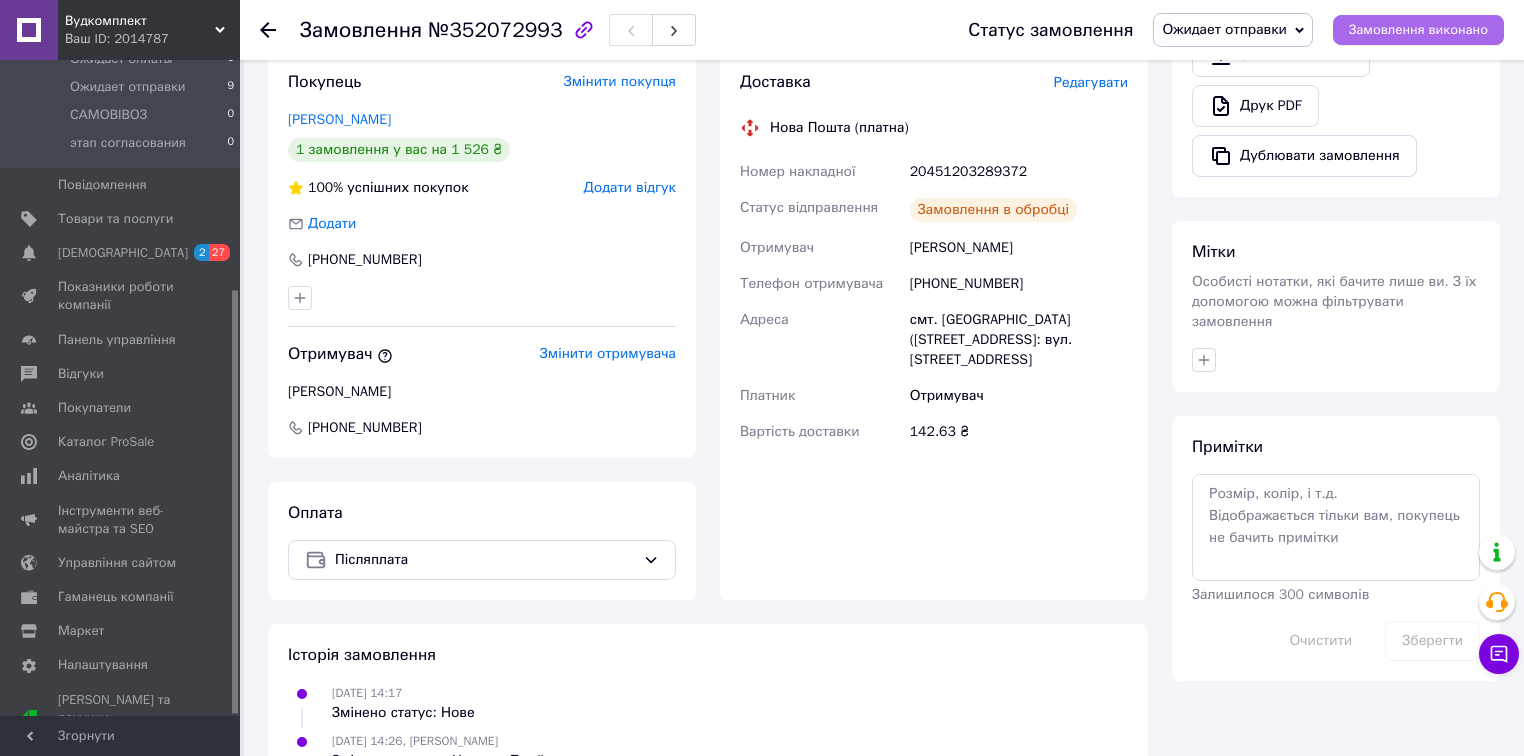 click on "Замовлення виконано" at bounding box center [1418, 30] 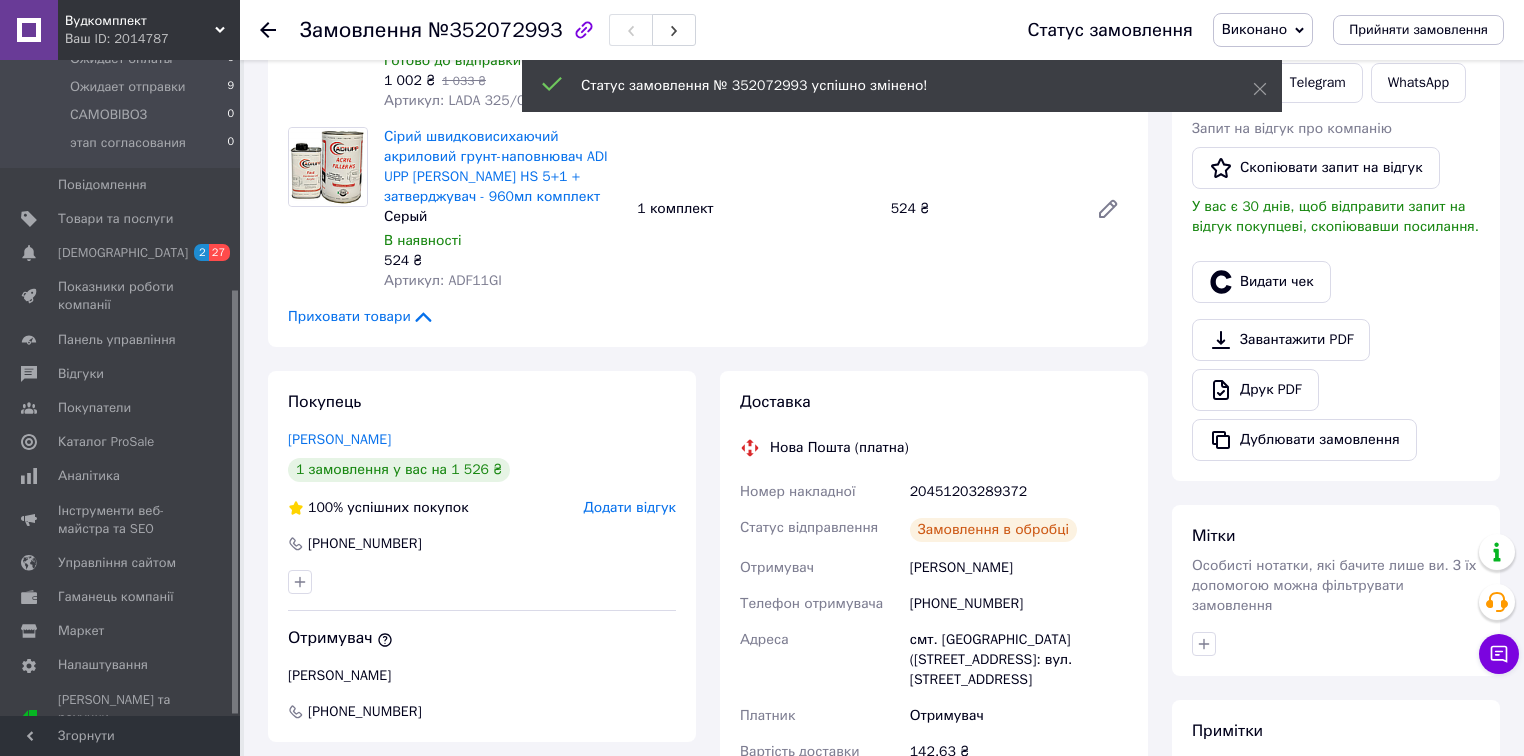 scroll, scrollTop: 80, scrollLeft: 0, axis: vertical 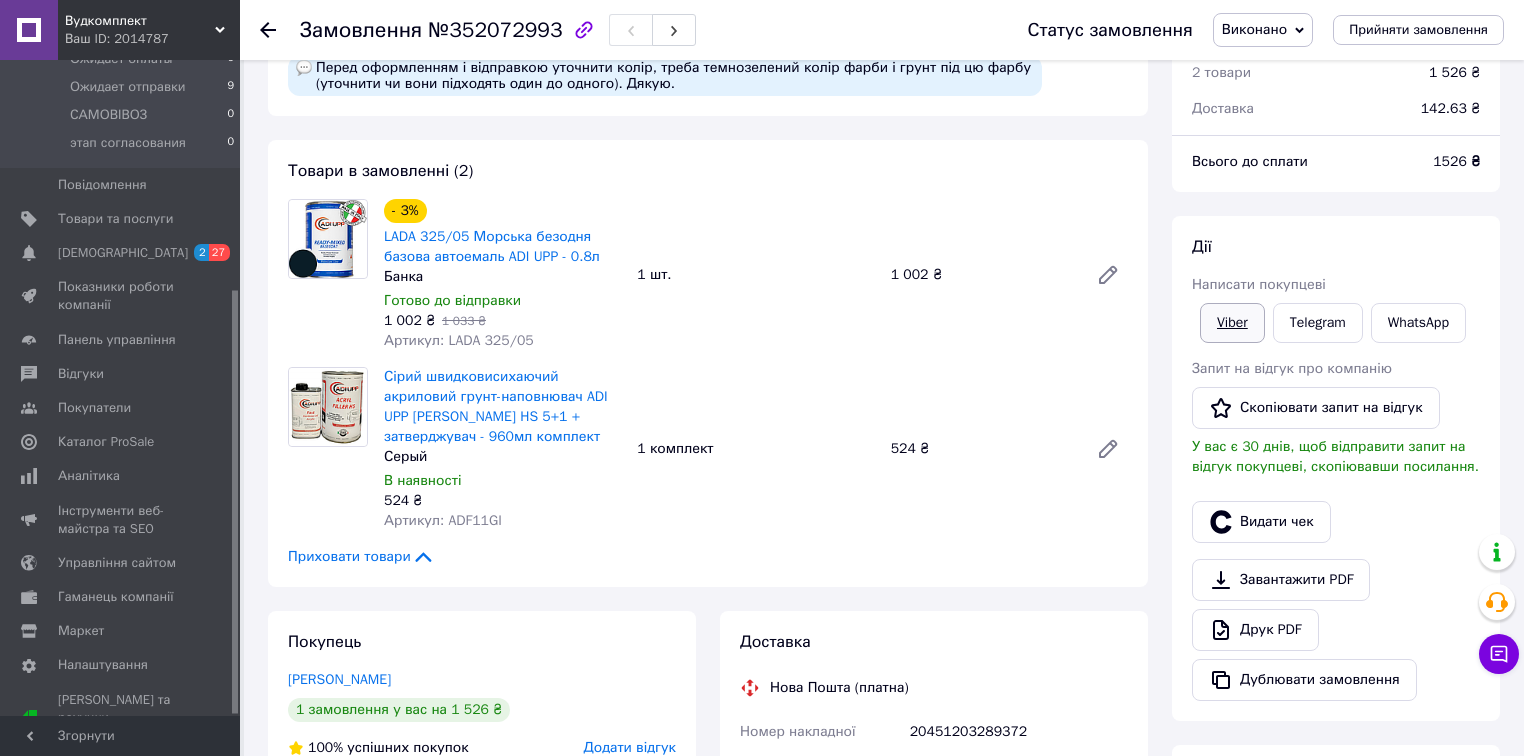 click on "Viber" at bounding box center [1232, 323] 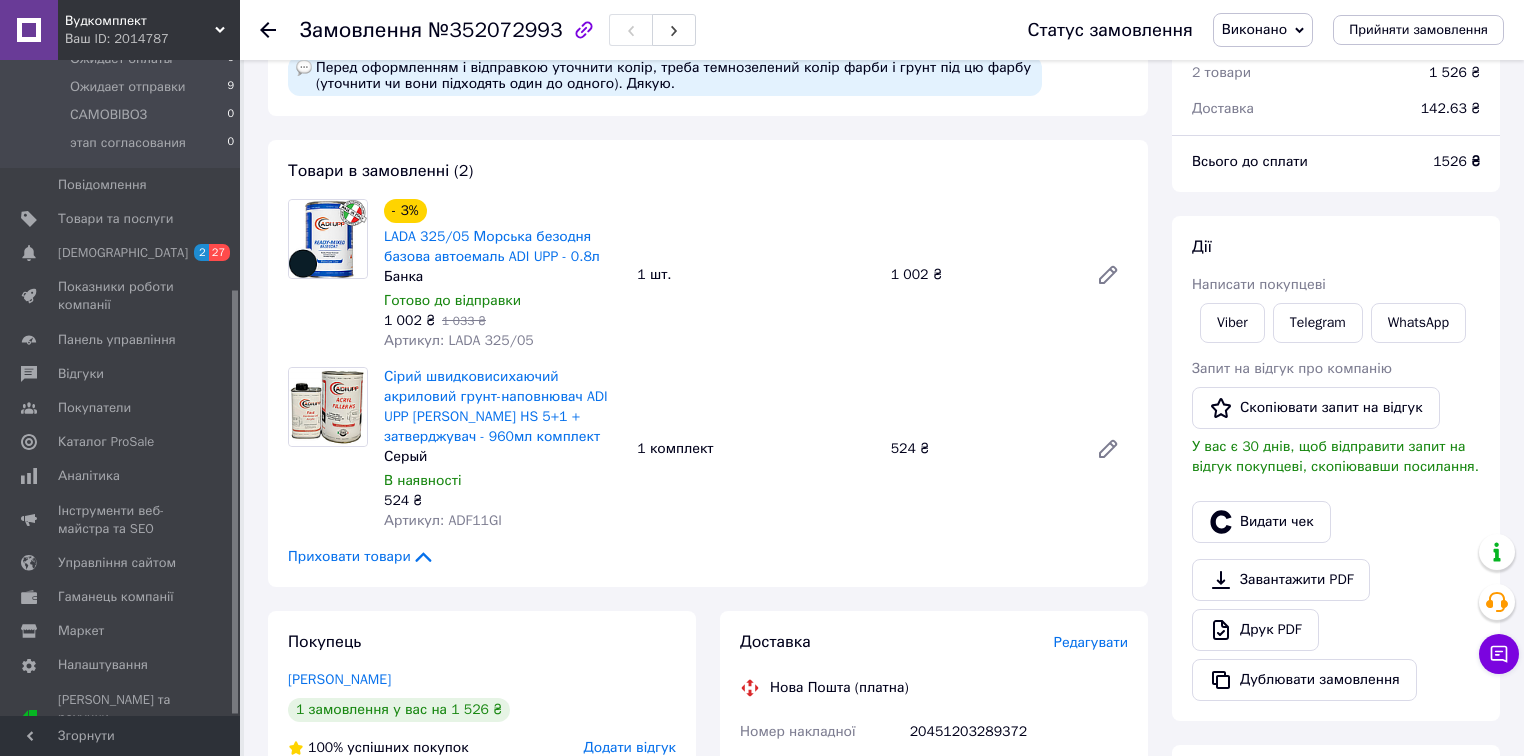 click at bounding box center [280, 30] 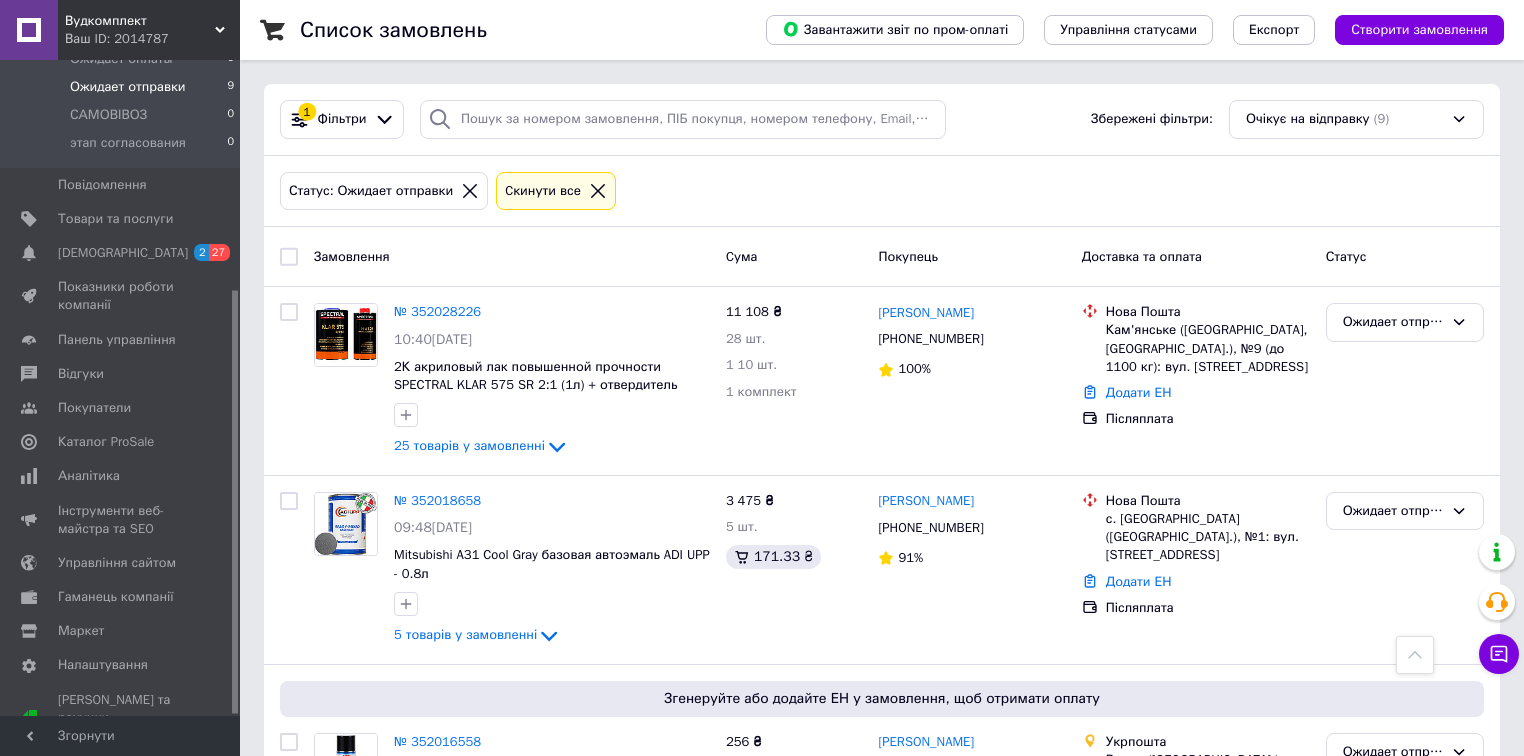scroll, scrollTop: 1057, scrollLeft: 0, axis: vertical 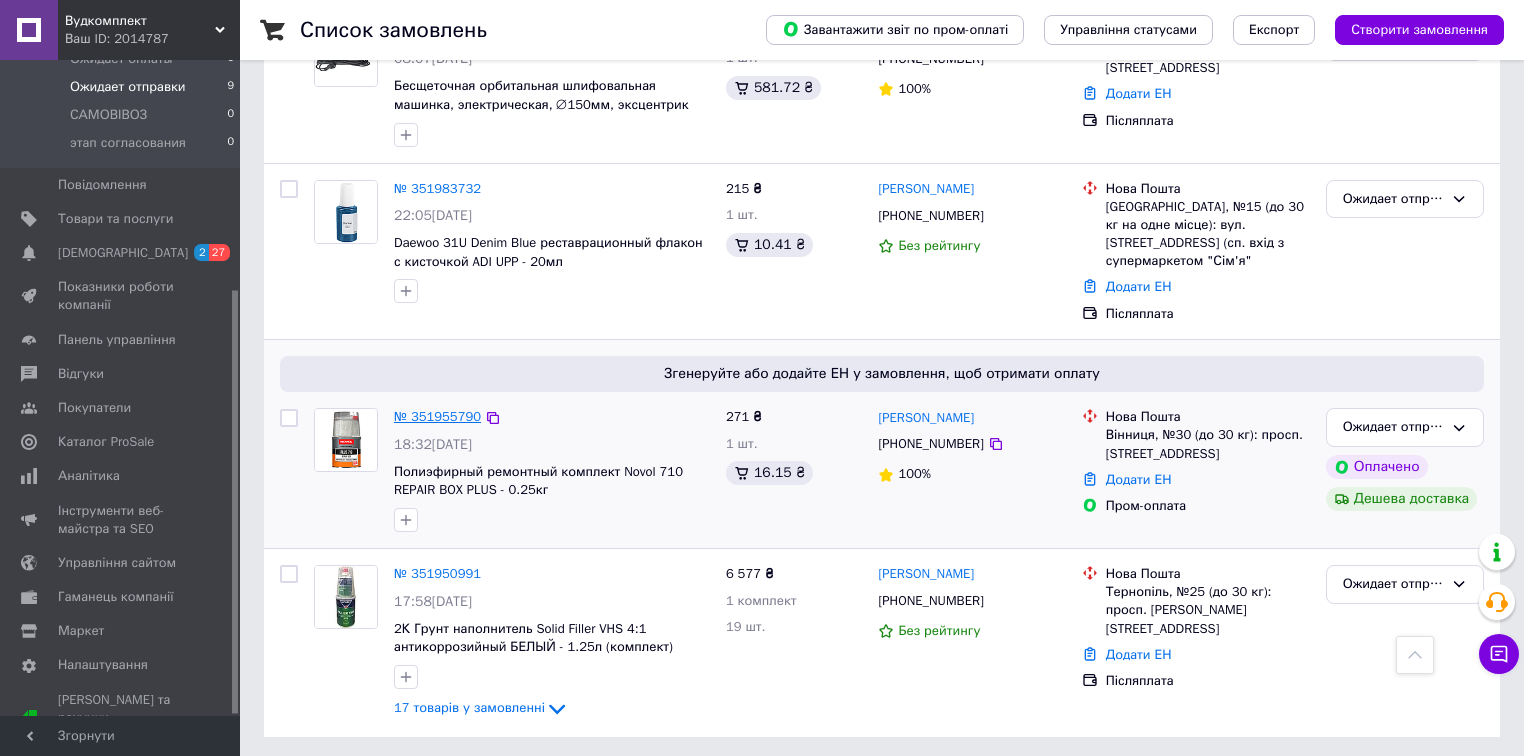 click on "№ 351955790" at bounding box center [437, 416] 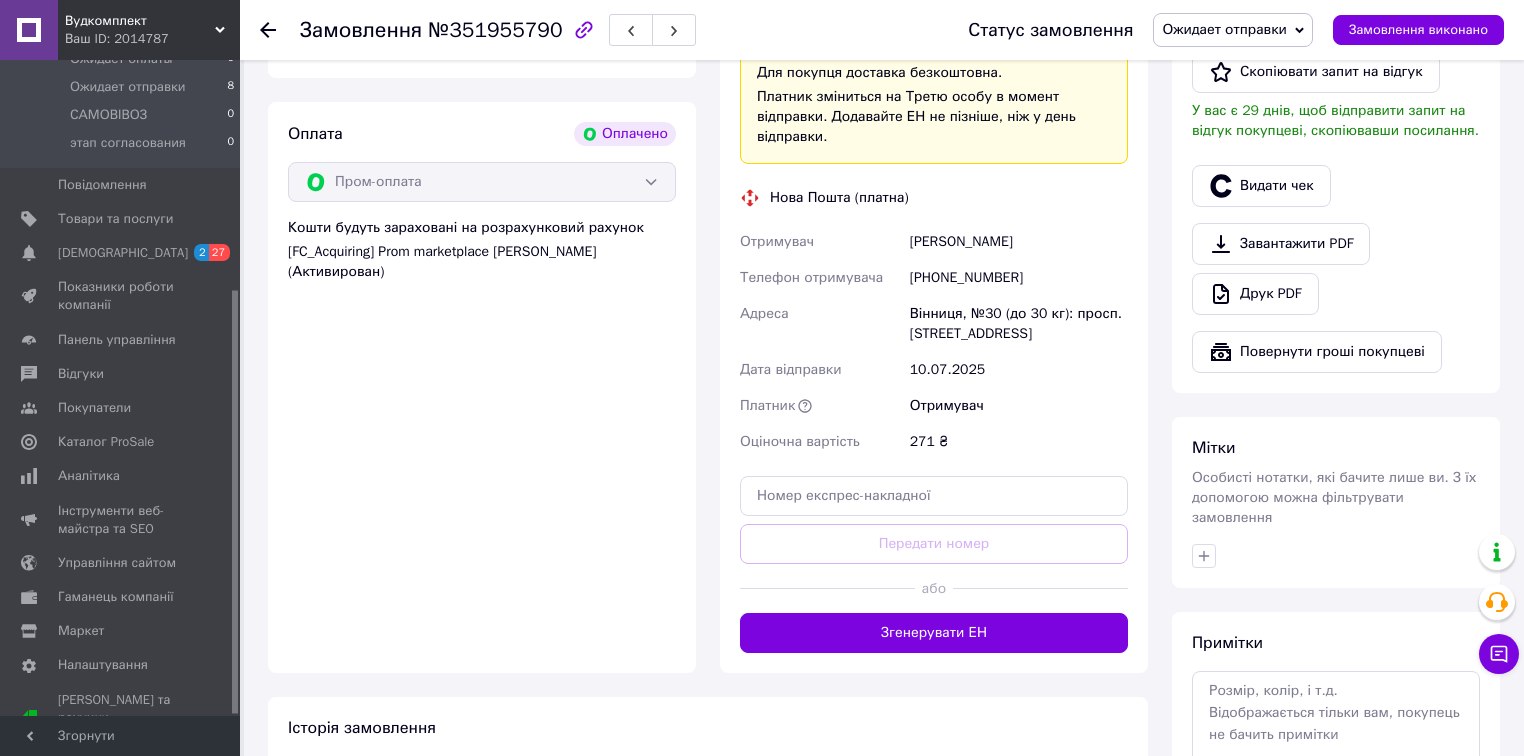 scroll, scrollTop: 755, scrollLeft: 0, axis: vertical 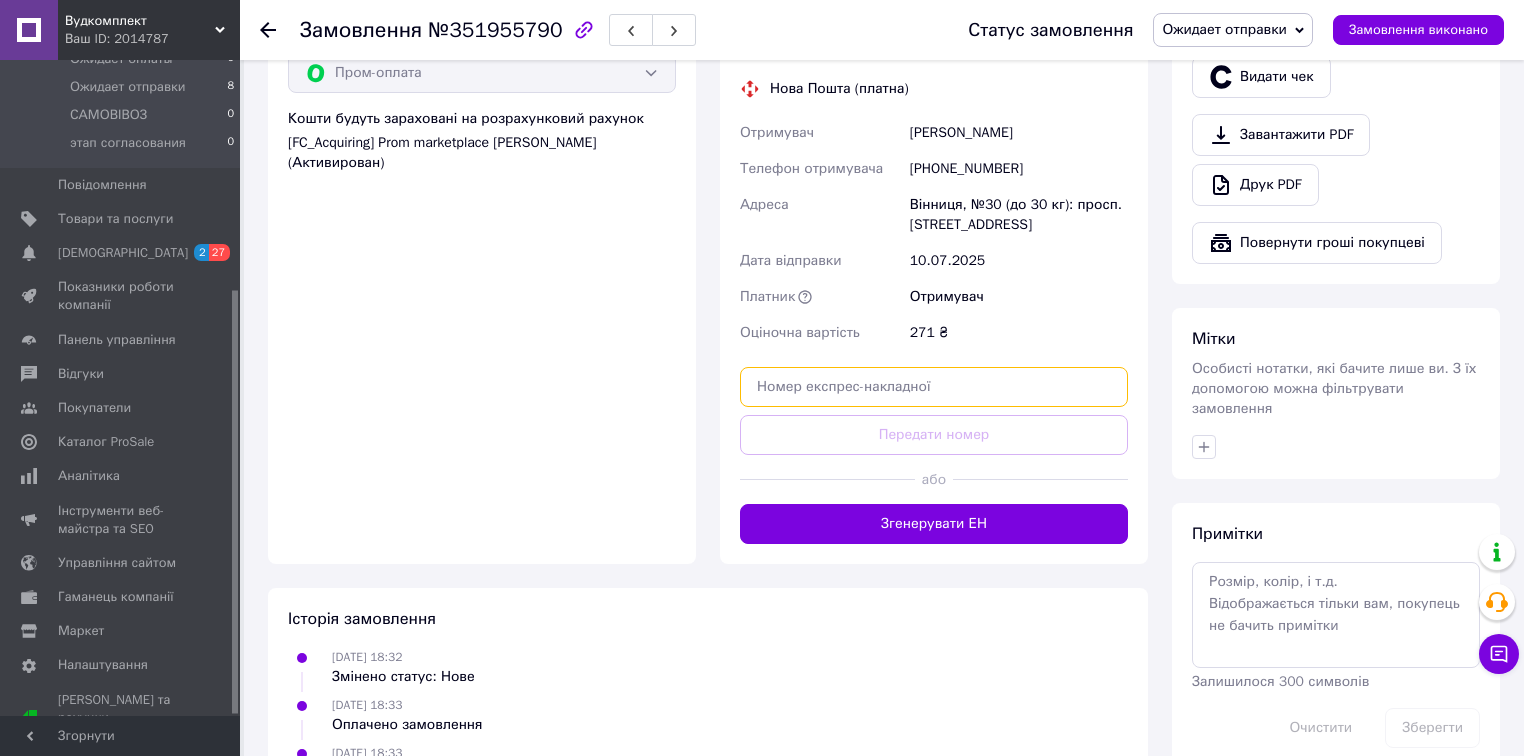 paste on "20451203291986" 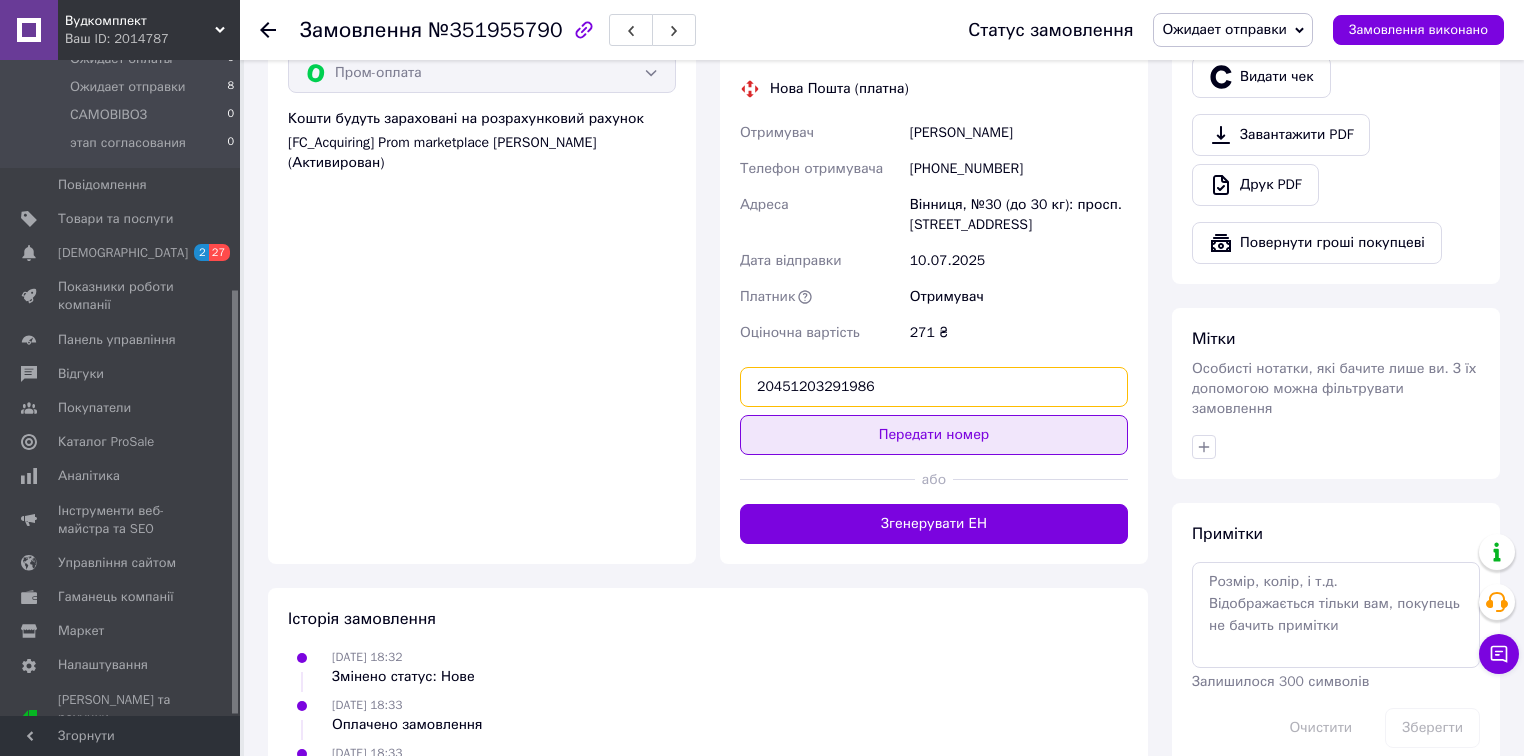 type on "20451203291986" 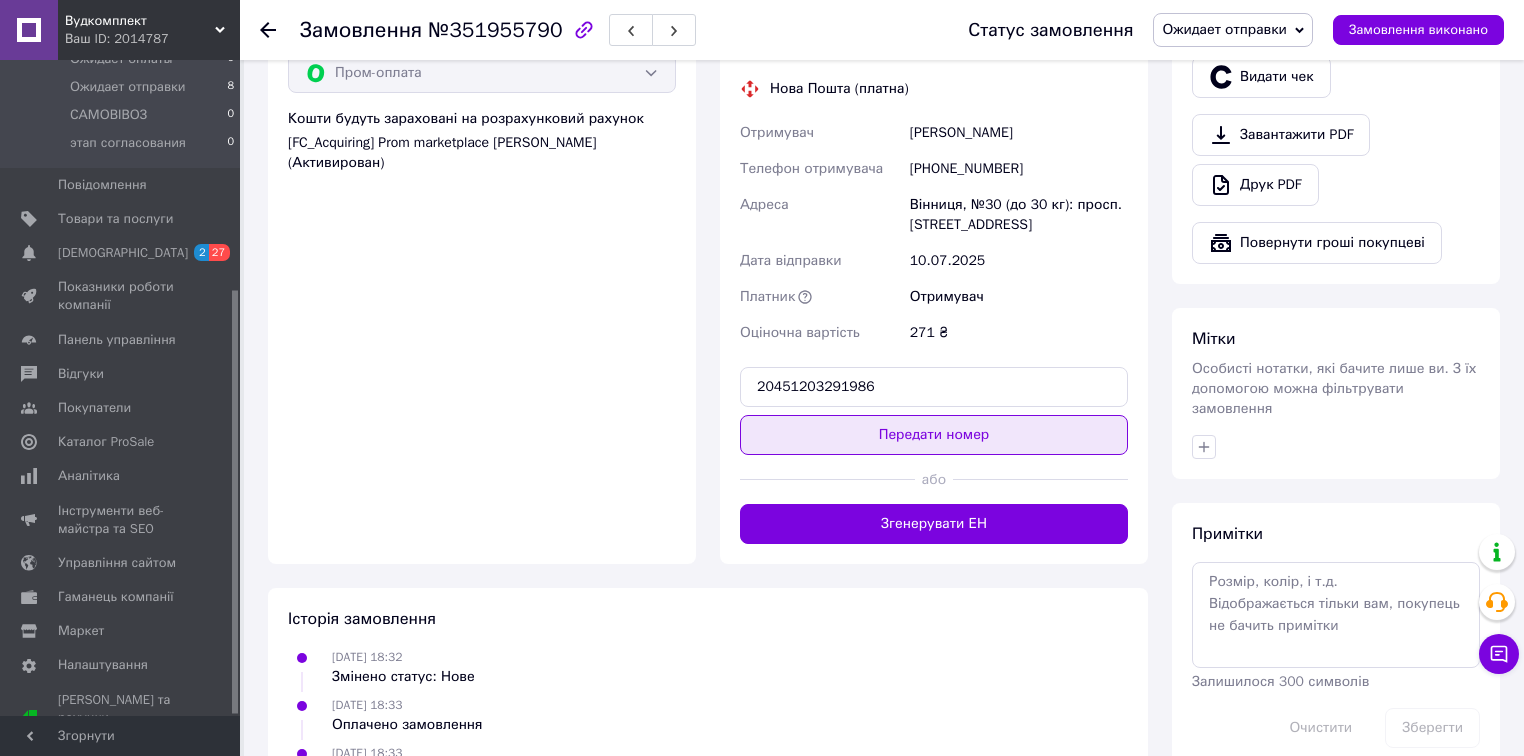 click on "Передати номер" at bounding box center [934, 435] 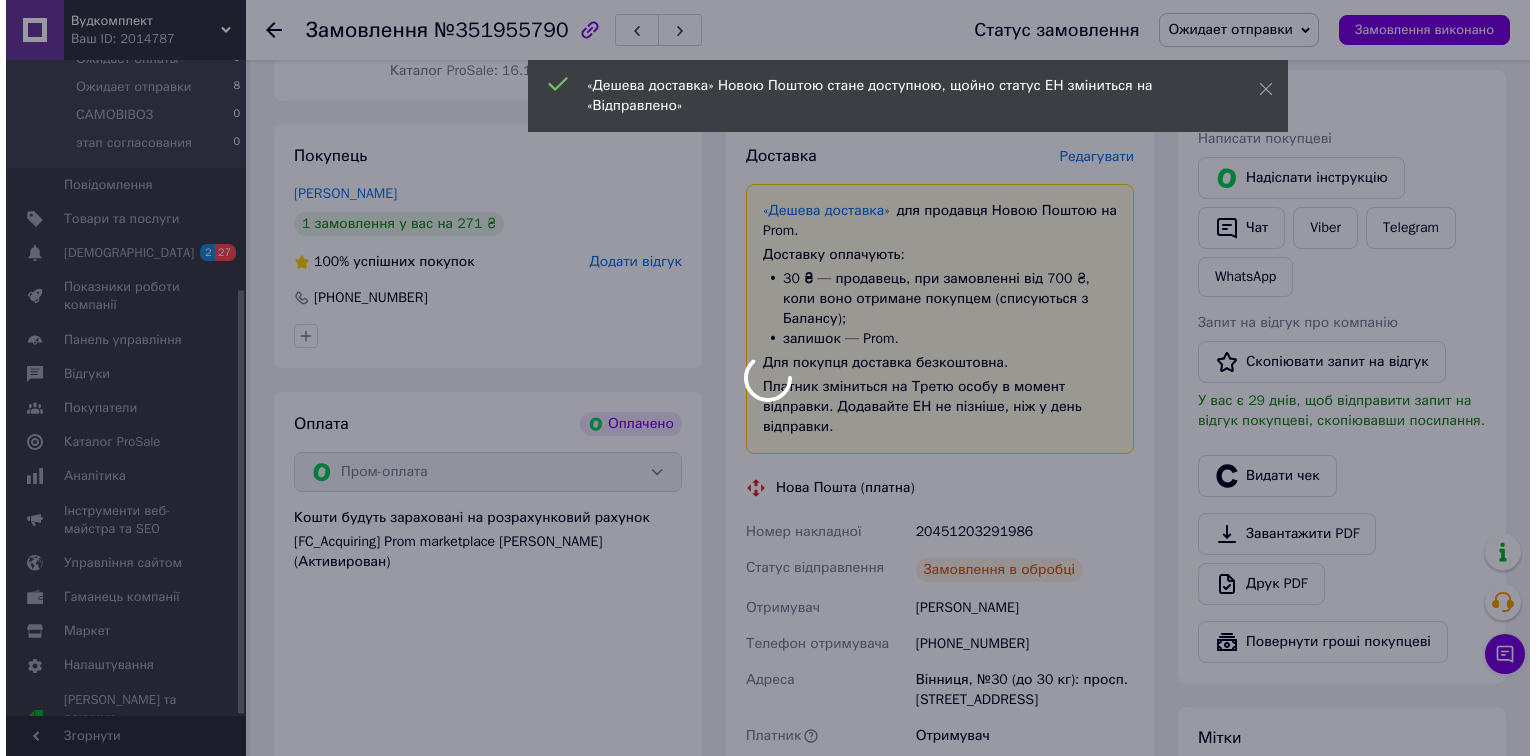 scroll, scrollTop: 355, scrollLeft: 0, axis: vertical 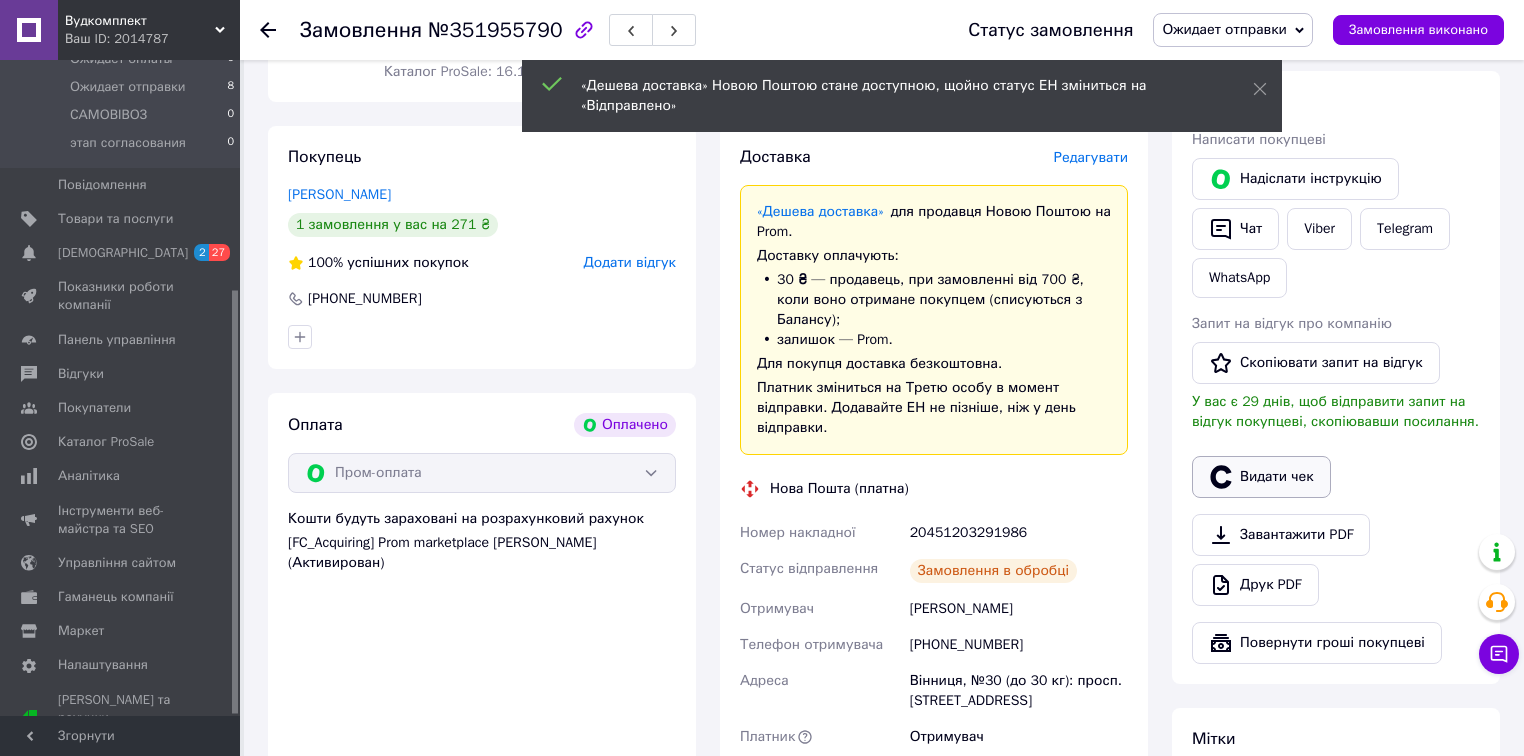 click on "Видати чек" at bounding box center [1261, 477] 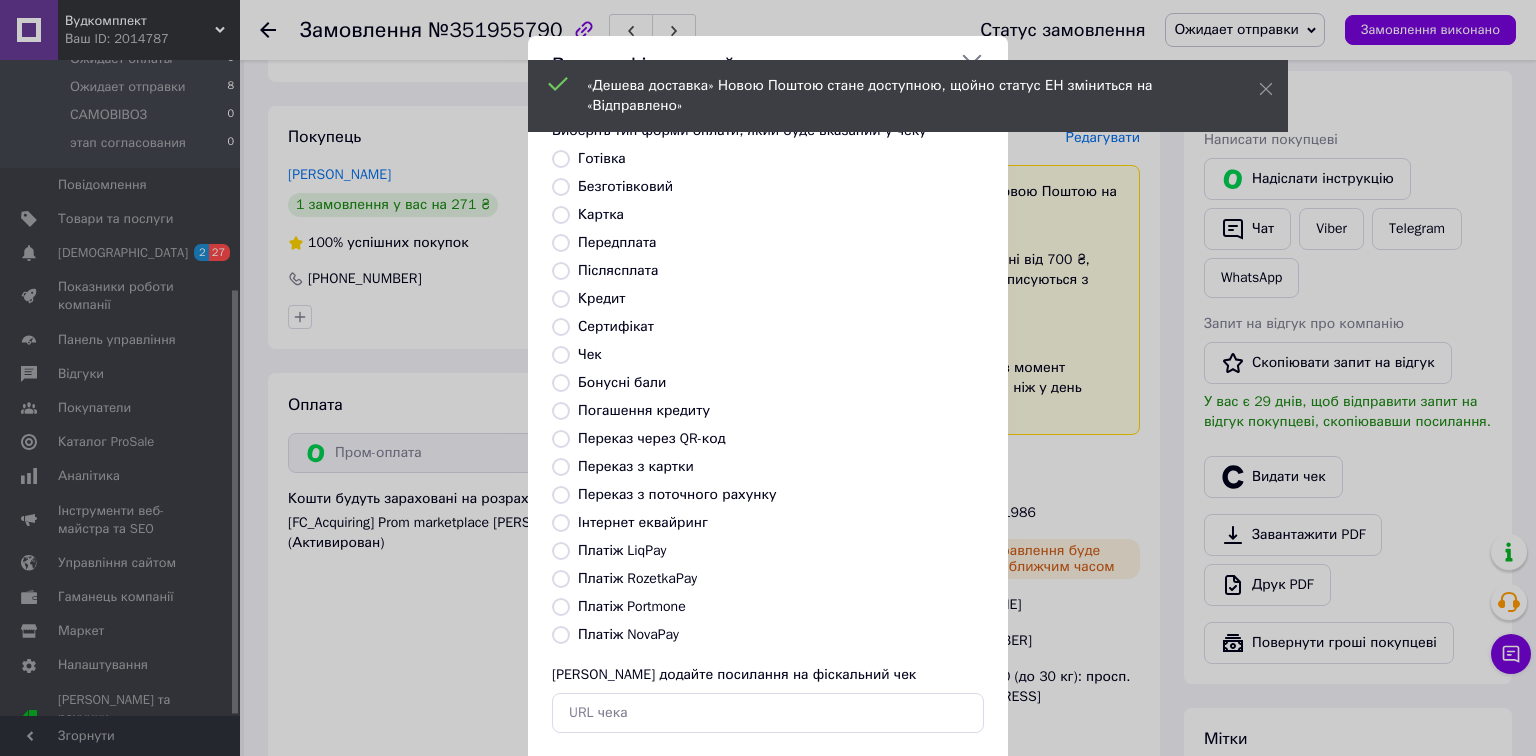click on "Платіж RozetkaPay" at bounding box center (561, 579) 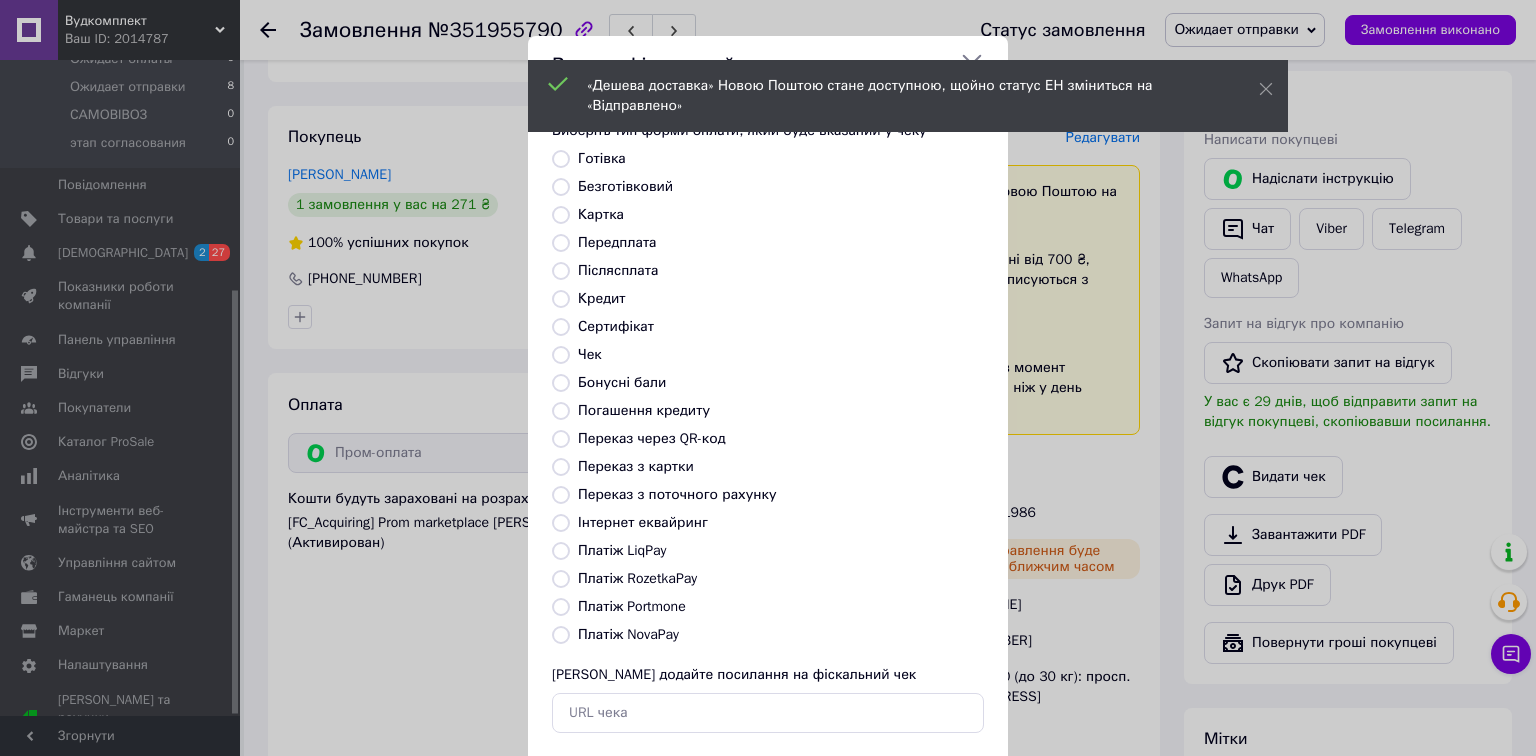 radio on "true" 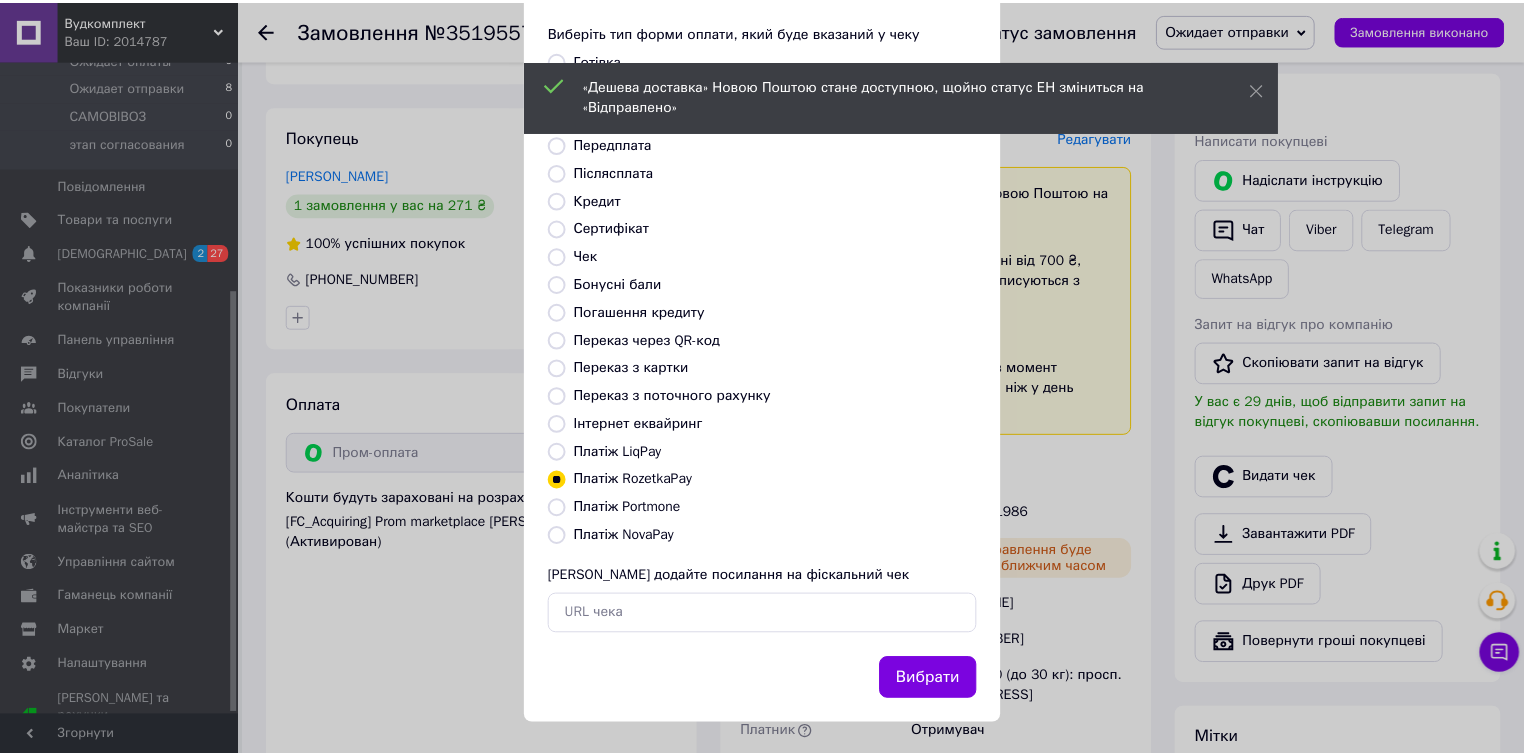 scroll, scrollTop: 102, scrollLeft: 0, axis: vertical 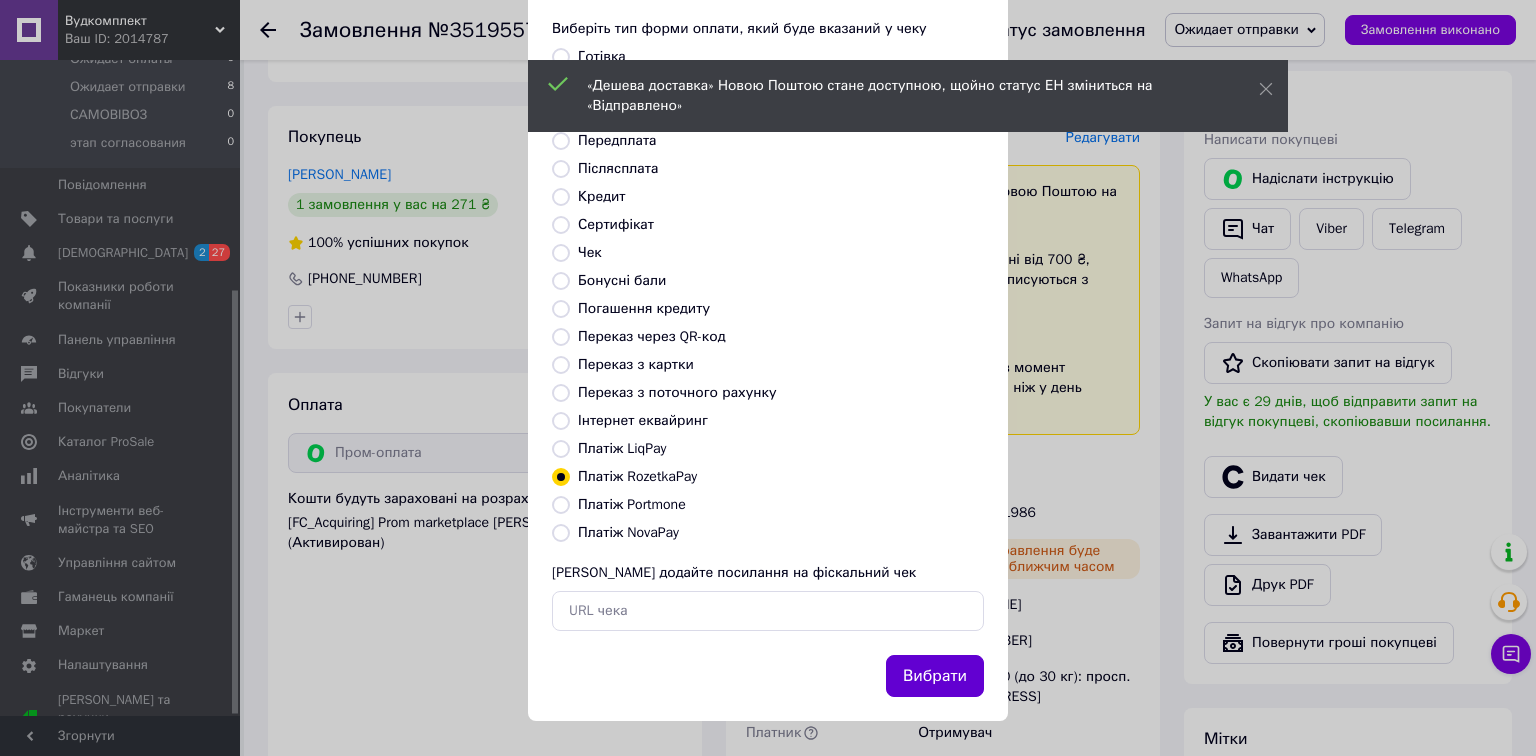click on "Вибрати" at bounding box center (935, 676) 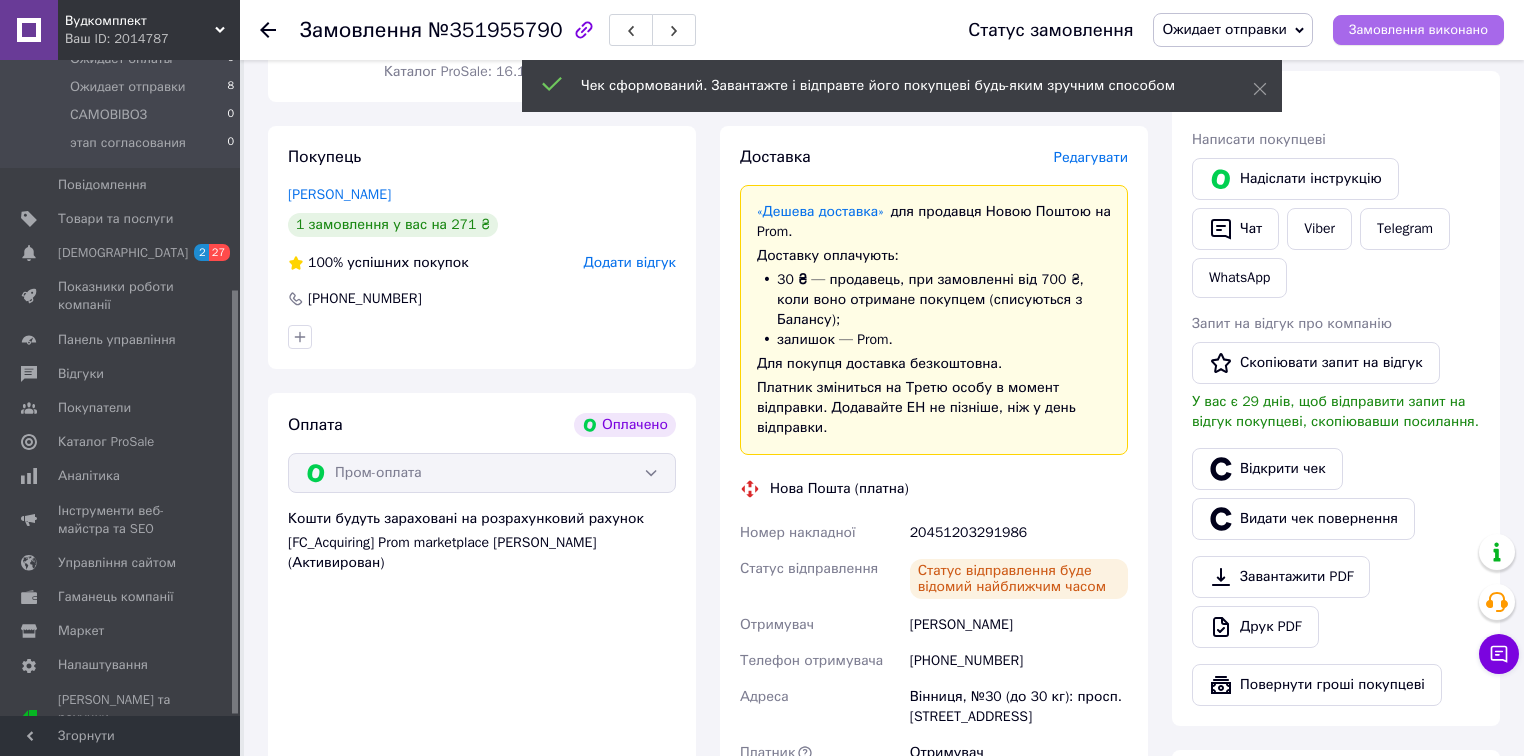 click on "Замовлення виконано" at bounding box center (1418, 30) 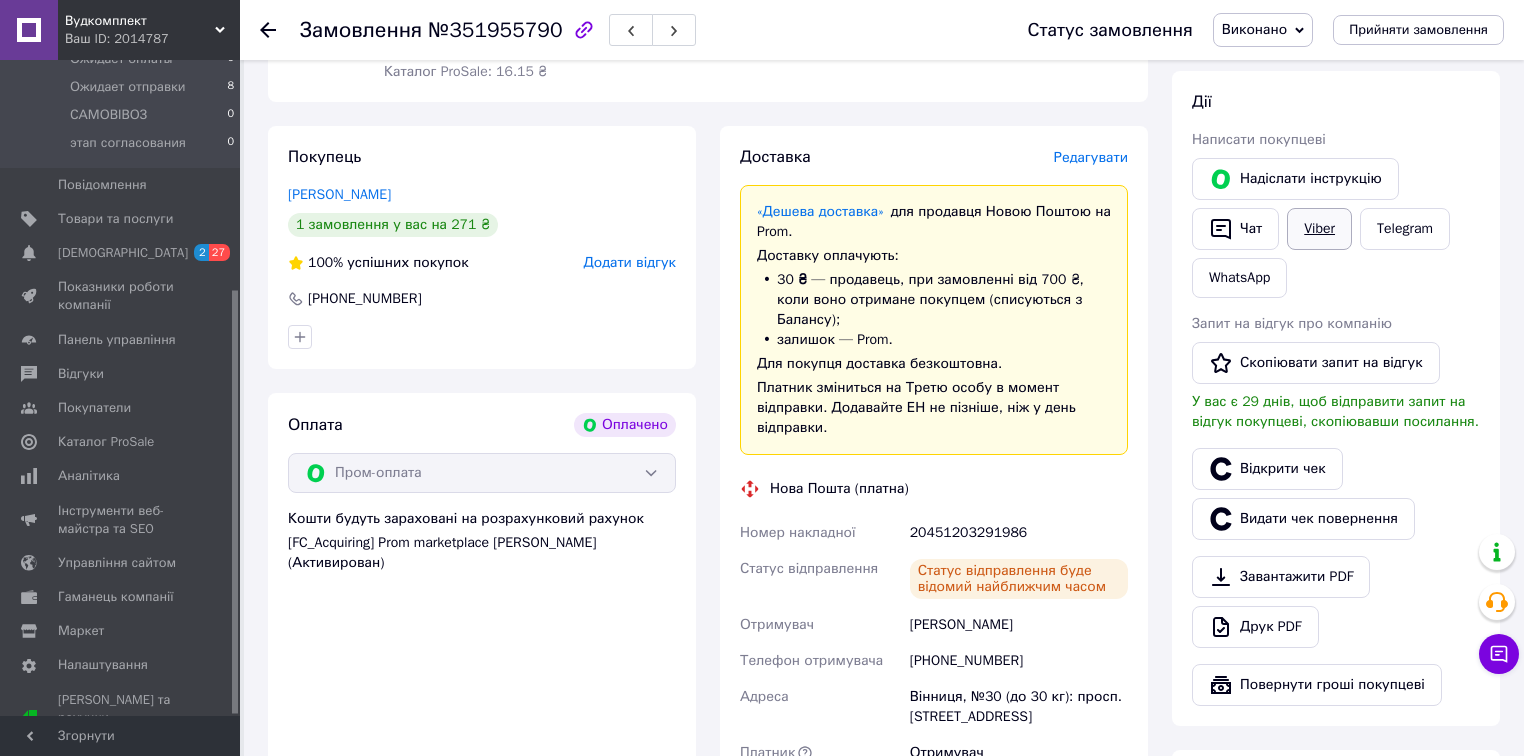 click on "Viber" at bounding box center [1319, 229] 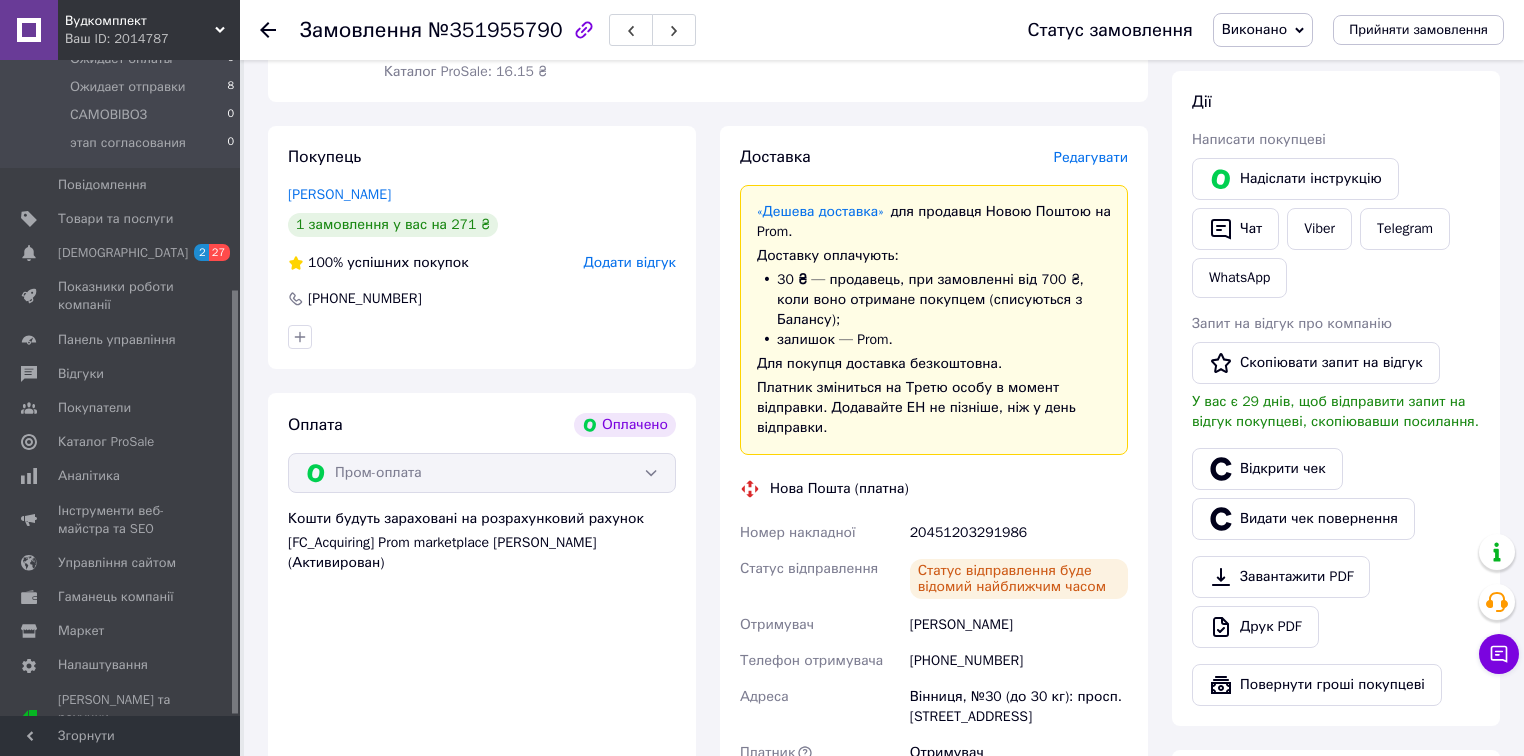 click 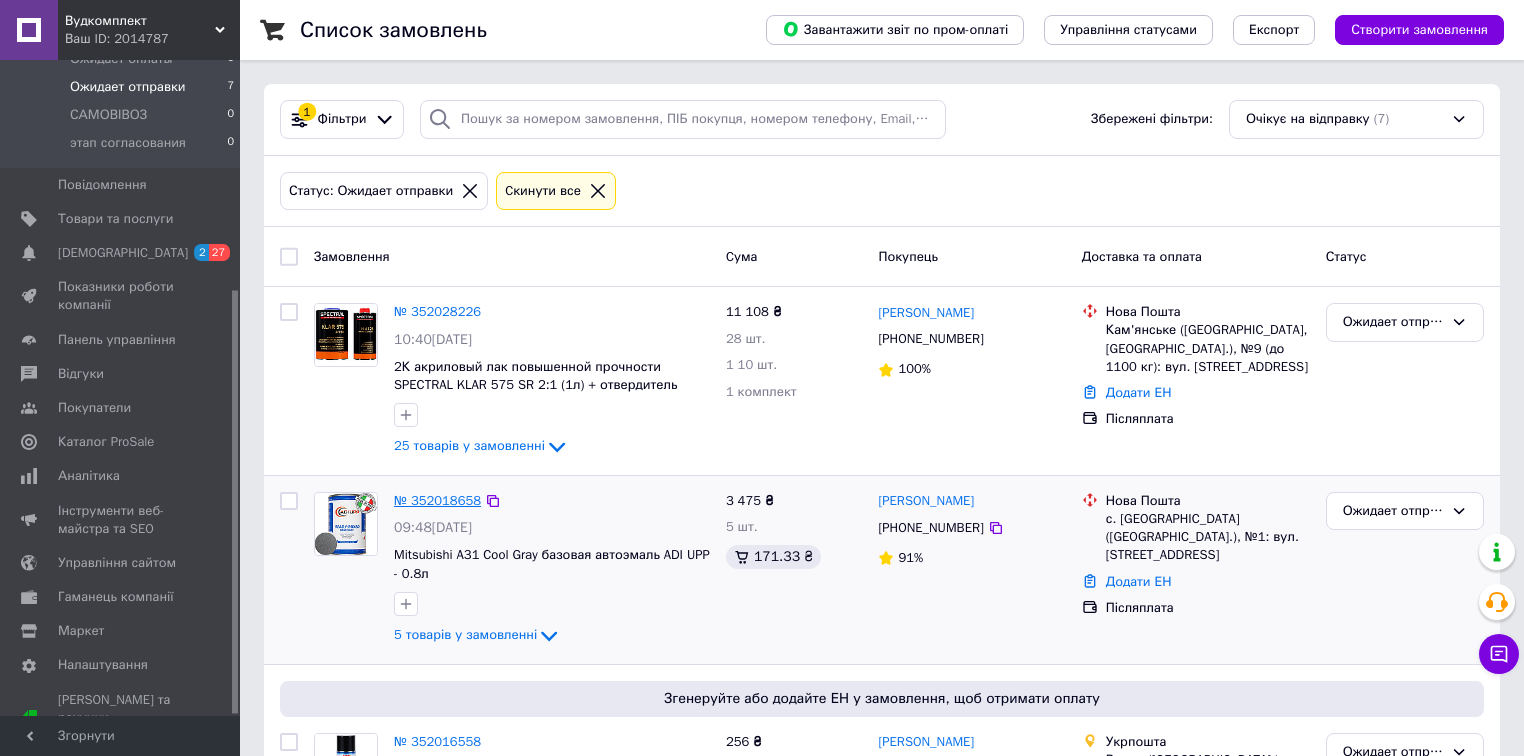 click on "№ 352018658" at bounding box center [437, 500] 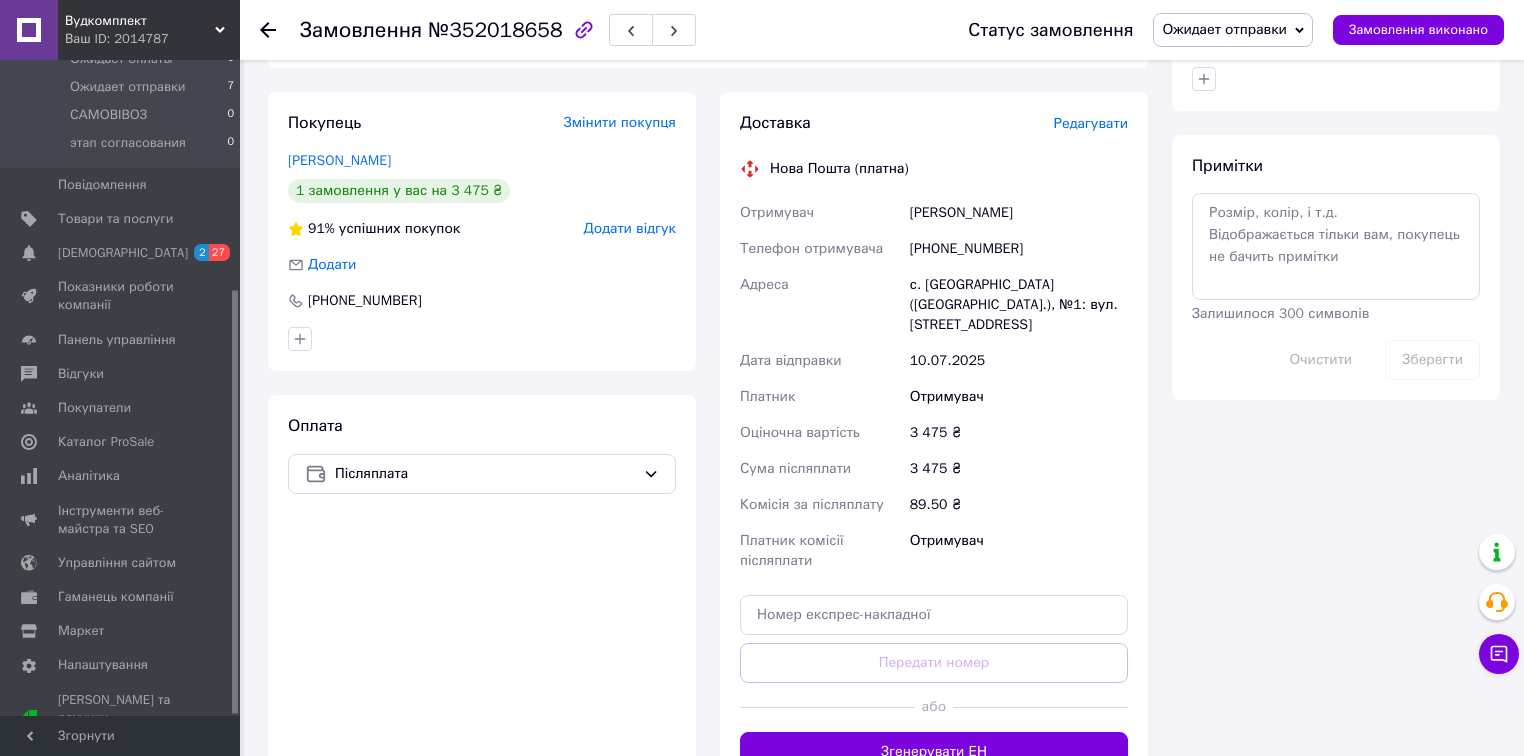 scroll, scrollTop: 1040, scrollLeft: 0, axis: vertical 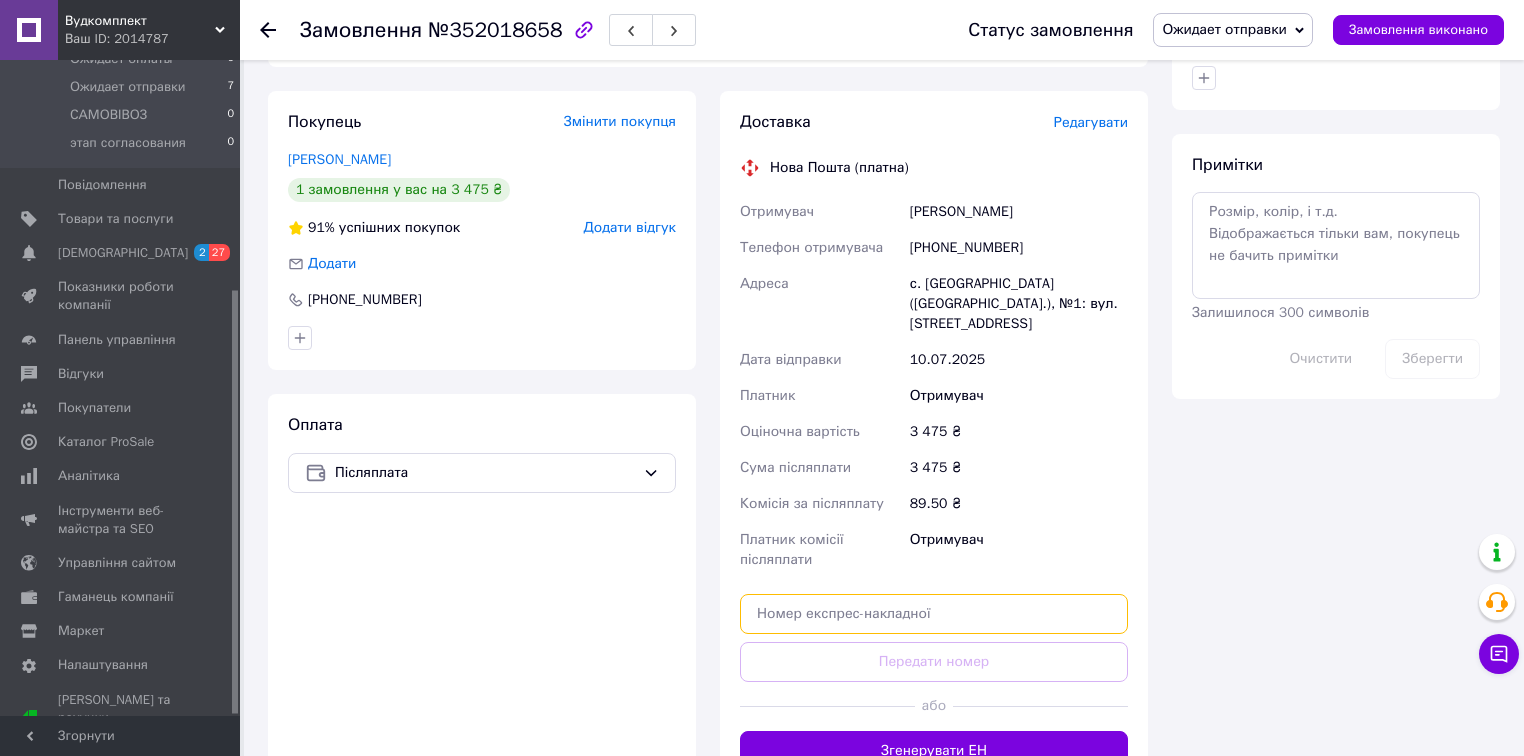 paste on "20451203297368" 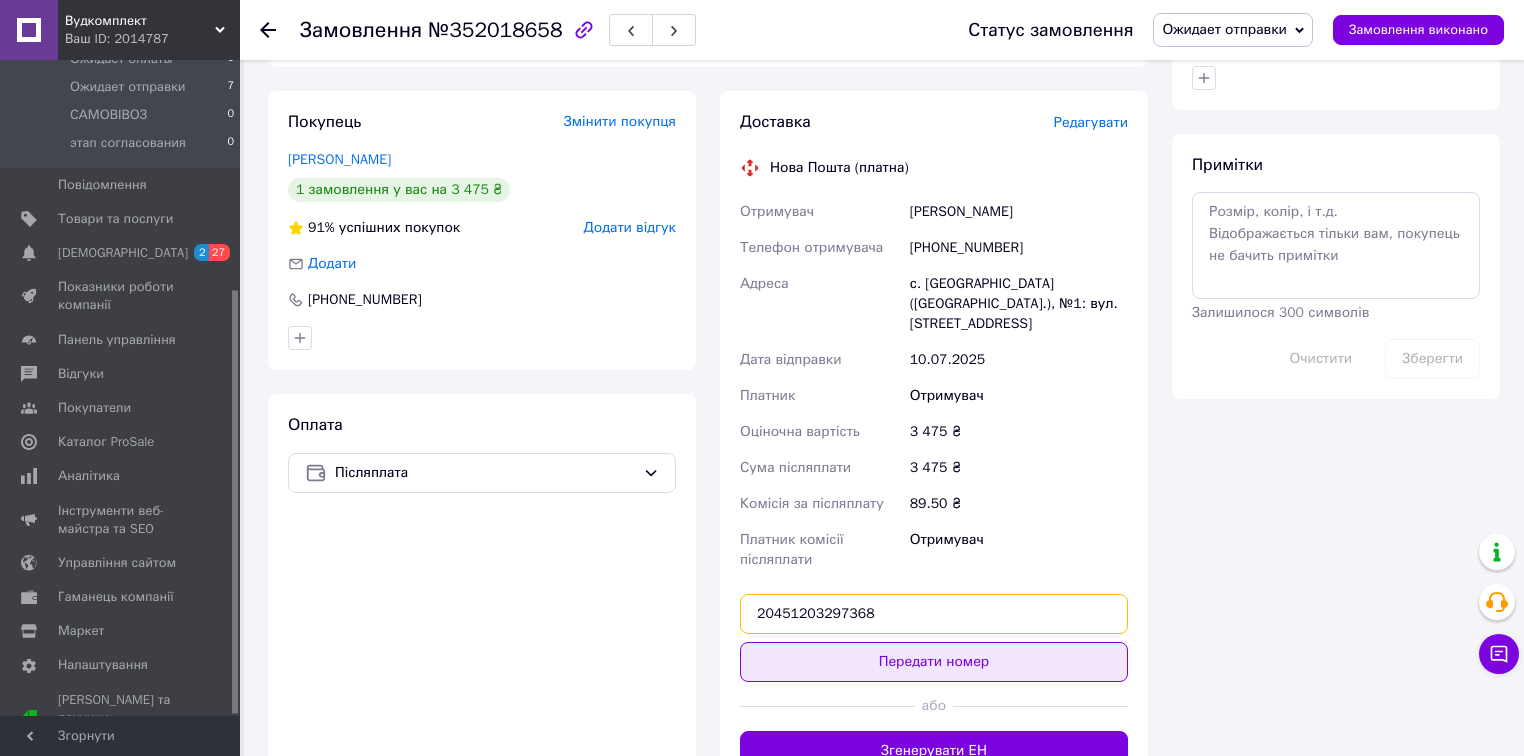 type on "20451203297368" 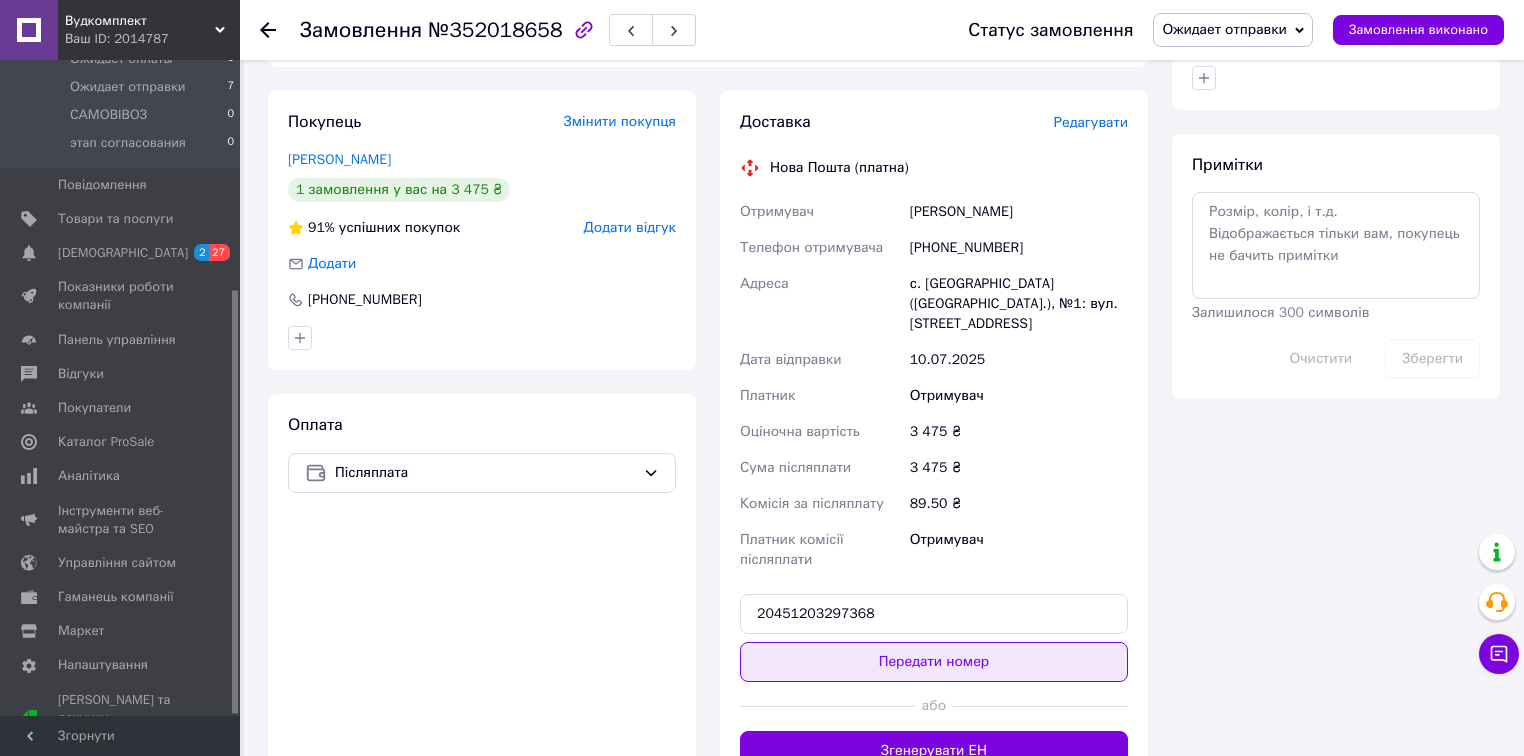 click on "Передати номер" at bounding box center (934, 662) 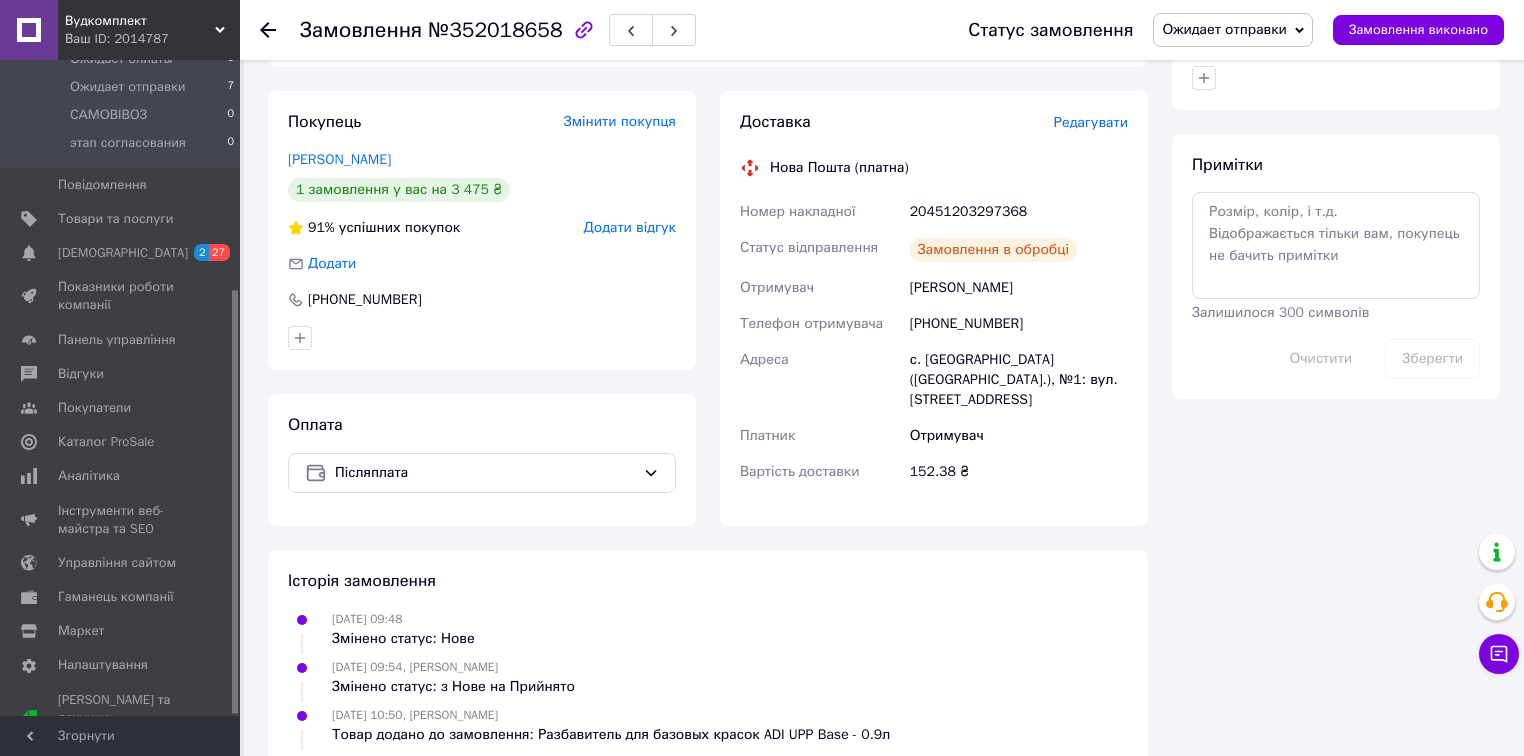 click on "Замовлення виконано" at bounding box center [1418, 30] 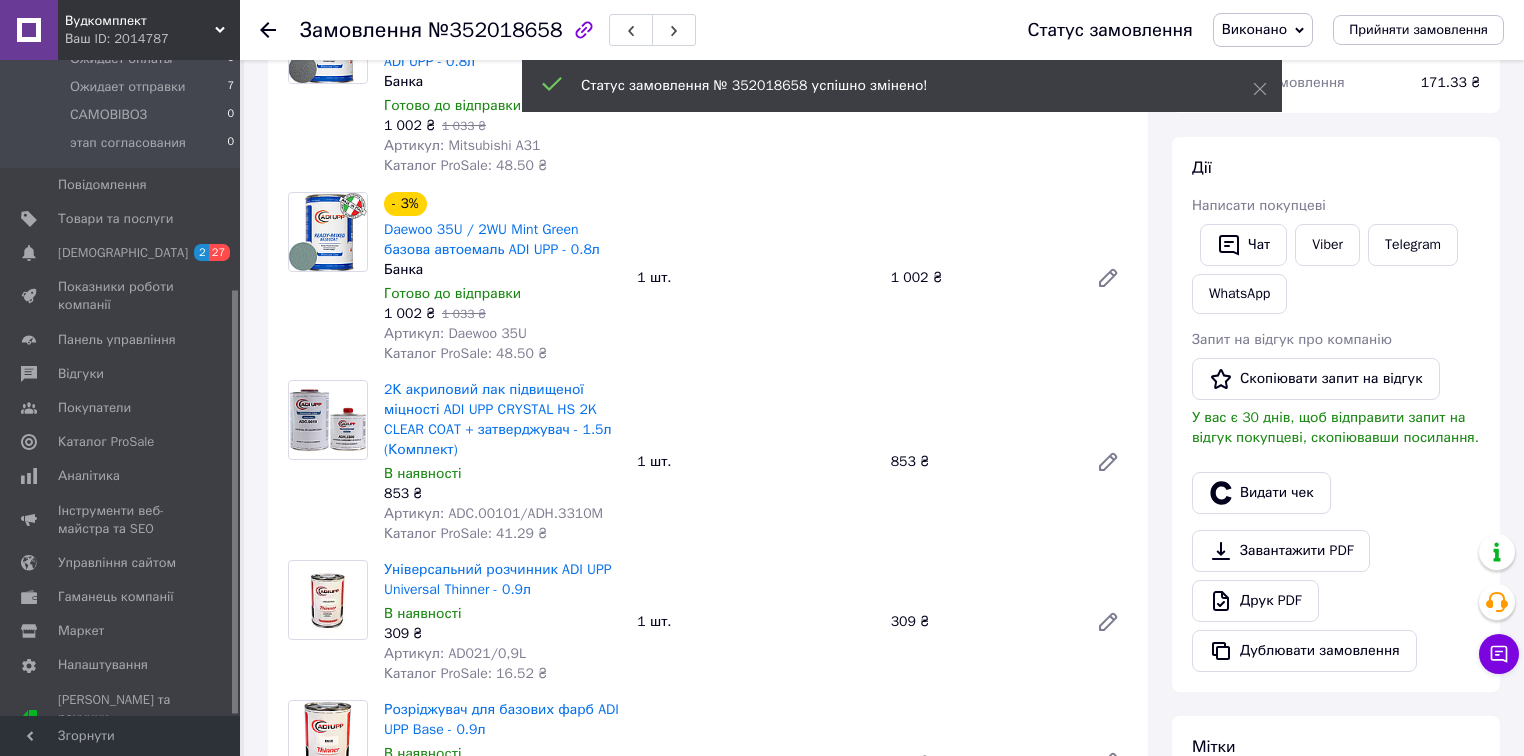 scroll, scrollTop: 160, scrollLeft: 0, axis: vertical 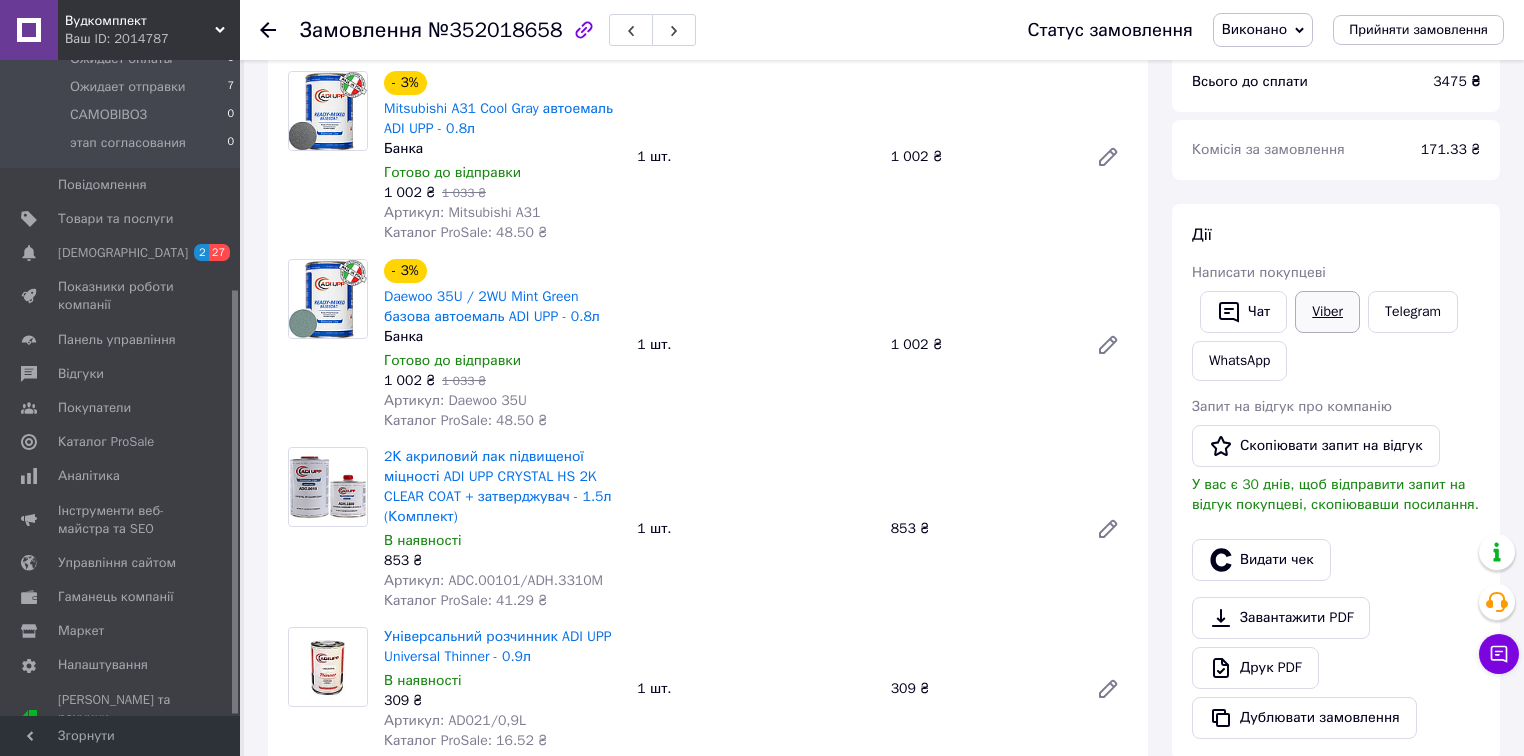 click on "Viber" at bounding box center (1327, 312) 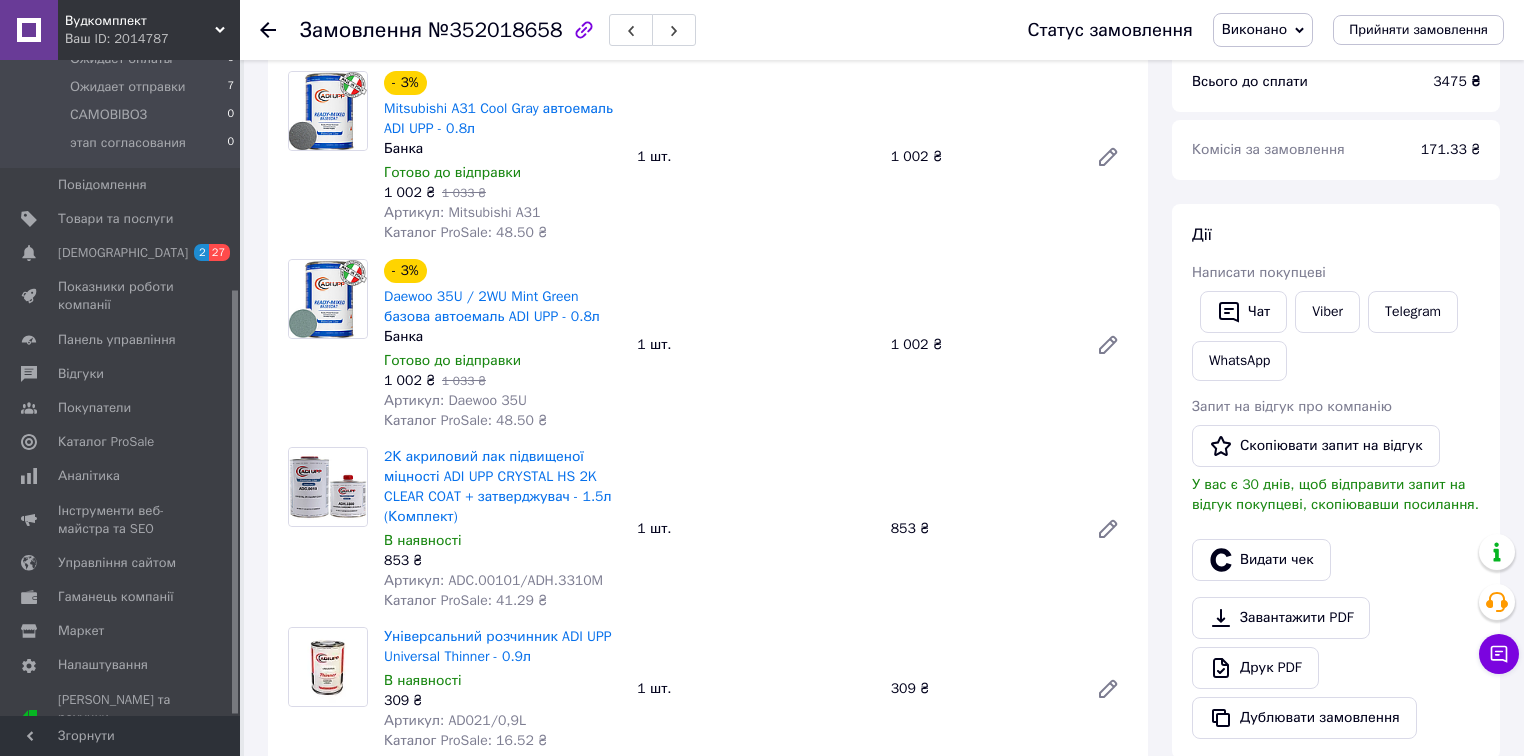 click 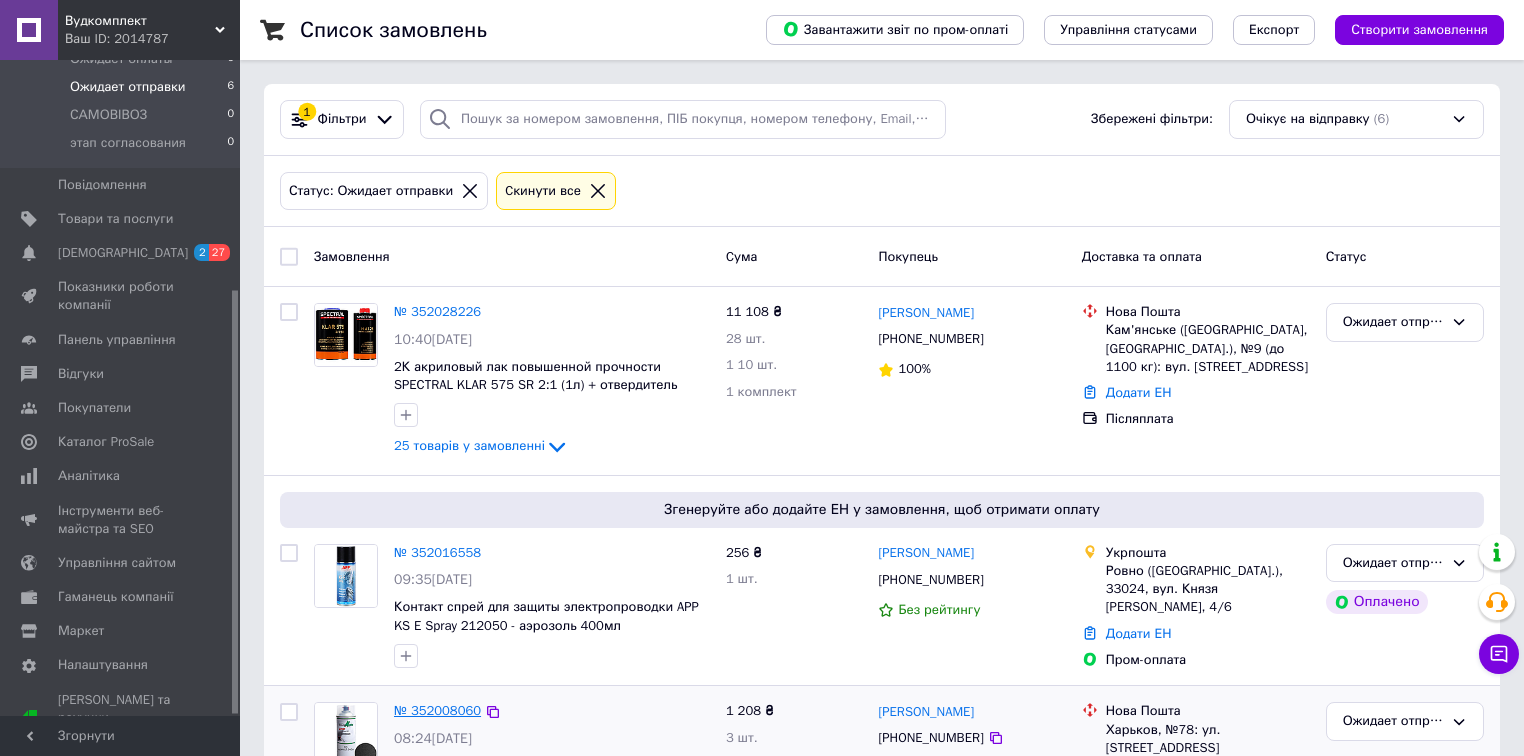 click on "№ 352008060" at bounding box center [437, 710] 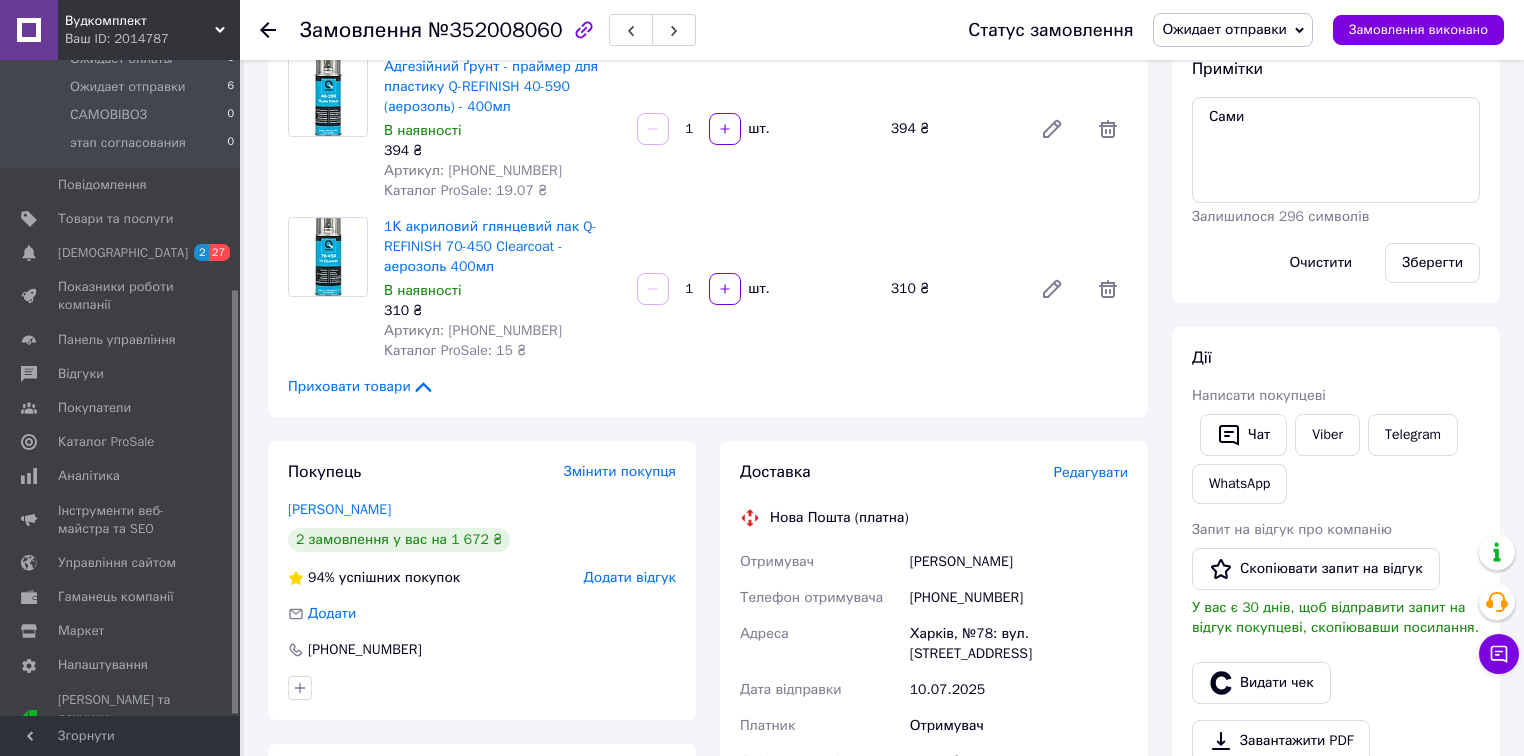 scroll, scrollTop: 720, scrollLeft: 0, axis: vertical 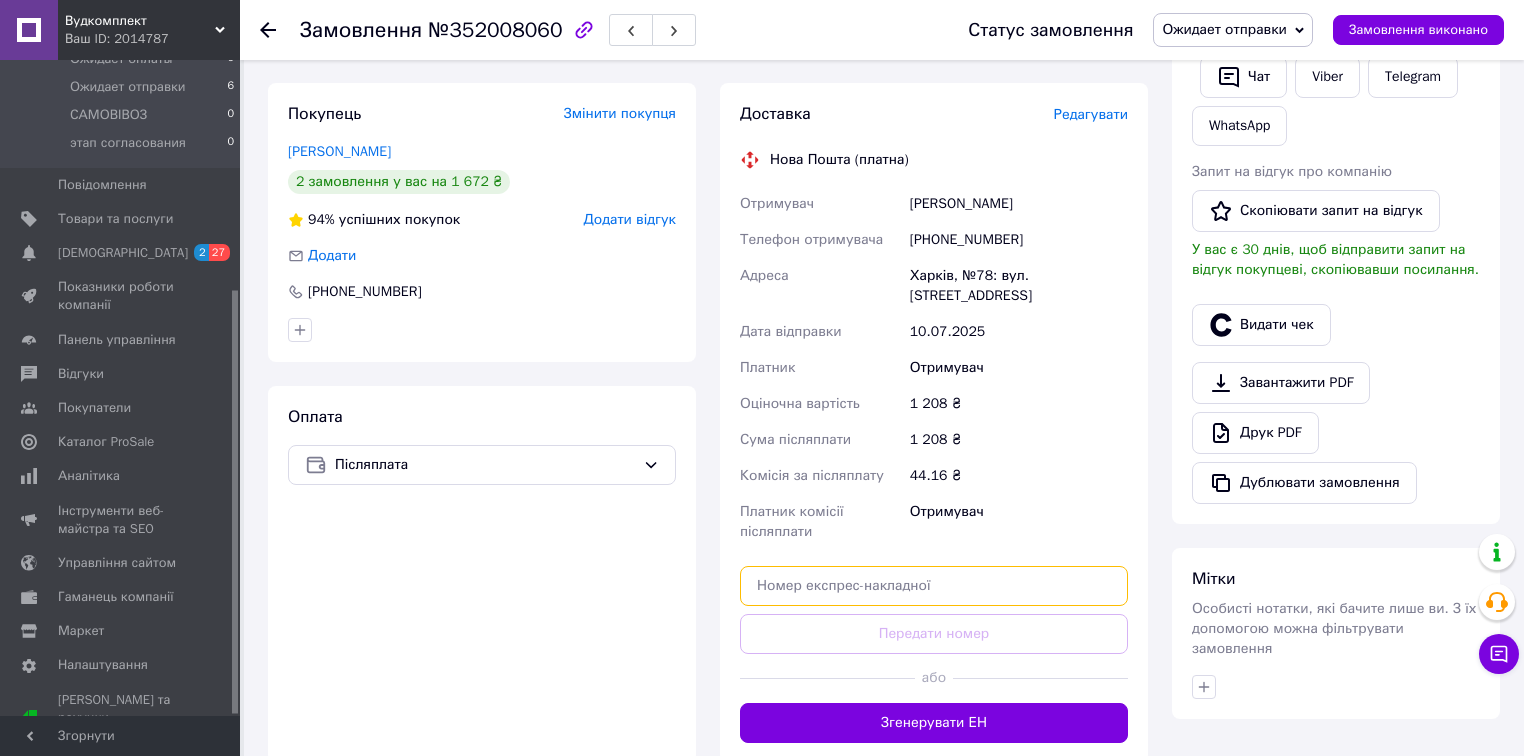 paste on "20451203301795" 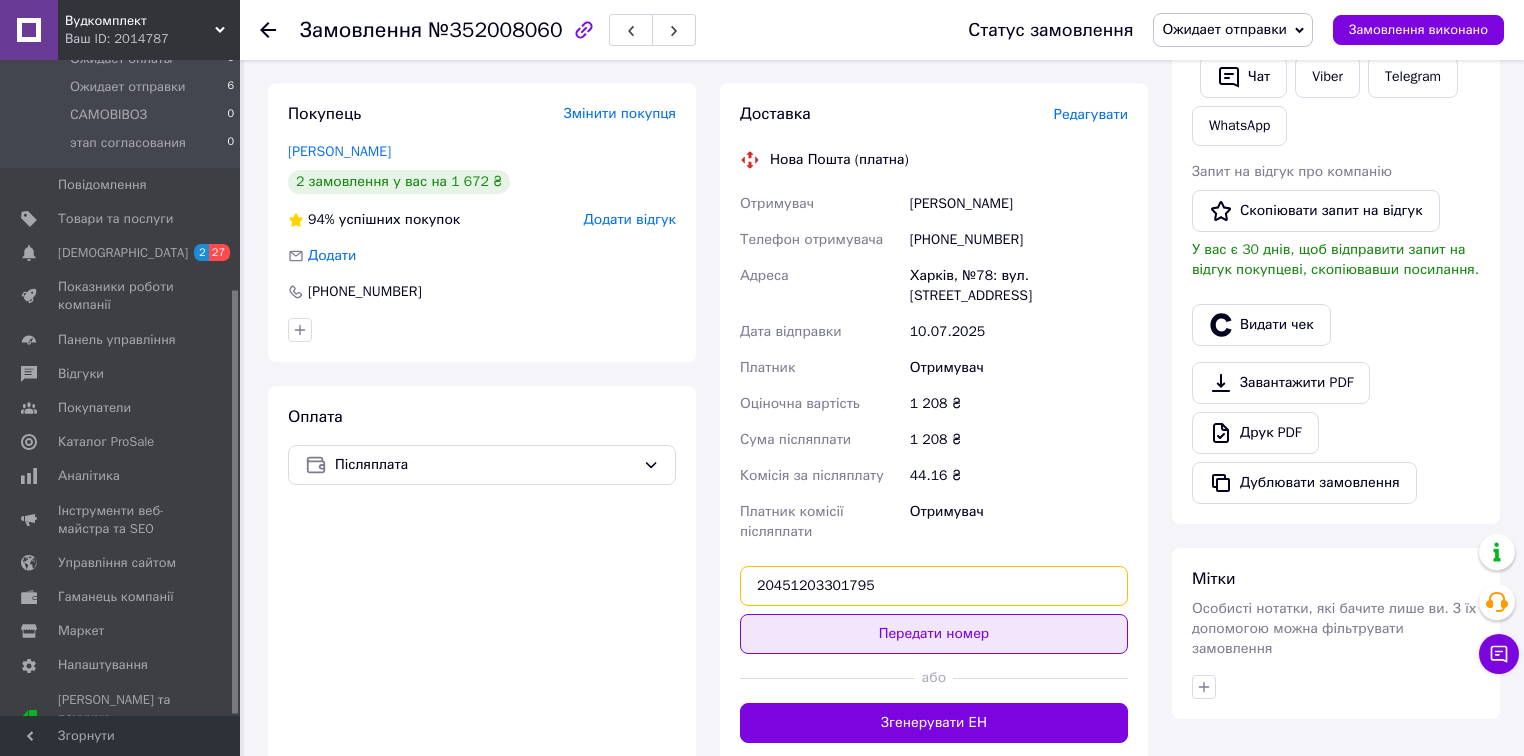 type on "20451203301795" 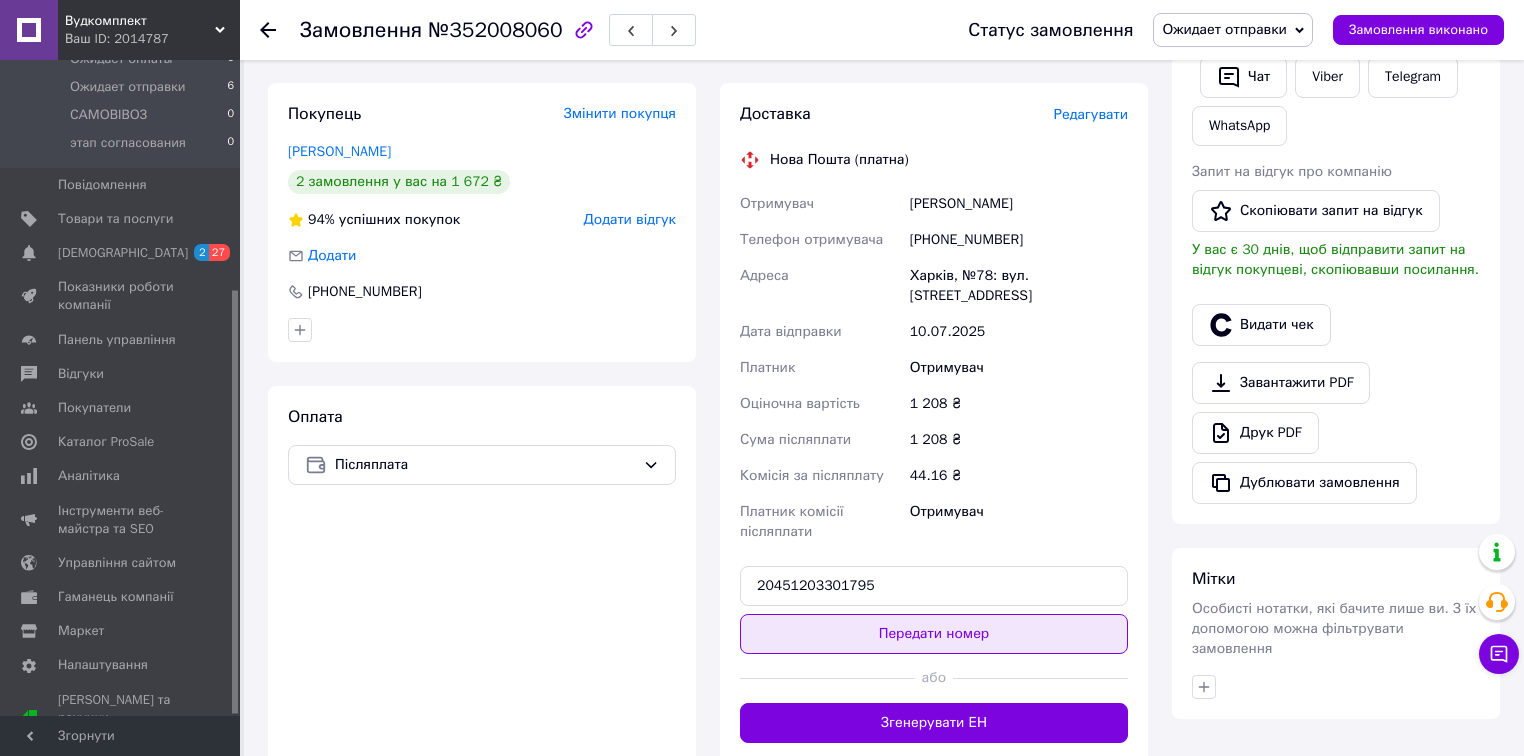 click on "Передати номер" at bounding box center [934, 634] 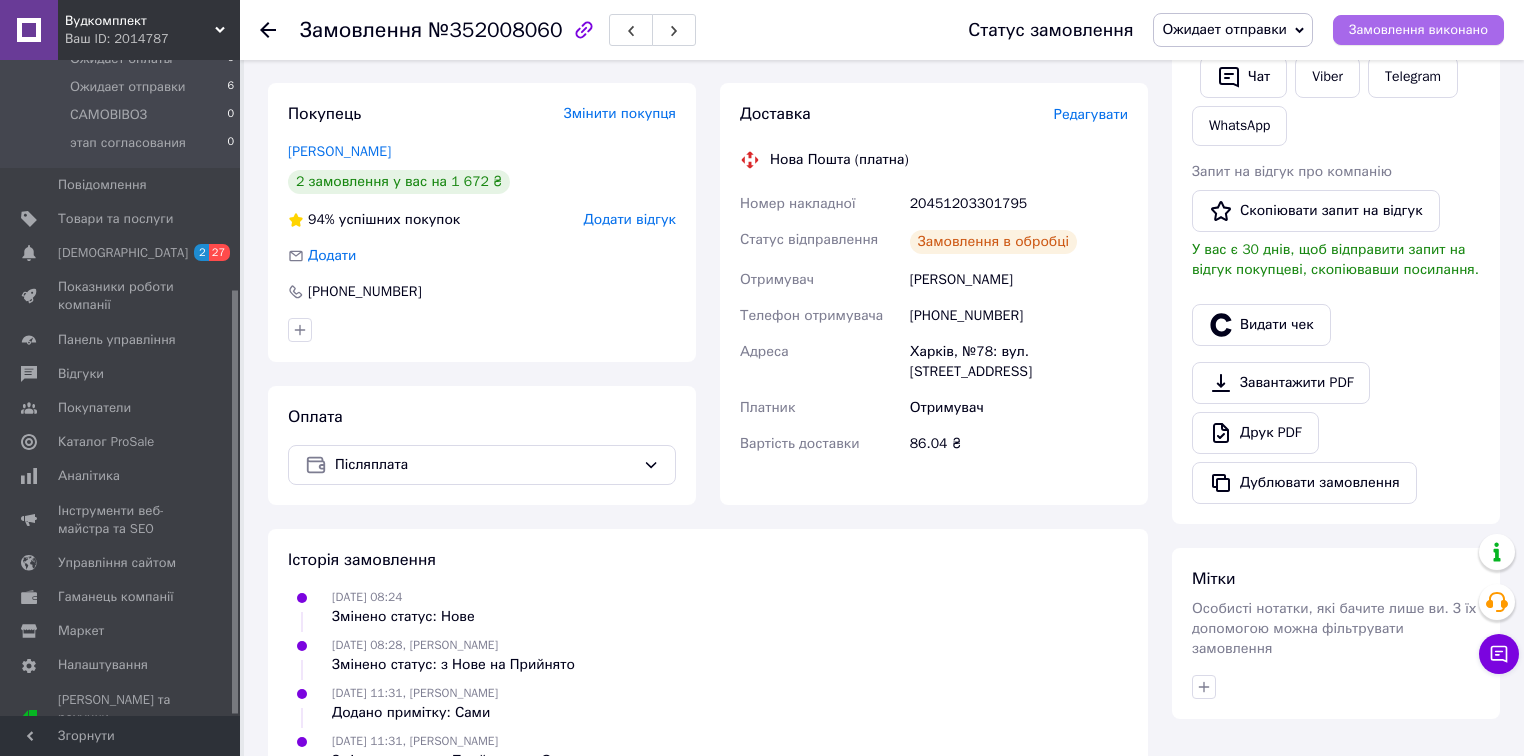 click on "Замовлення виконано" at bounding box center (1418, 30) 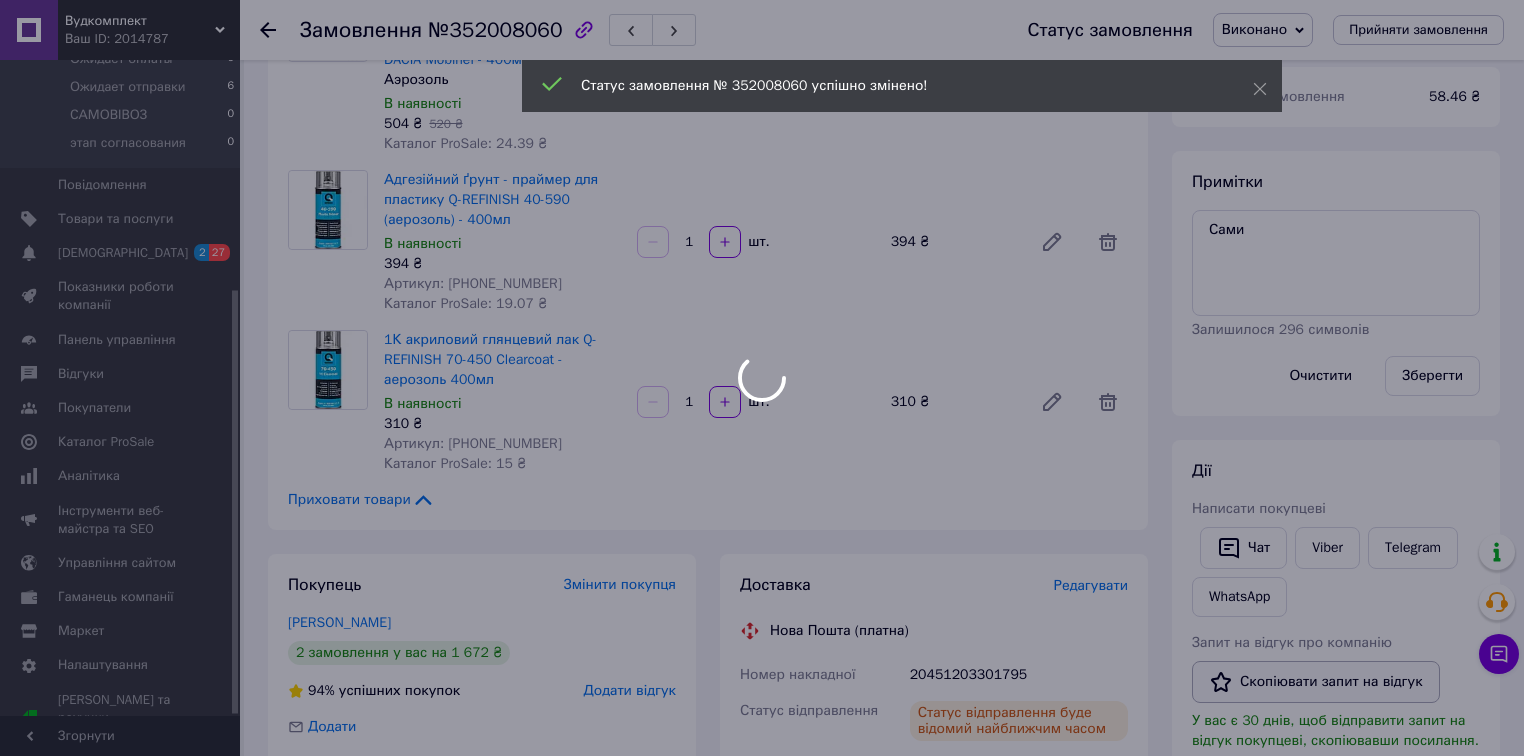 scroll, scrollTop: 240, scrollLeft: 0, axis: vertical 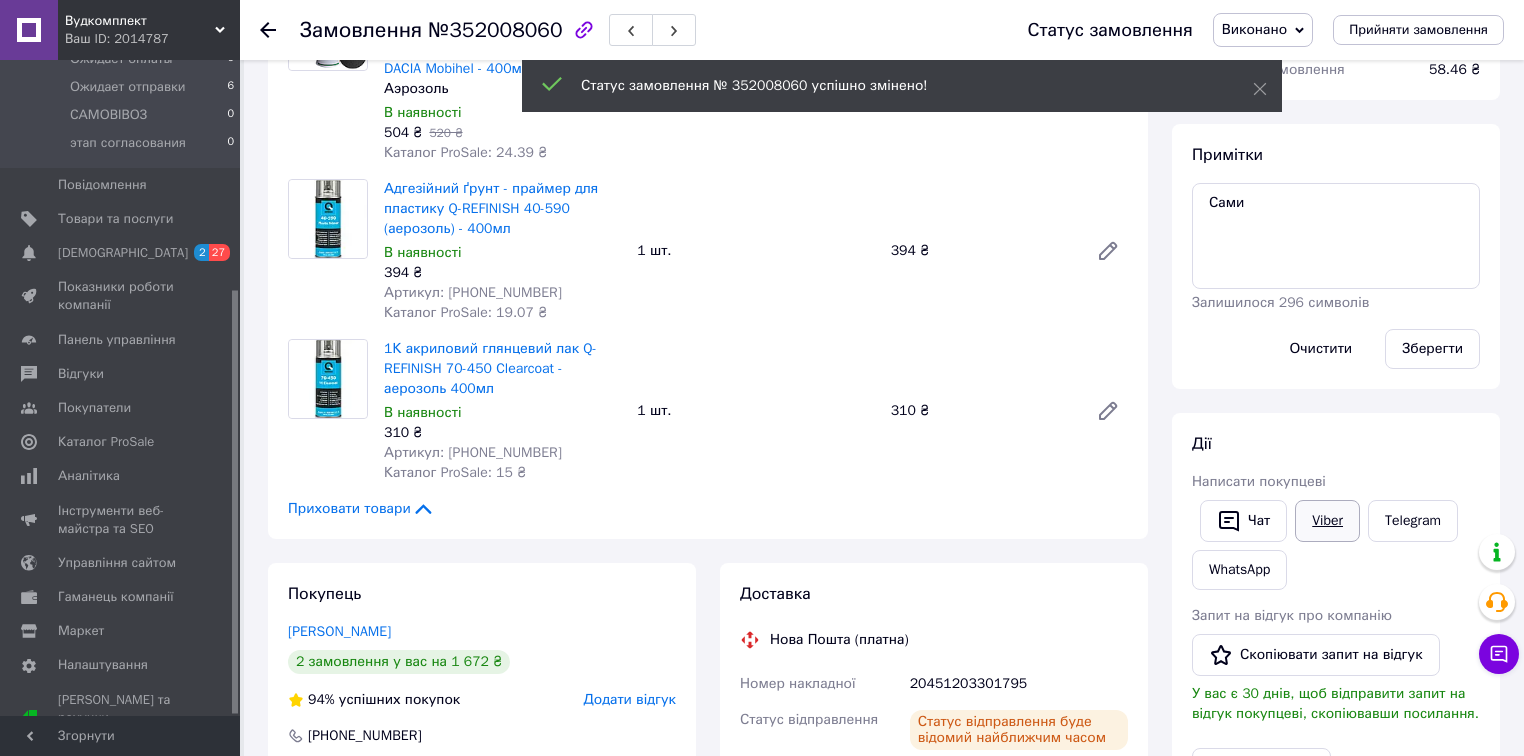 click on "Viber" at bounding box center [1327, 521] 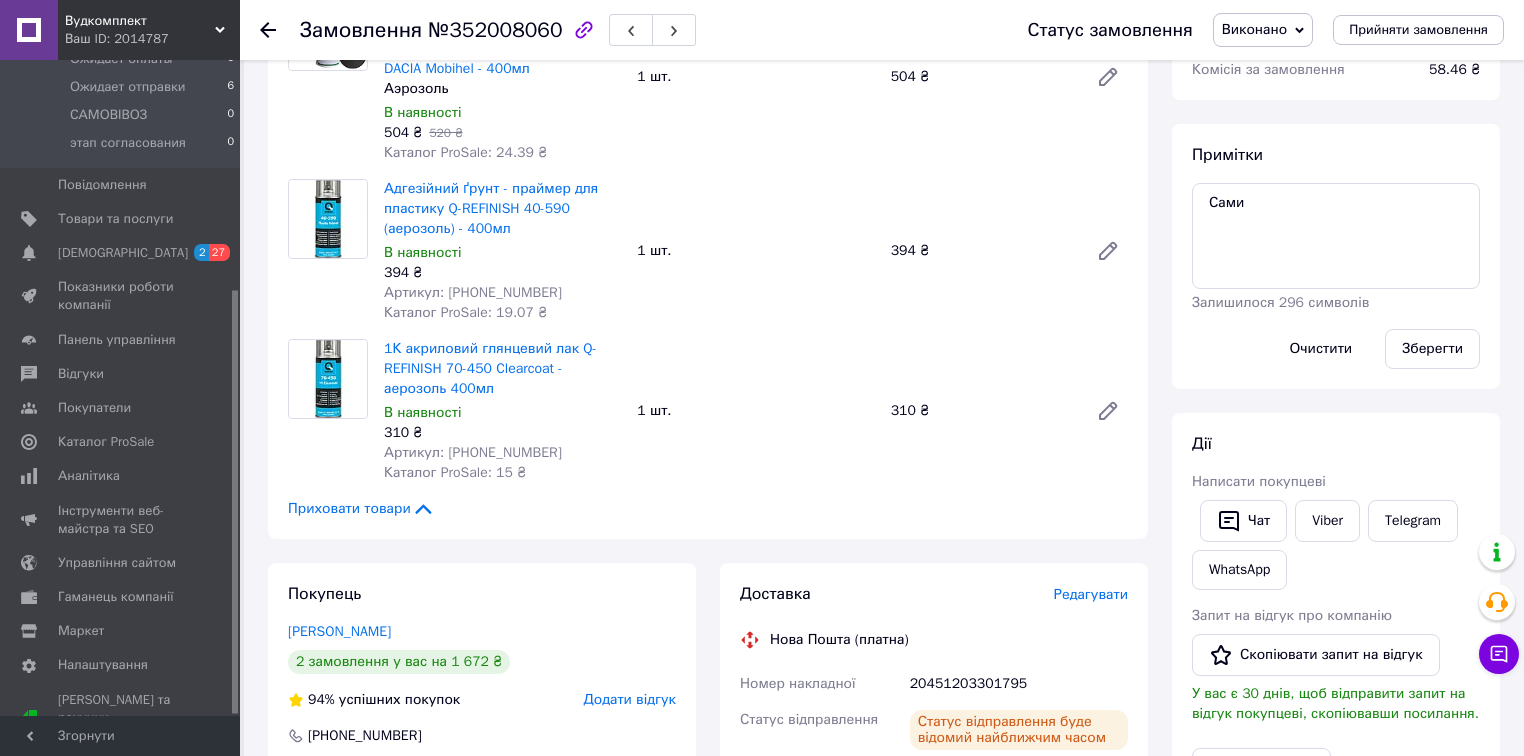 click 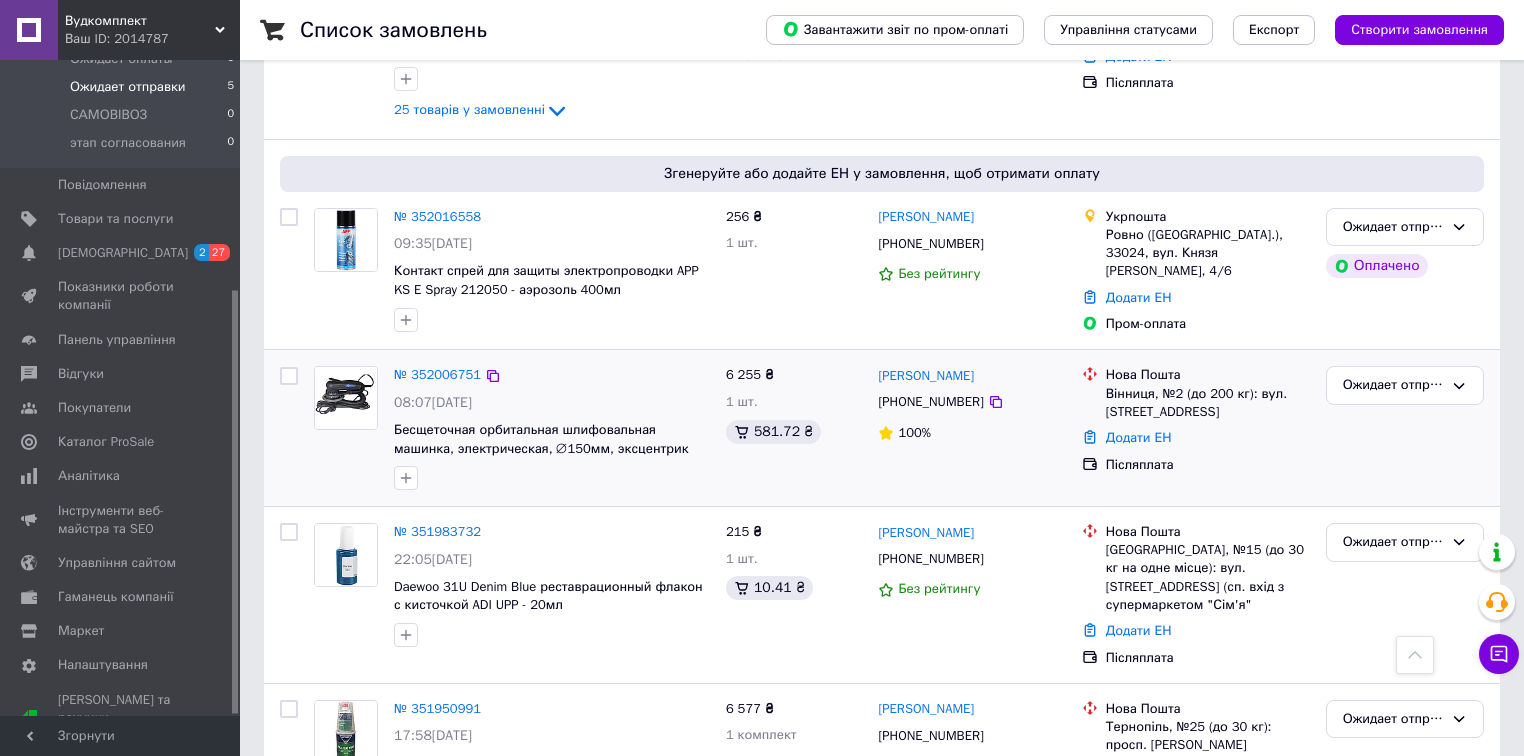 scroll, scrollTop: 312, scrollLeft: 0, axis: vertical 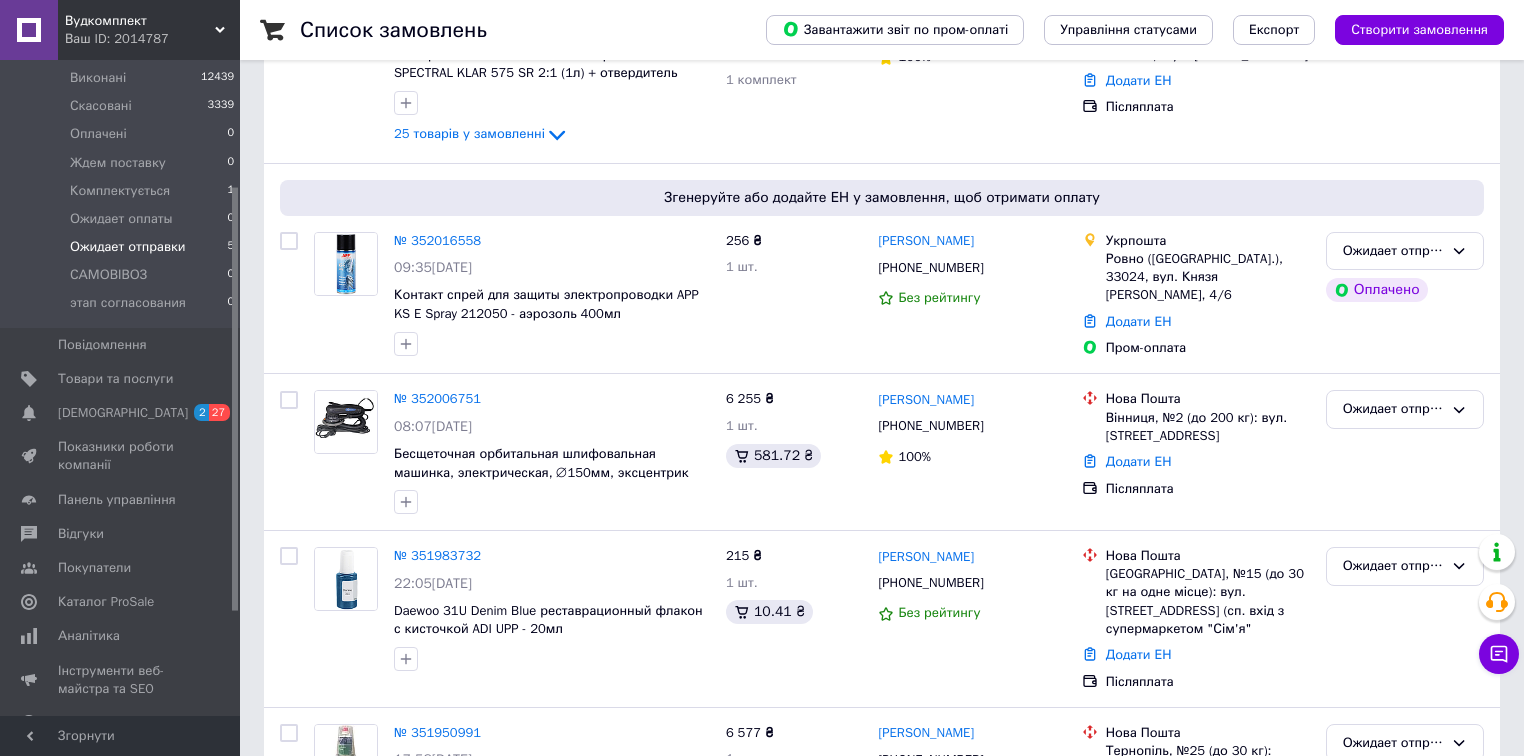 click on "Ожидает отправки" at bounding box center (128, 247) 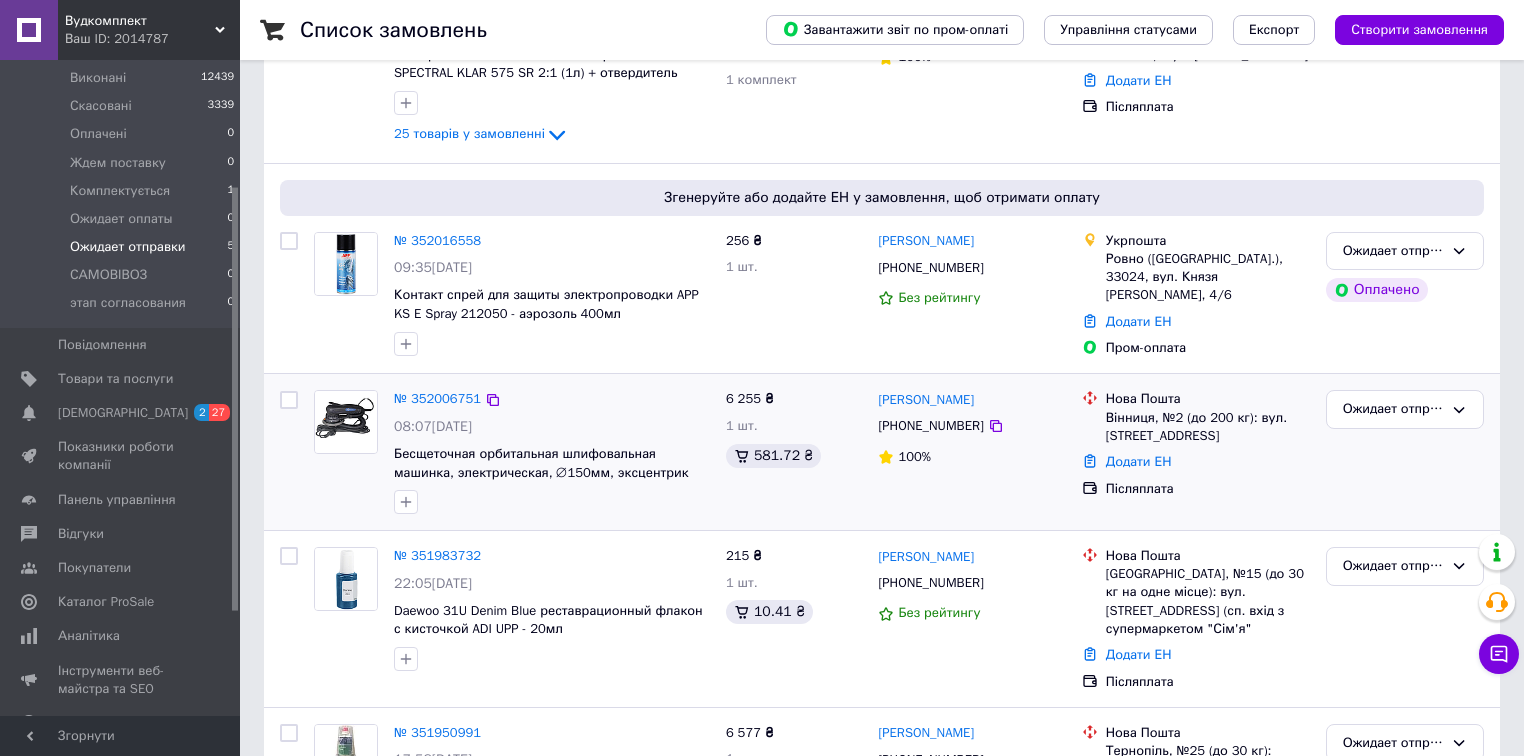 scroll, scrollTop: 0, scrollLeft: 0, axis: both 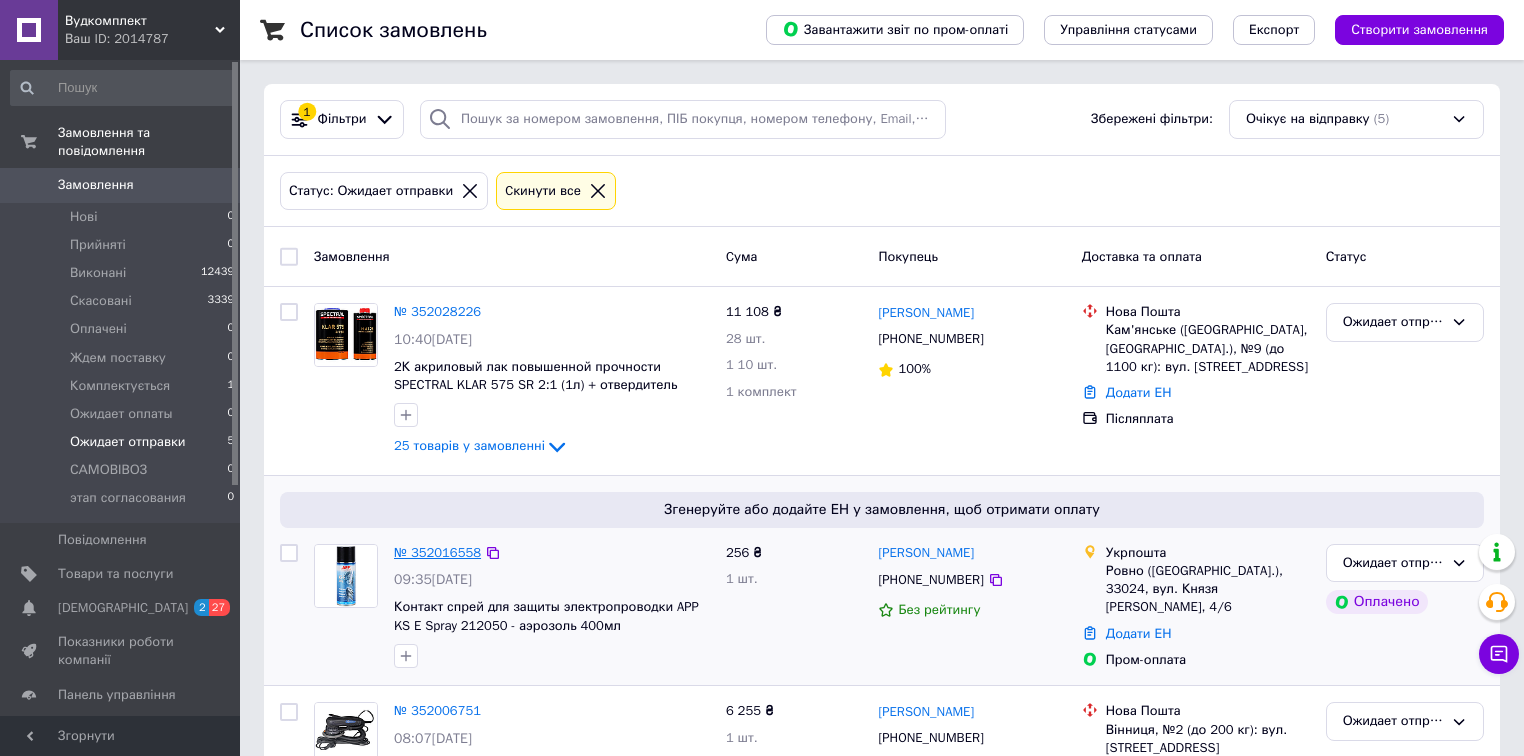 click on "№ 352016558" at bounding box center (437, 552) 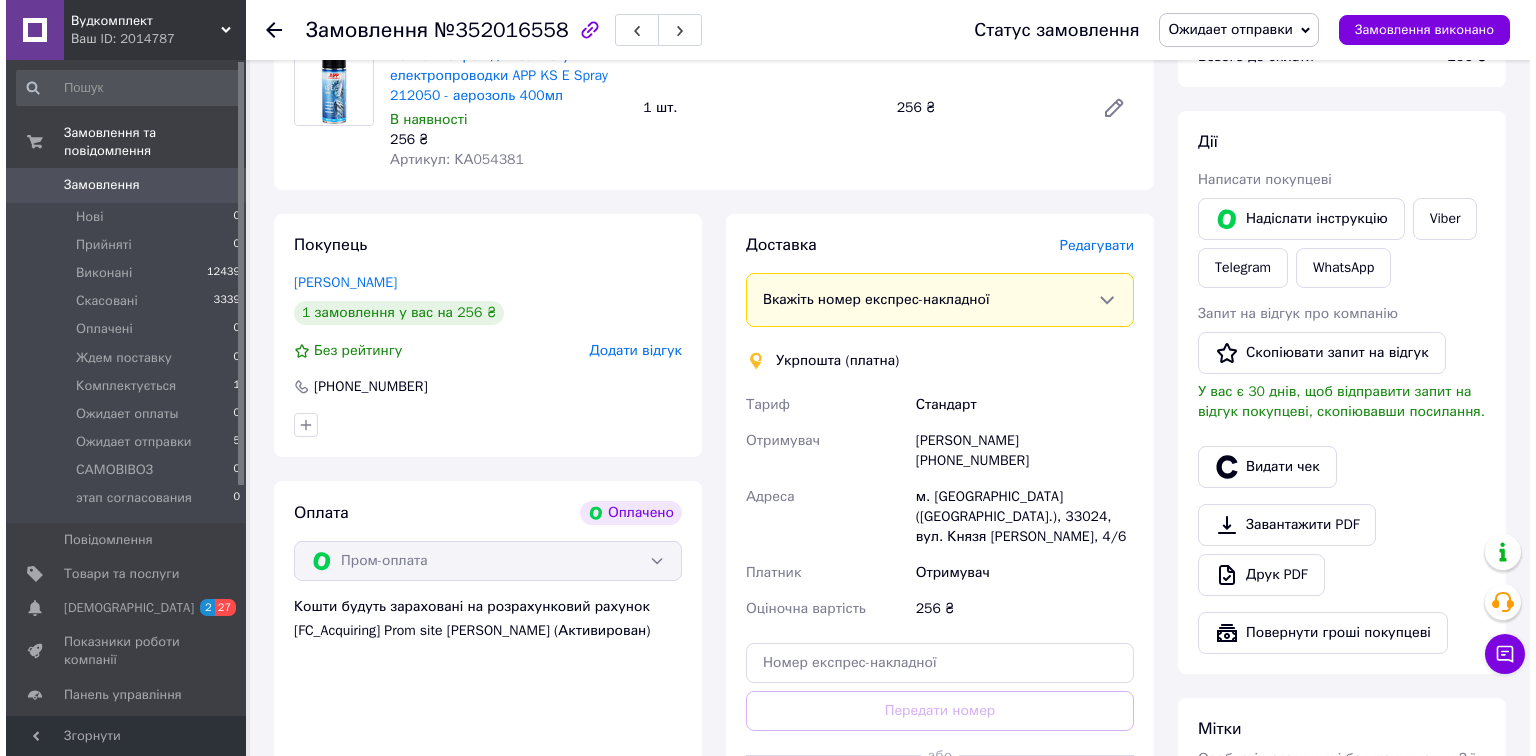 scroll, scrollTop: 320, scrollLeft: 0, axis: vertical 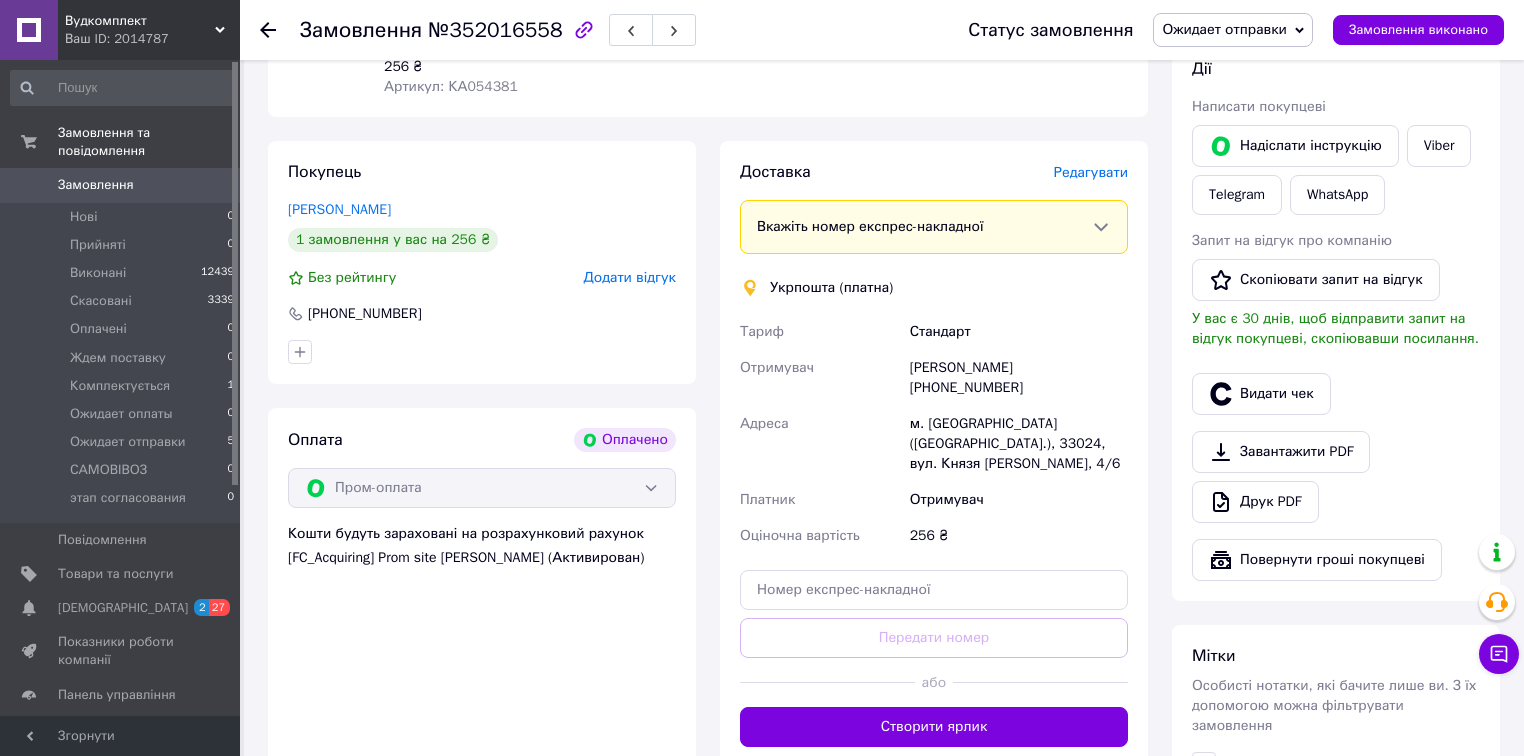 click on "Редагувати" at bounding box center (1091, 172) 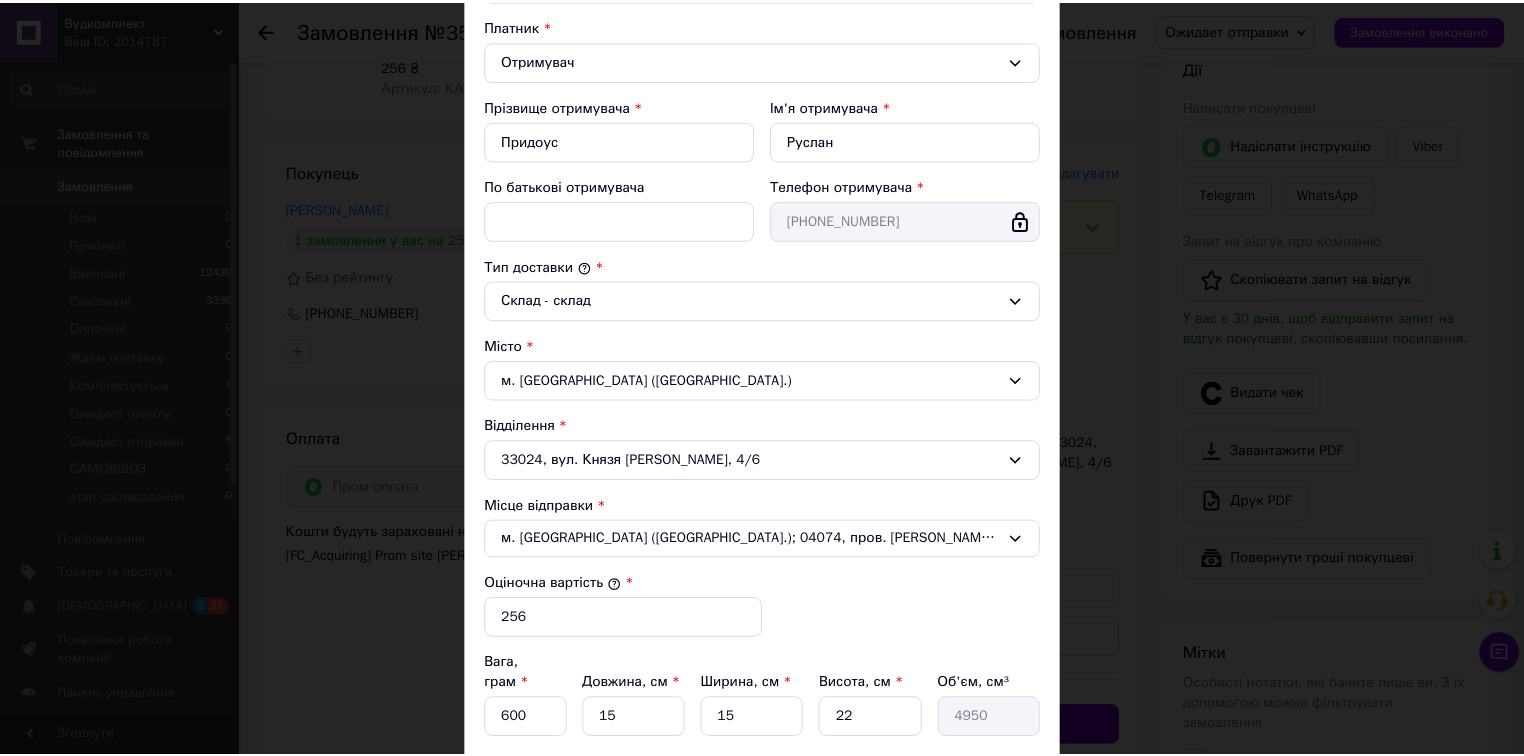 scroll, scrollTop: 490, scrollLeft: 0, axis: vertical 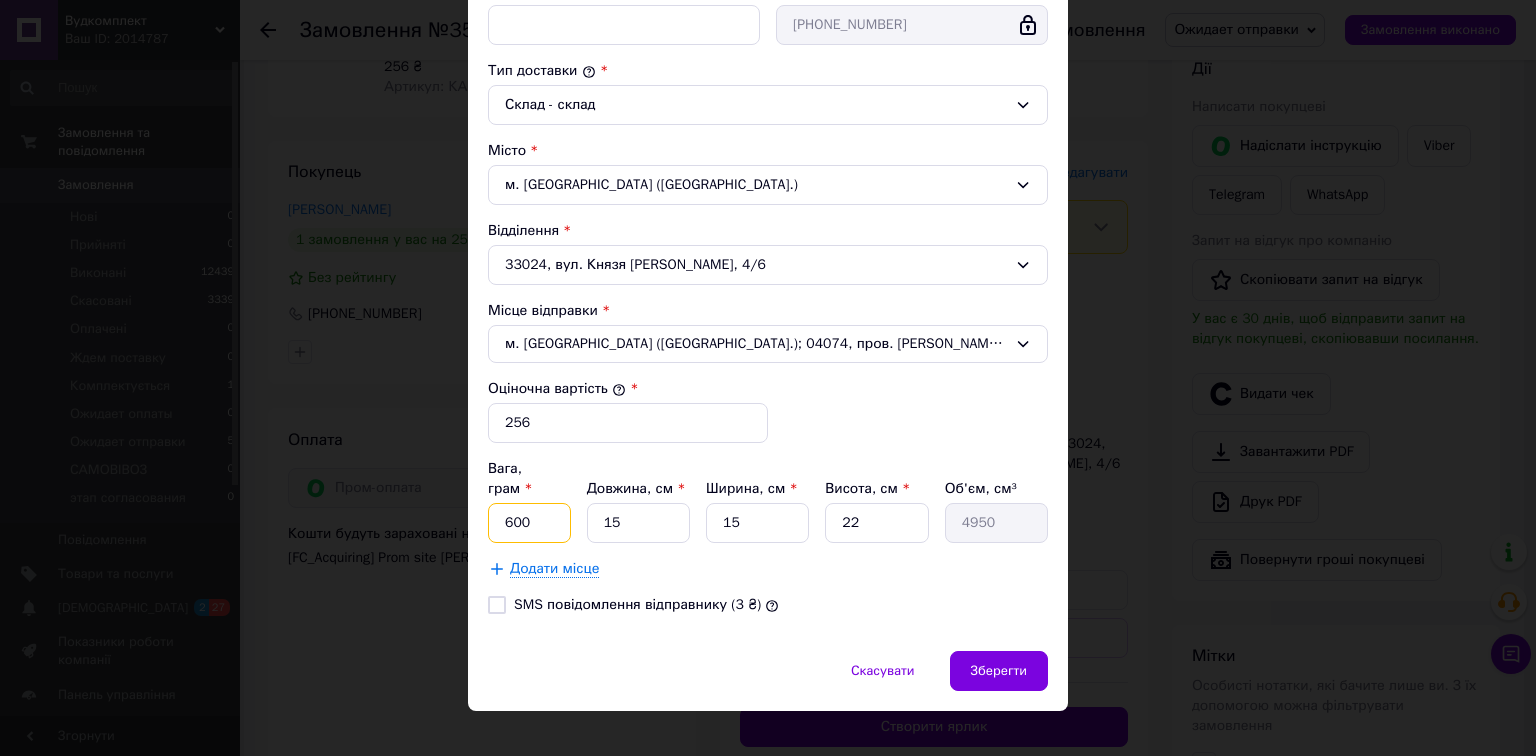 click on "600" at bounding box center (529, 523) 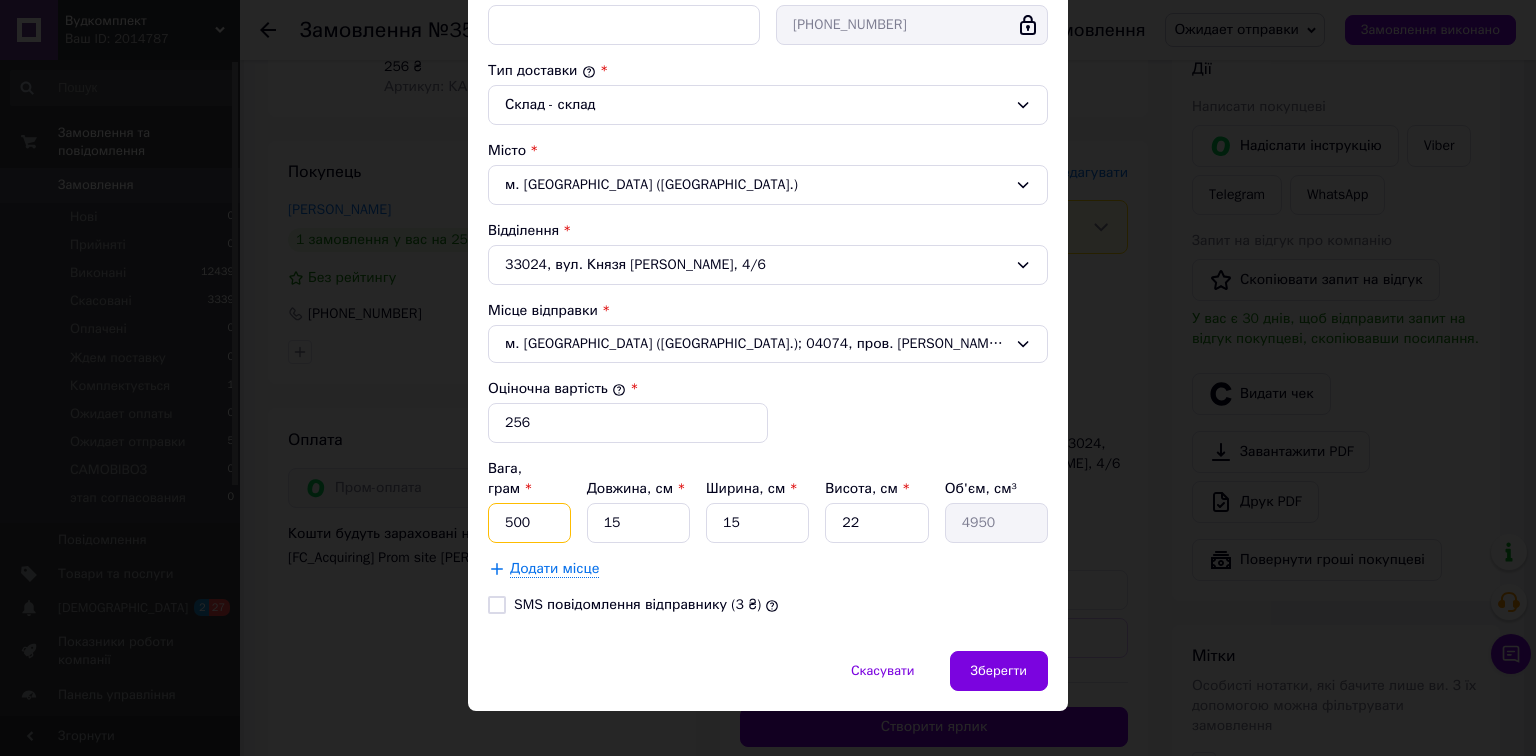 type on "500" 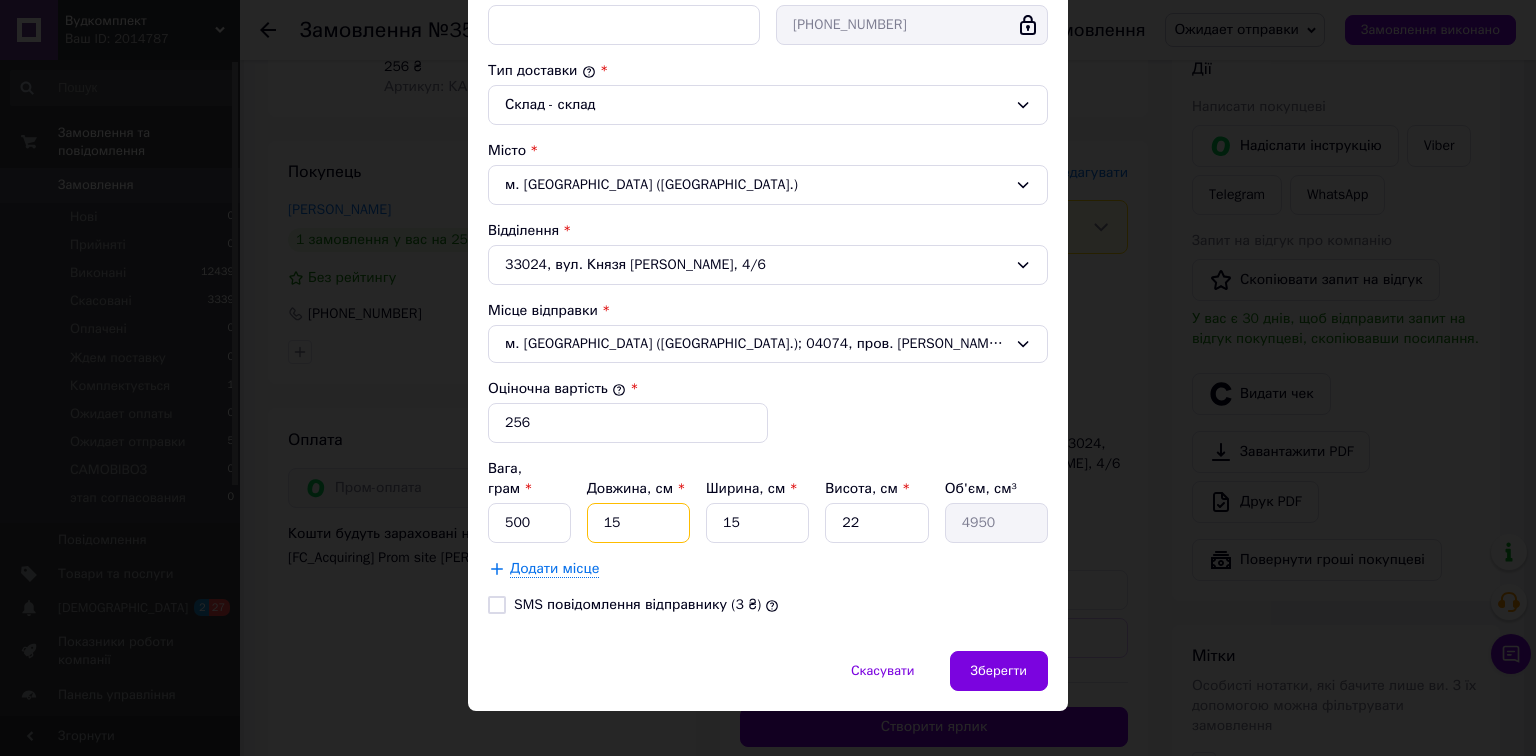 click on "15" at bounding box center (638, 523) 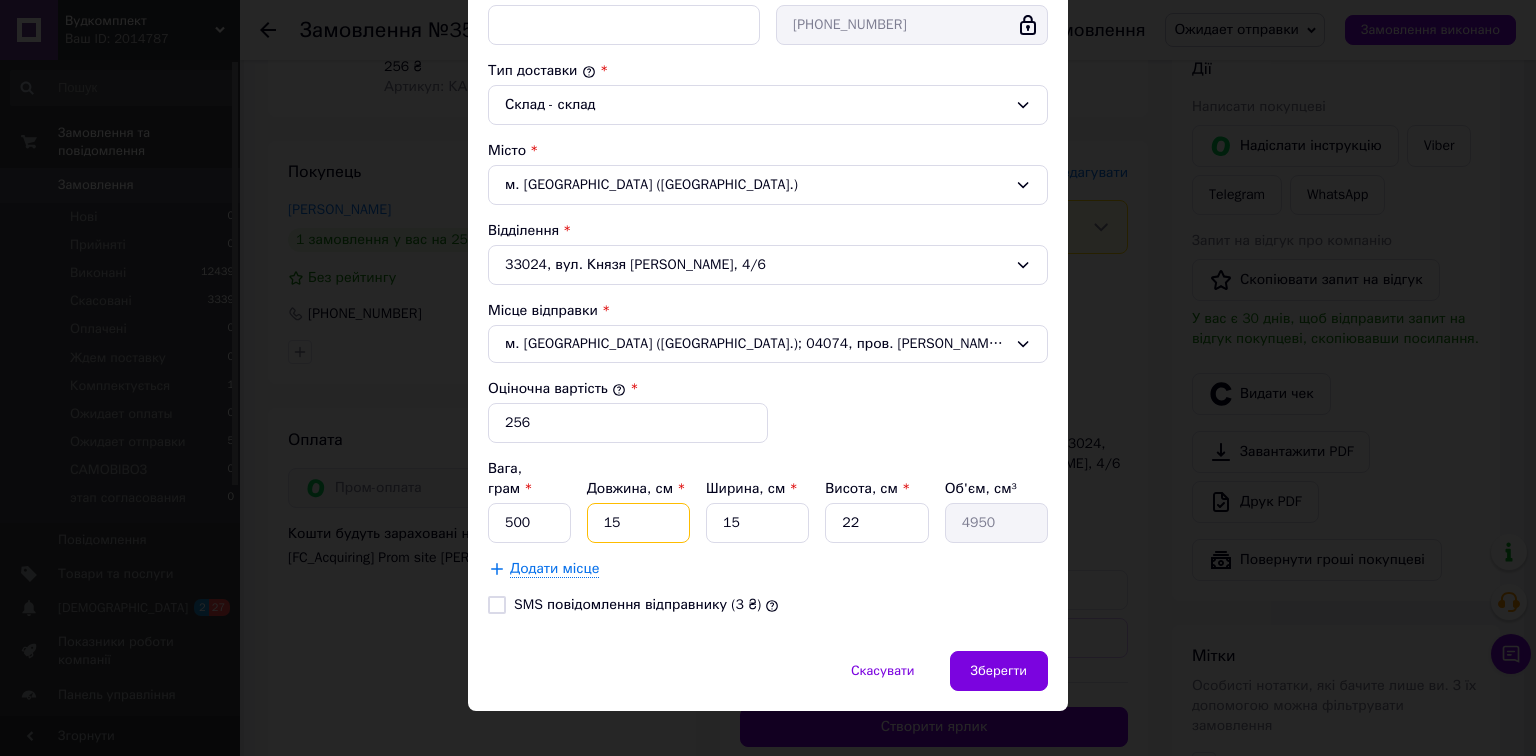 type on "1" 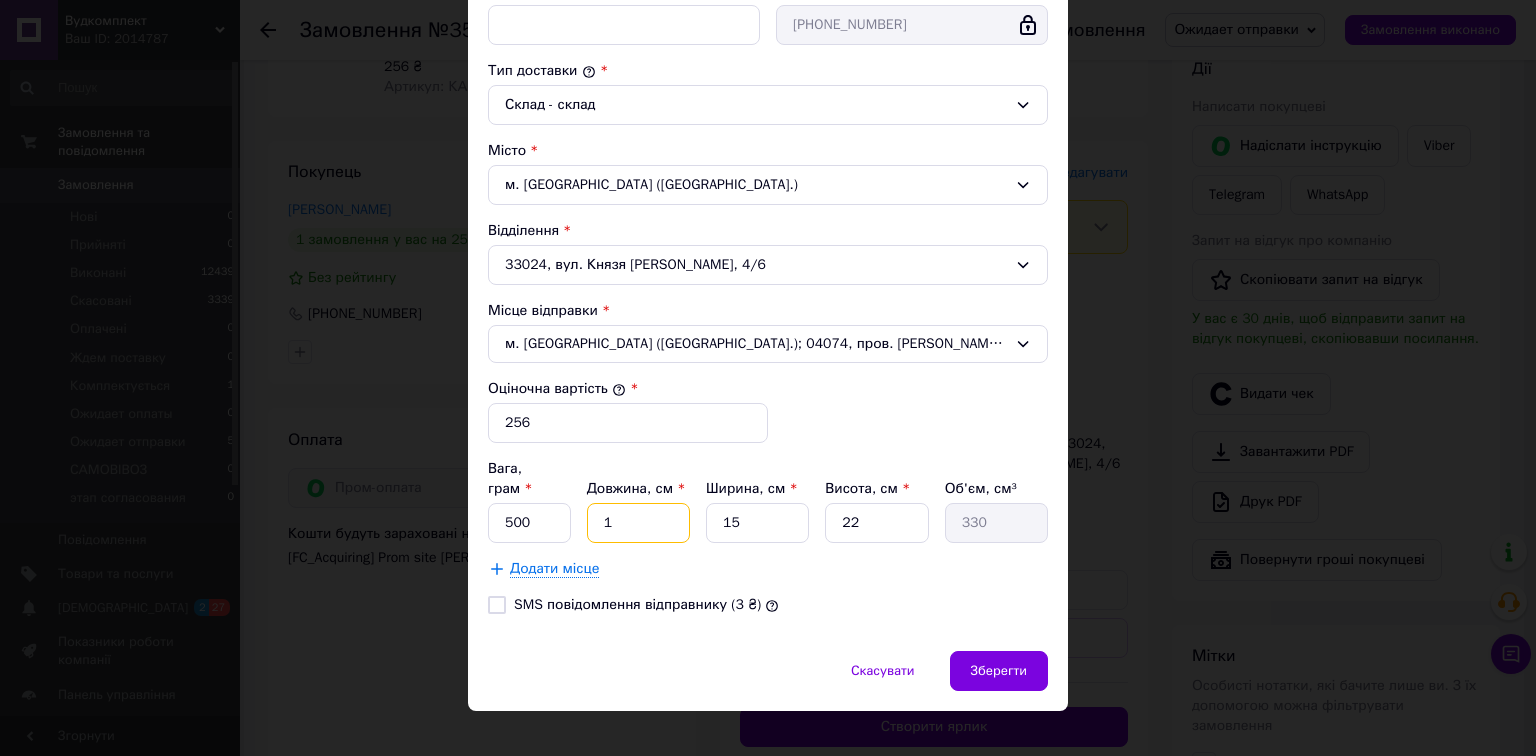 type 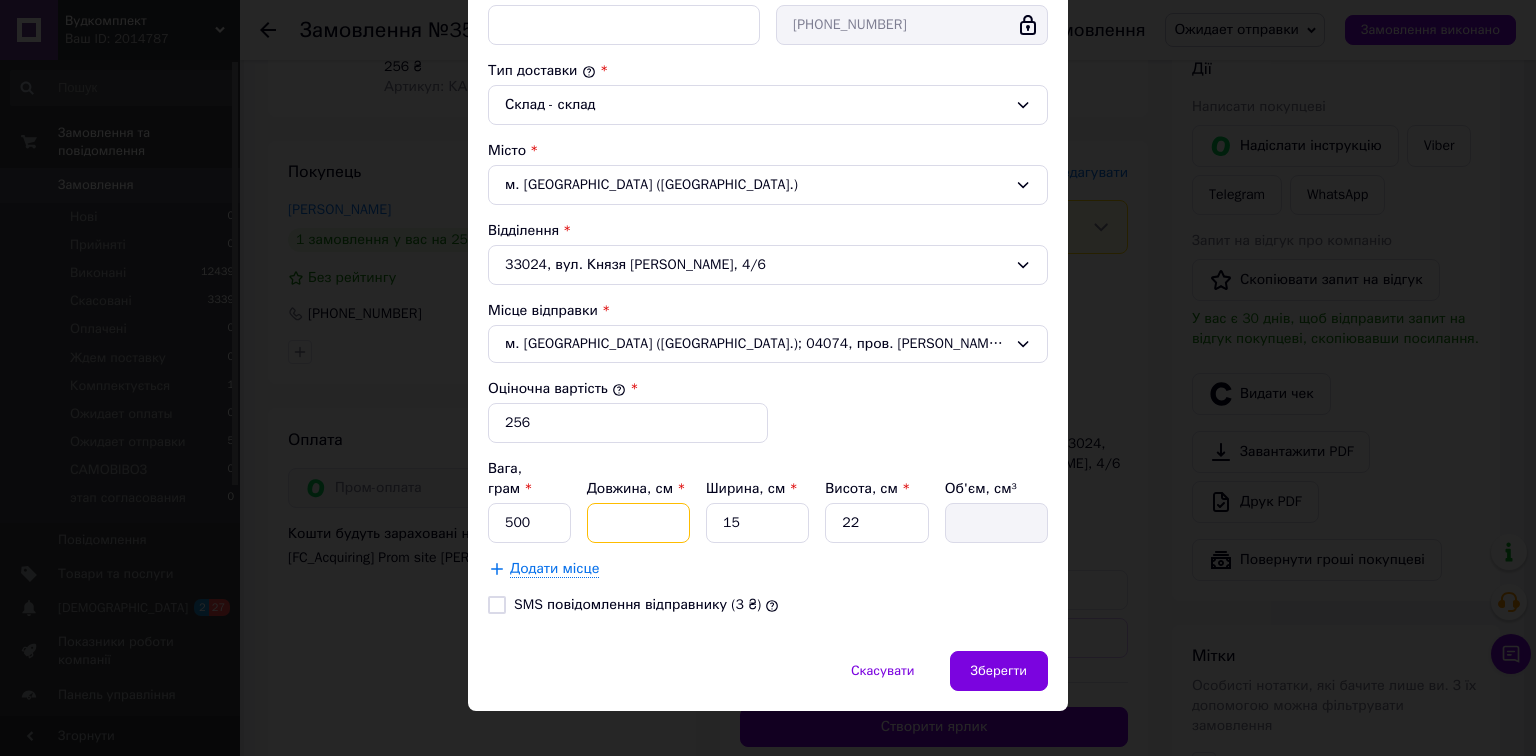 type on "2" 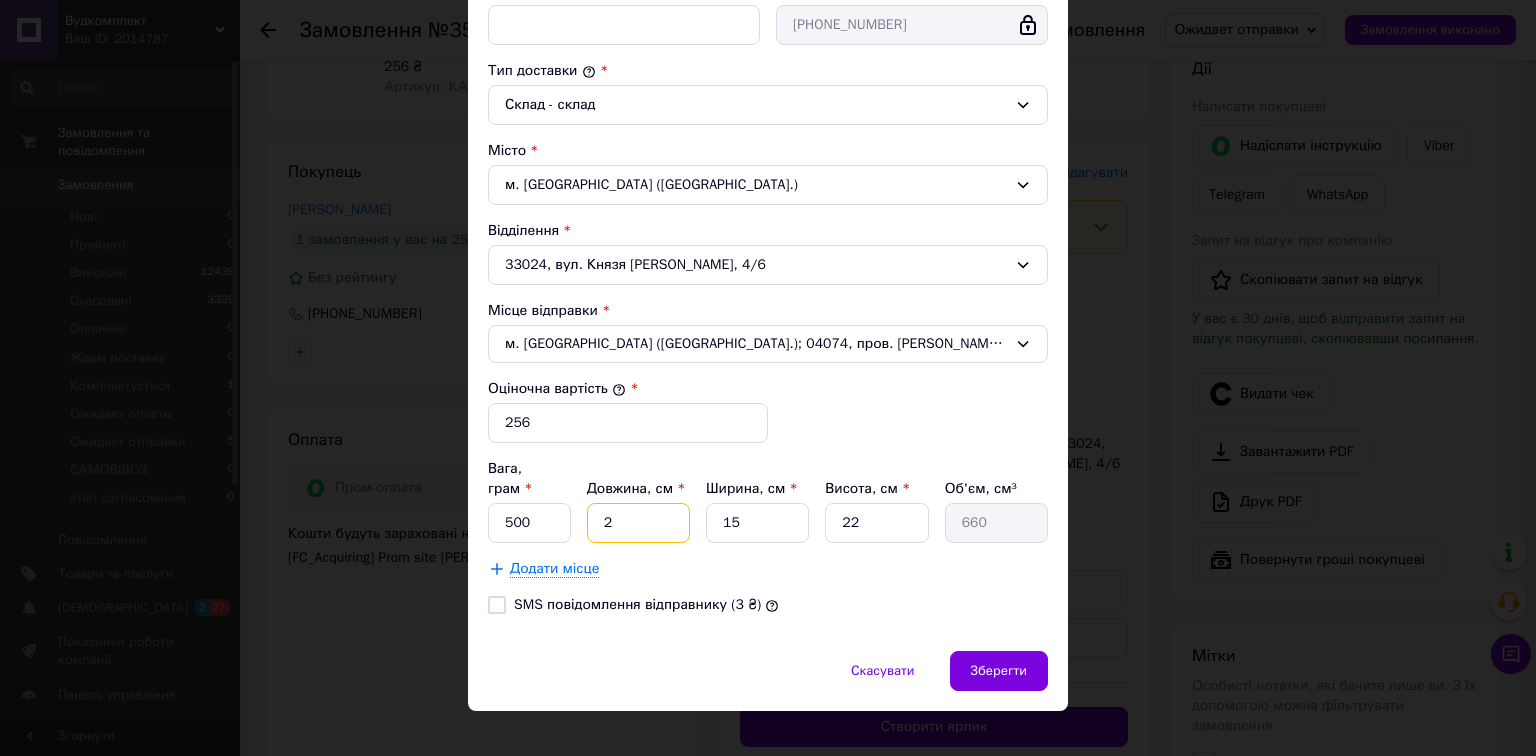 type on "24" 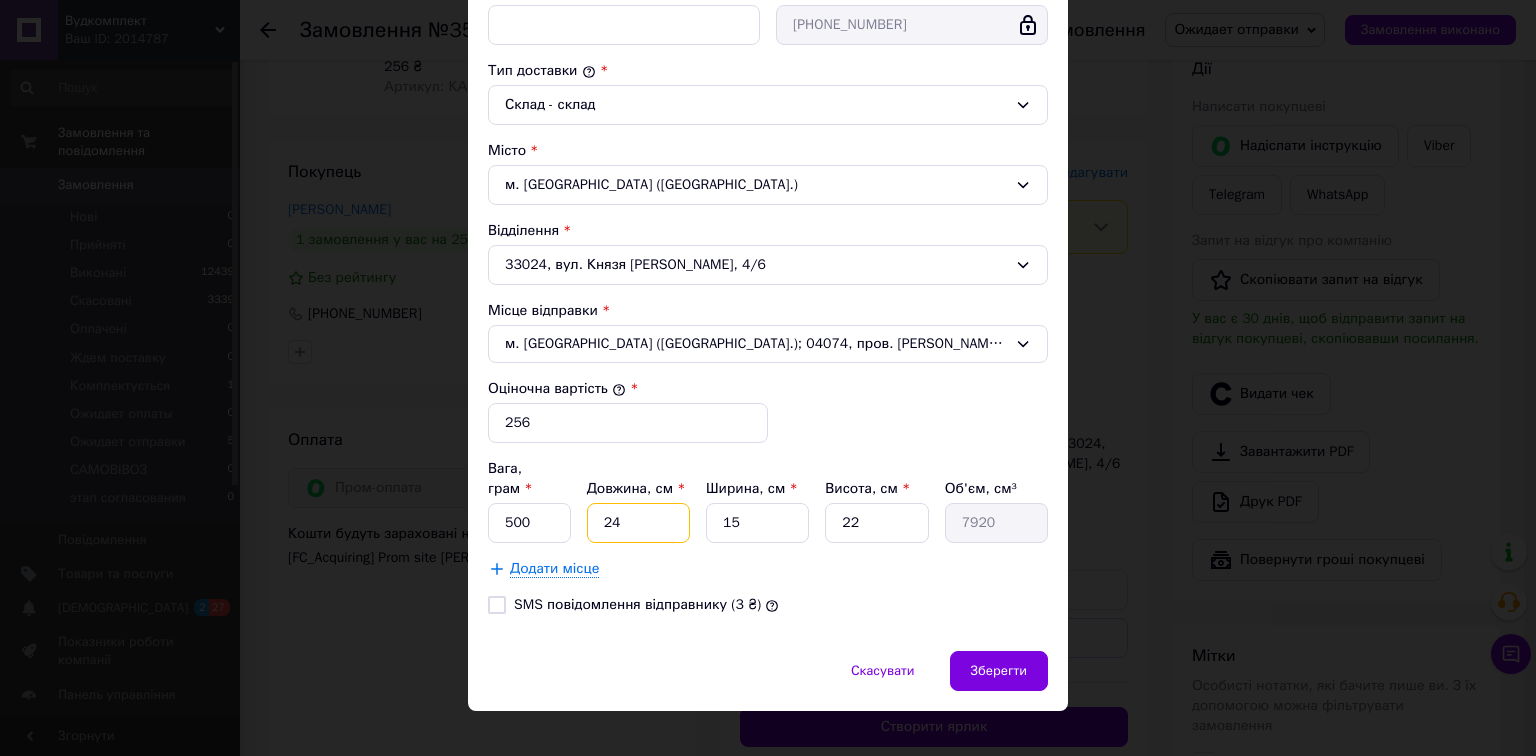 type on "24" 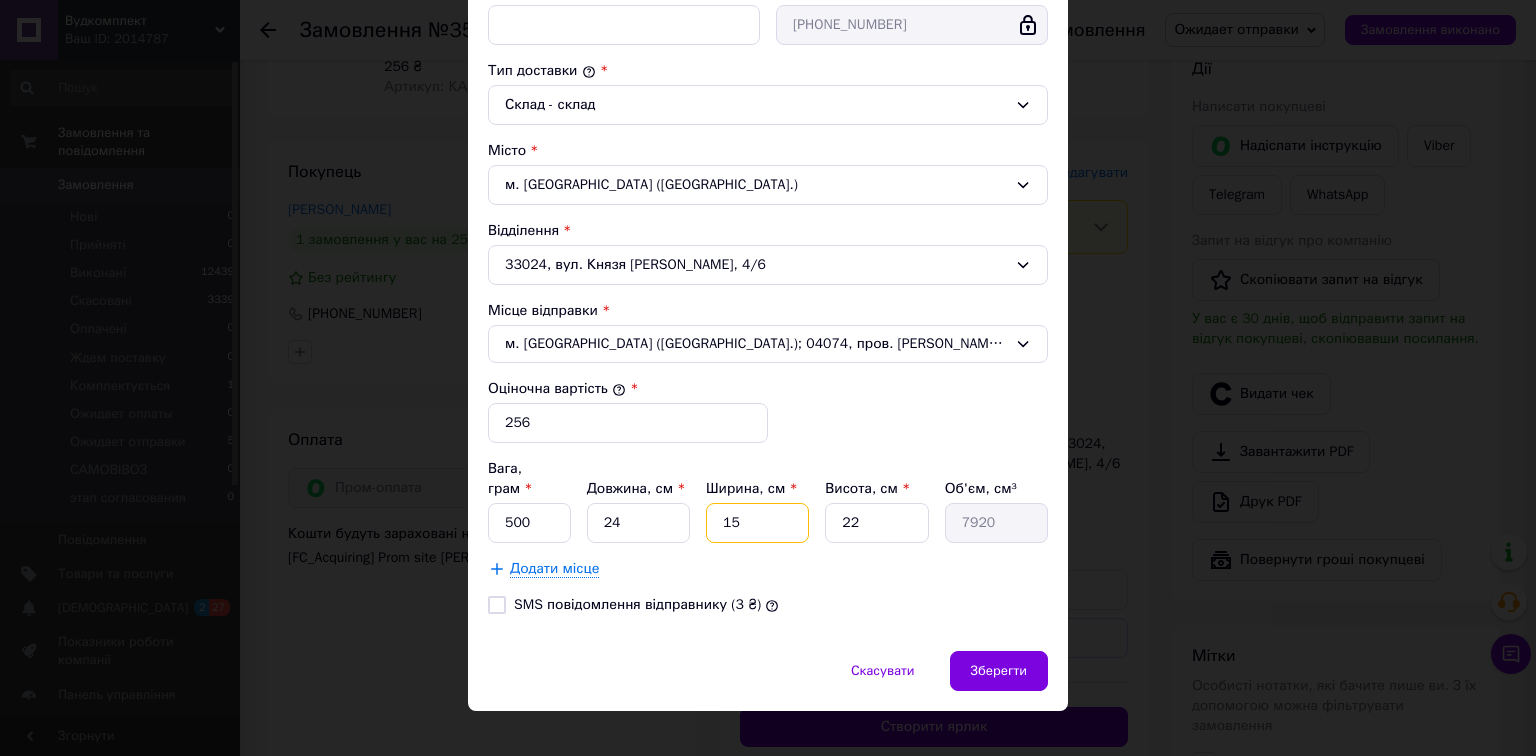 click on "15" at bounding box center [757, 523] 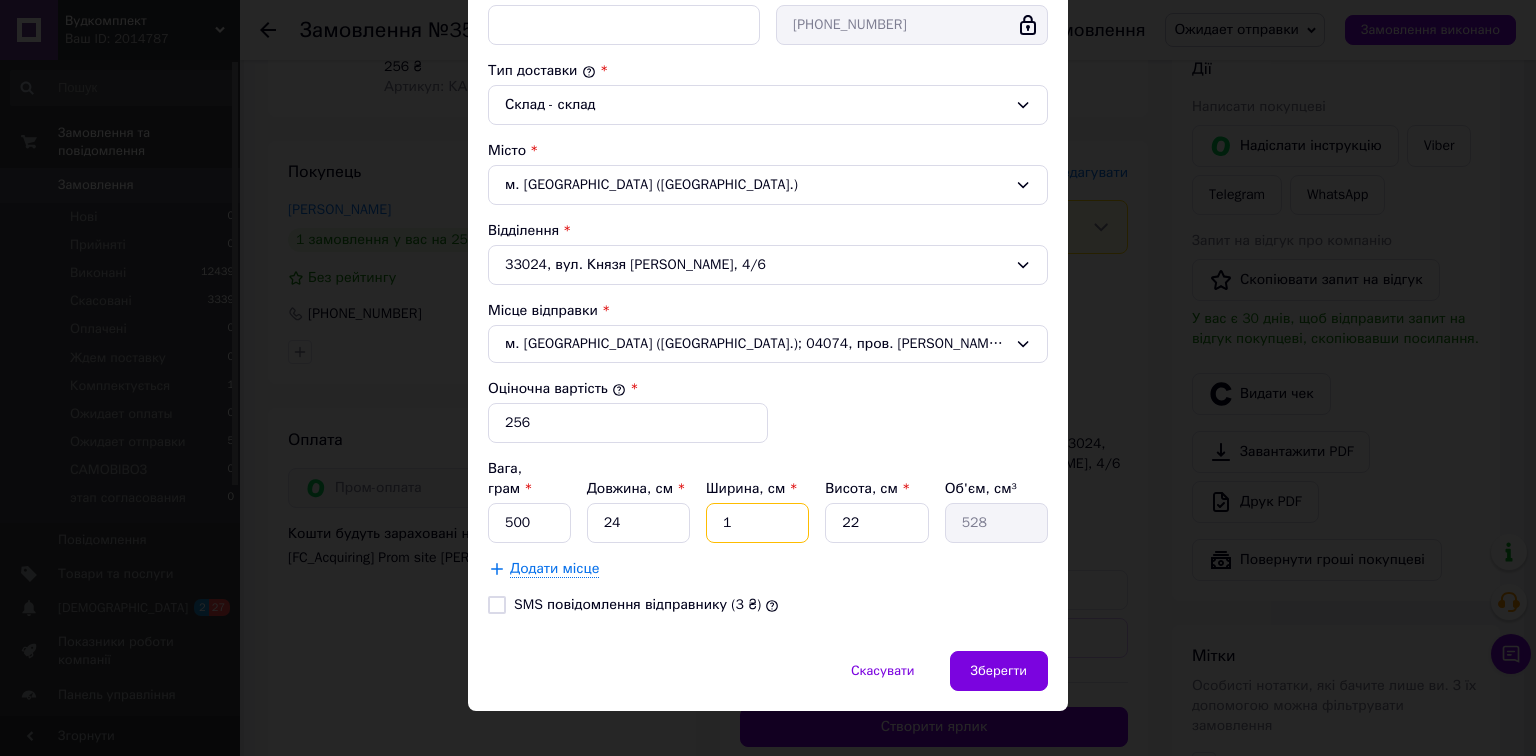 type 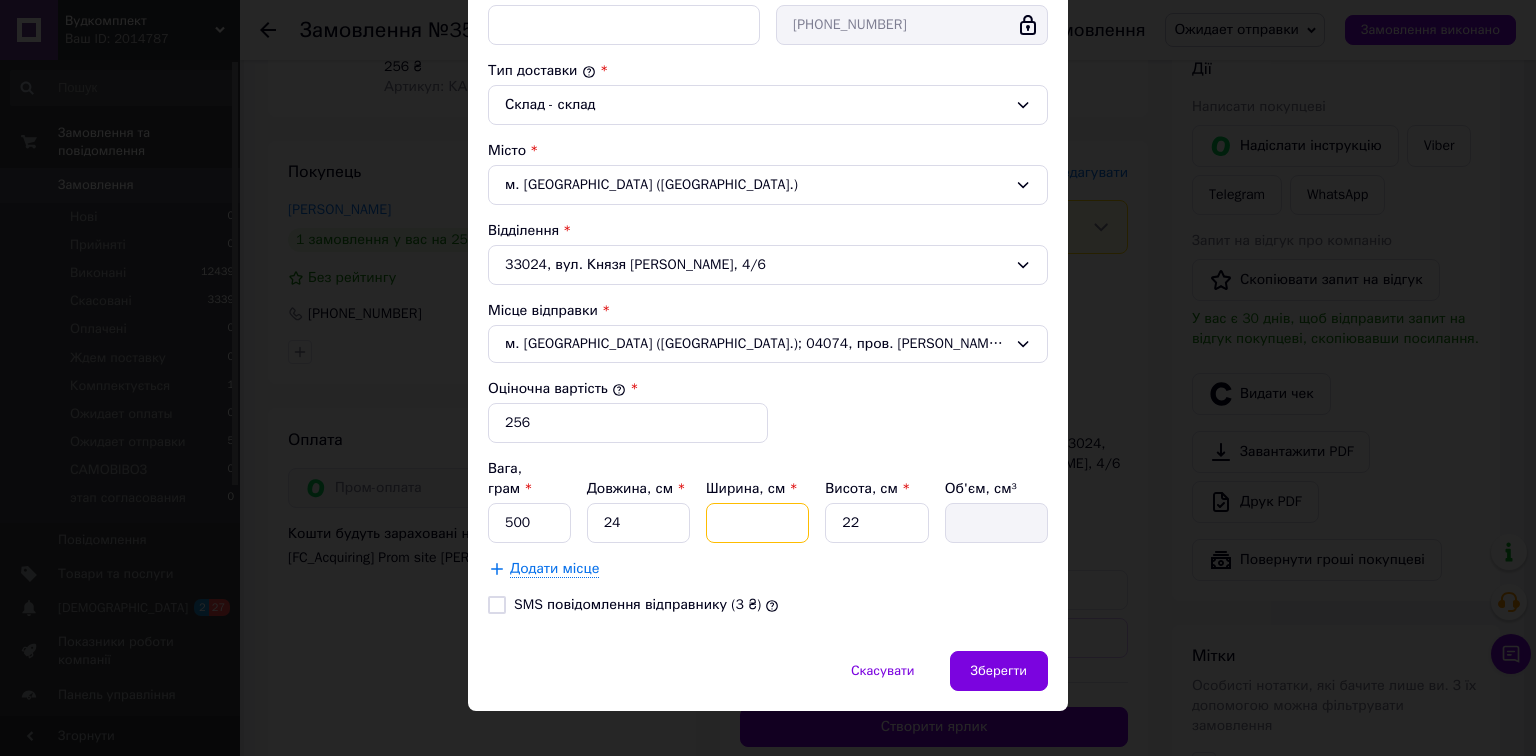 type on "8" 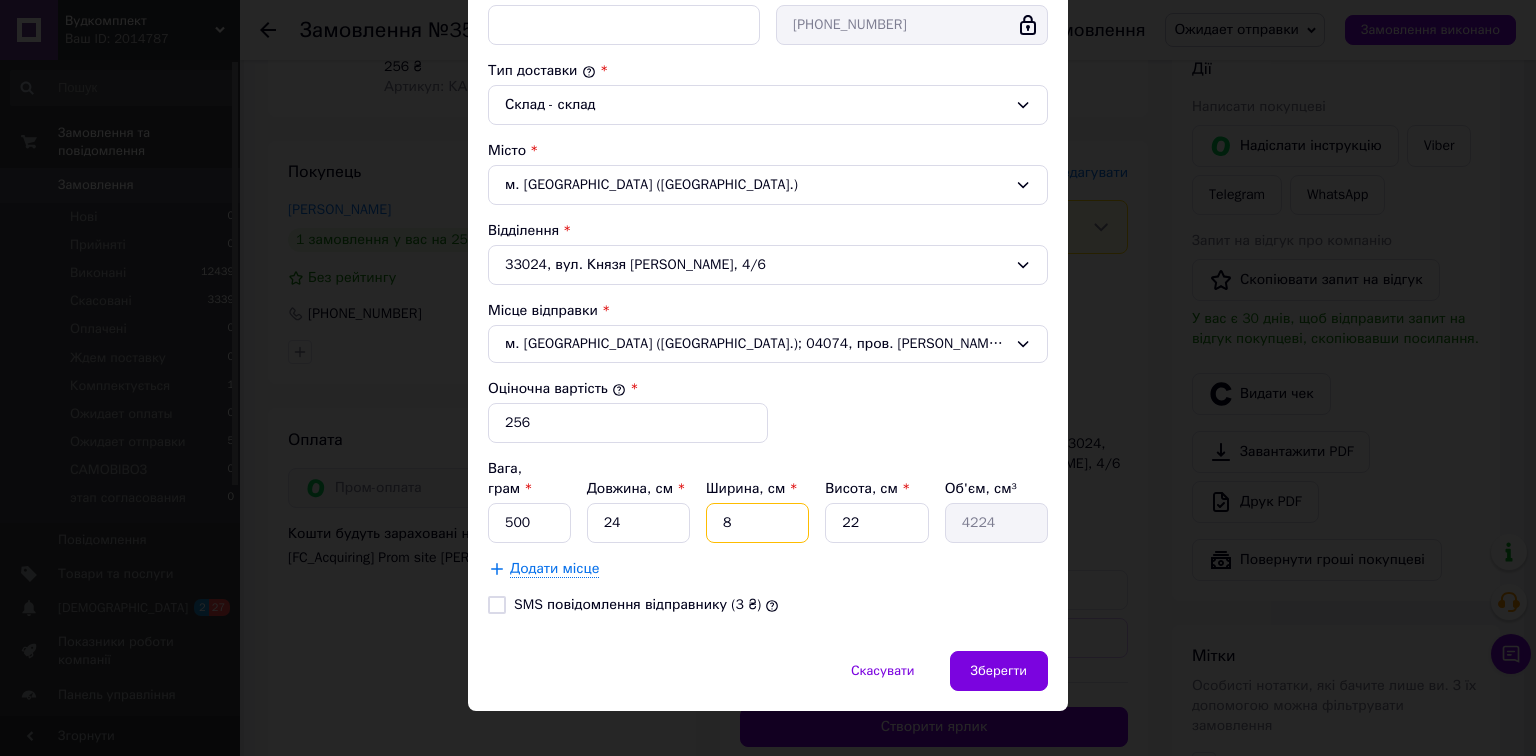 type on "8" 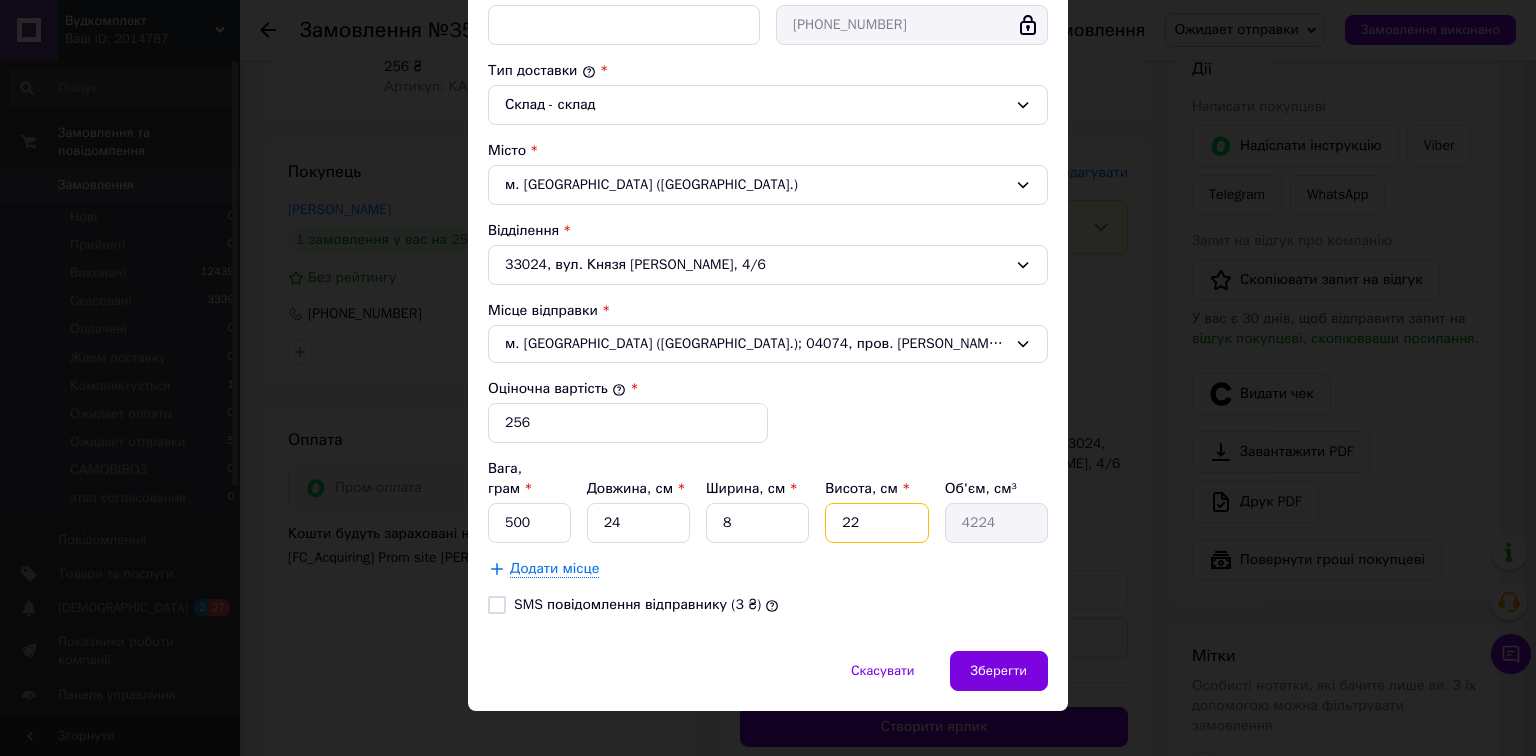 click on "22" at bounding box center (876, 523) 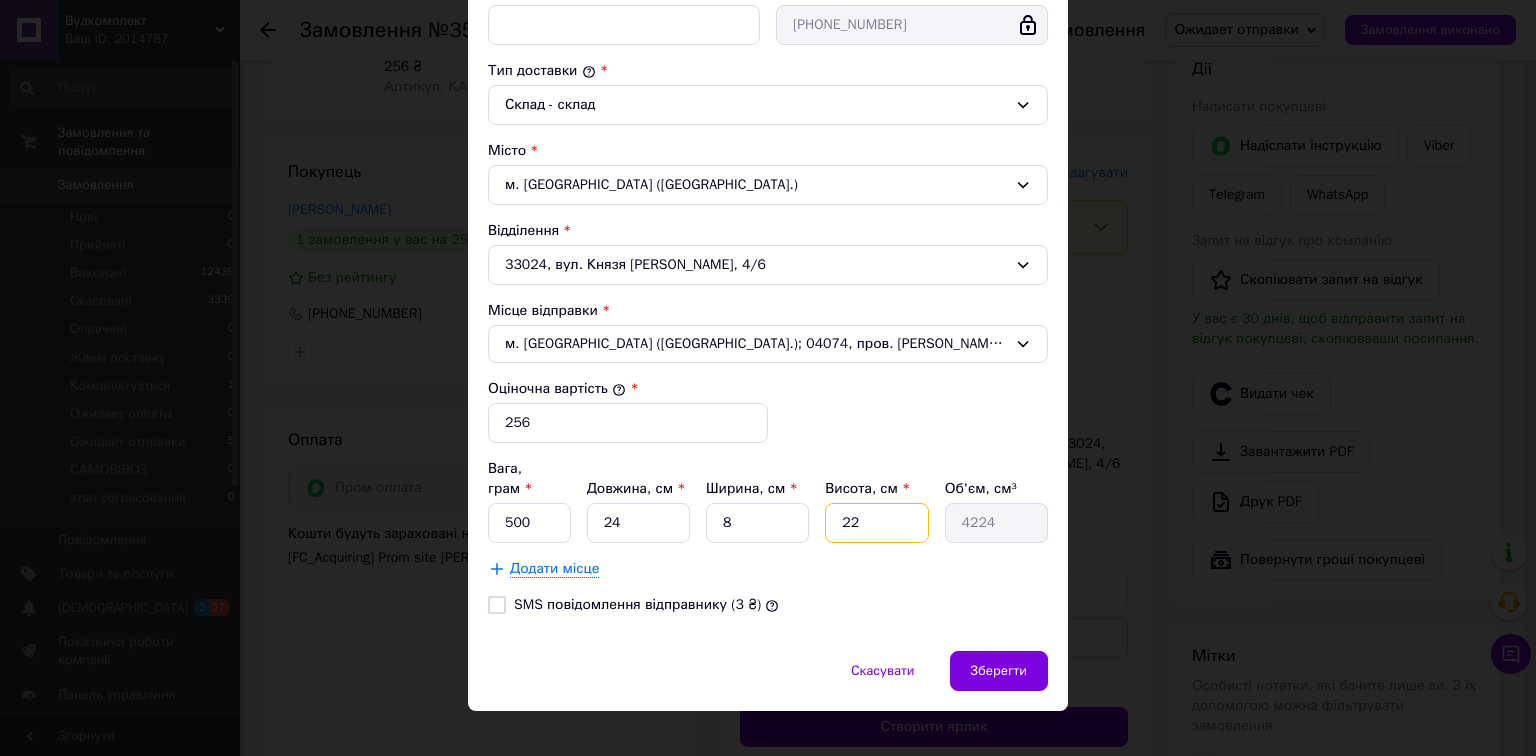type on "2" 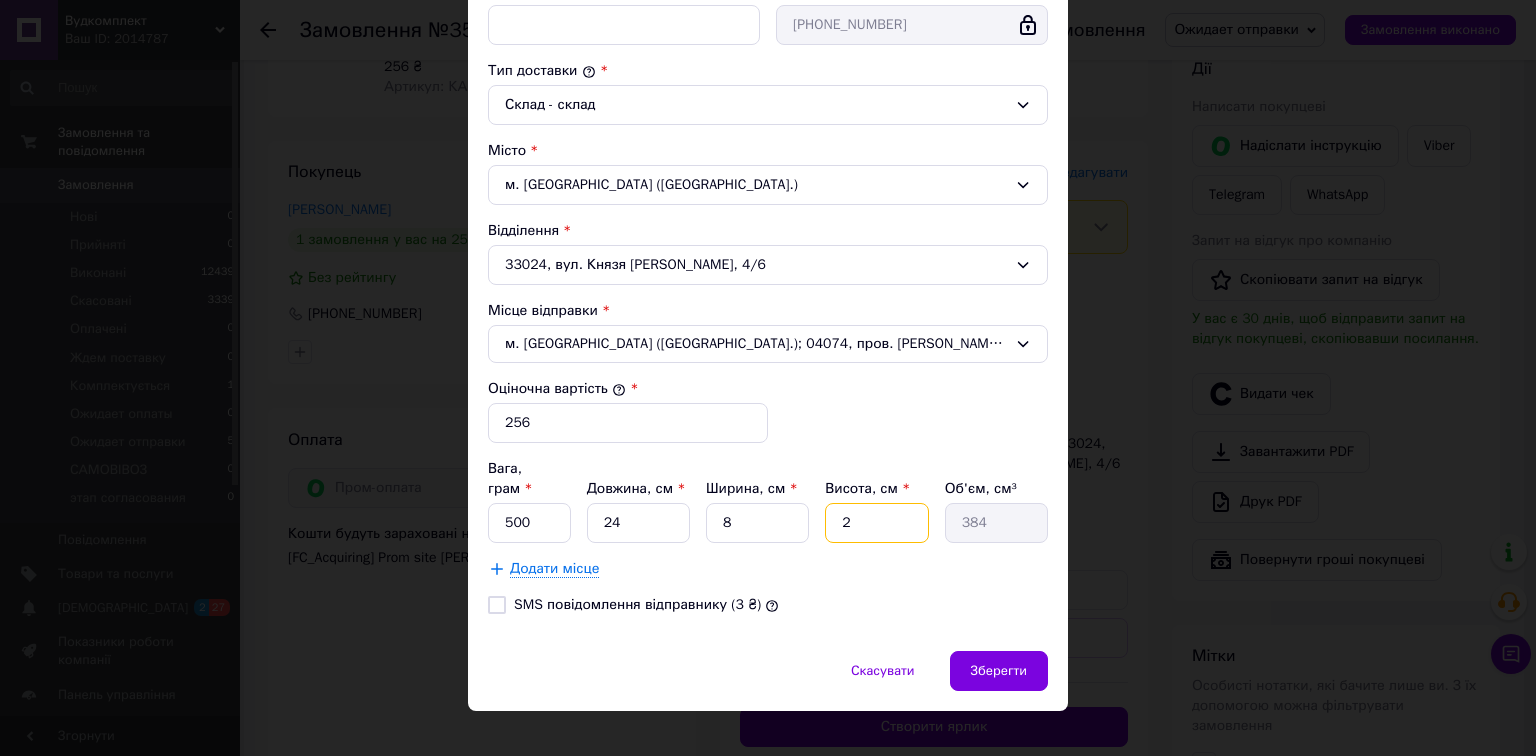 type 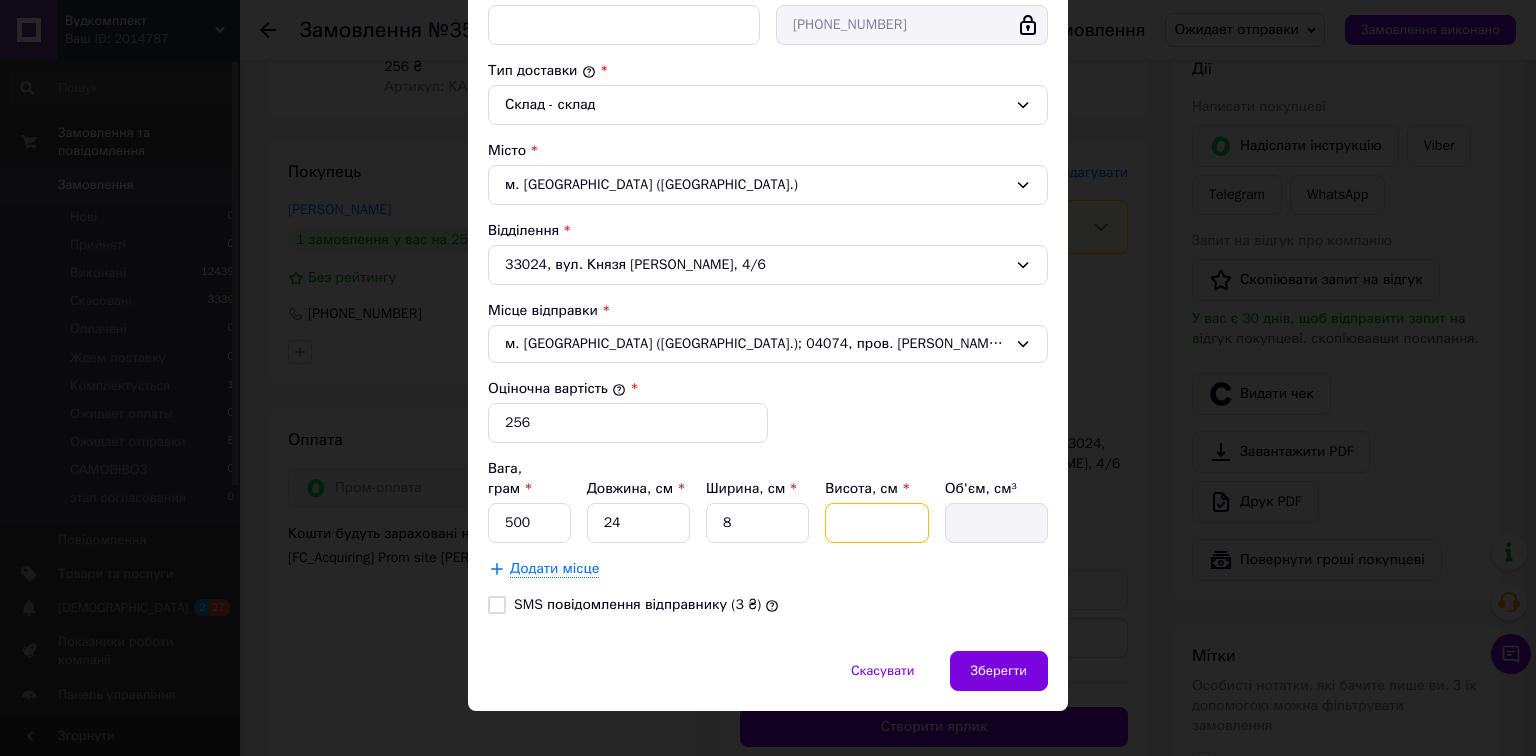 type on "8" 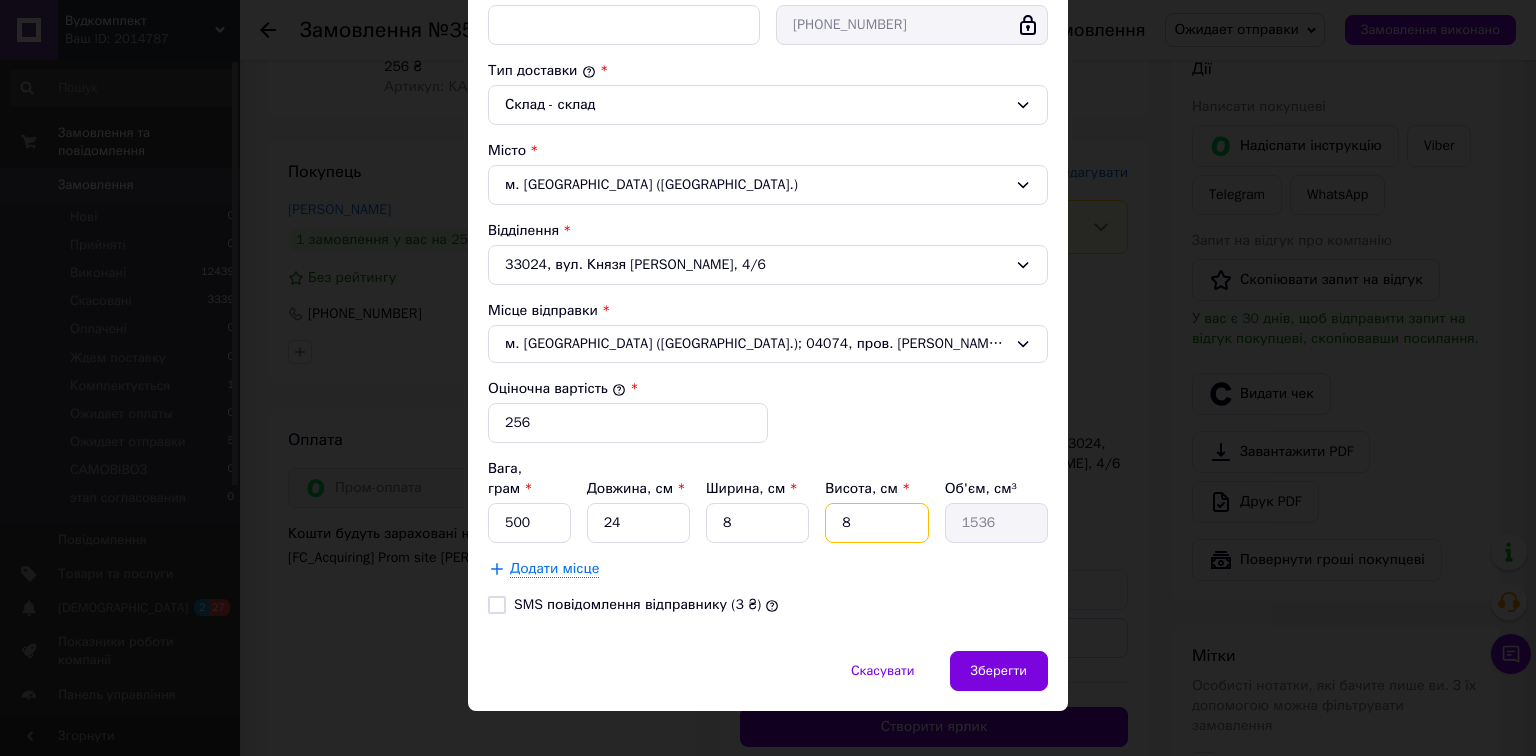 type on "8" 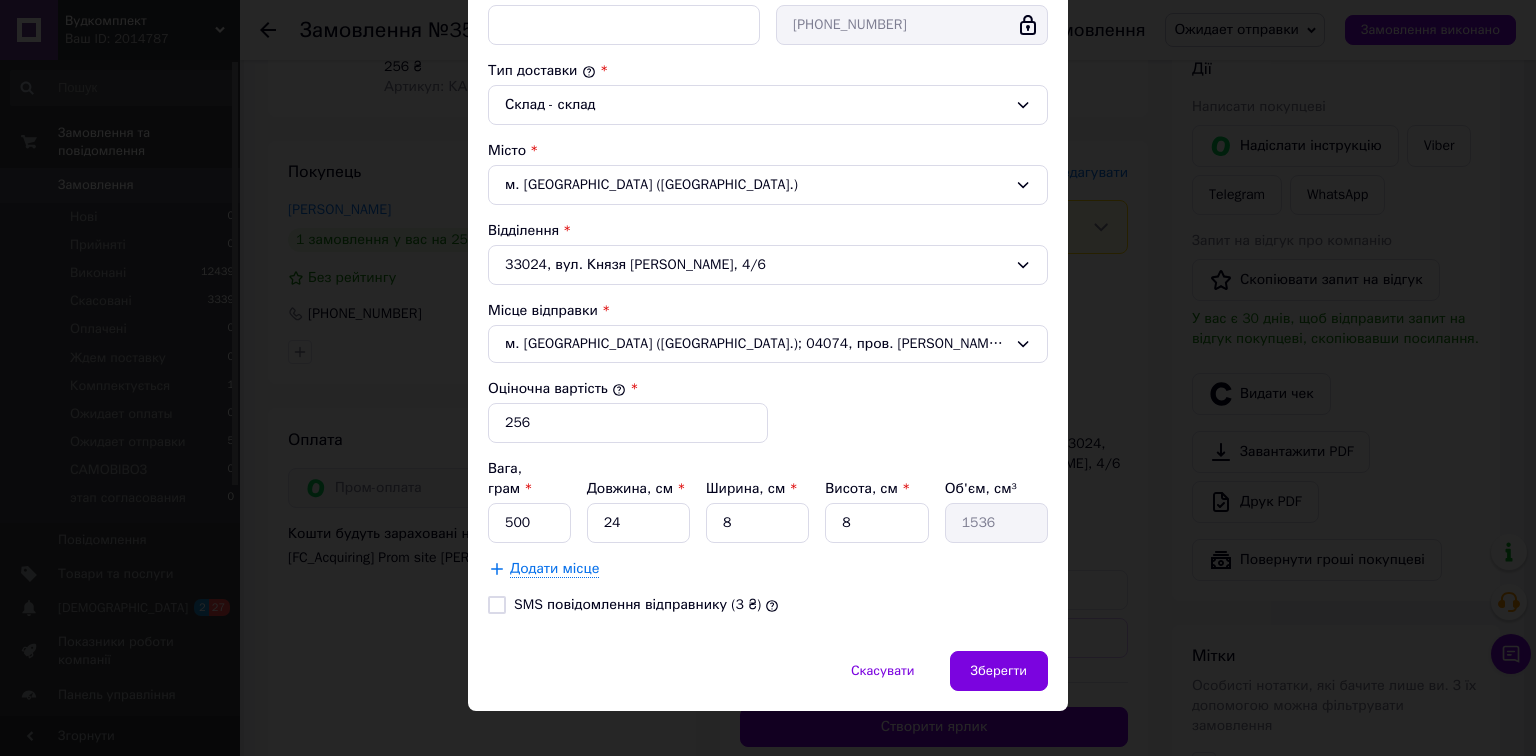 click on "SMS повідомлення відправнику (3 ₴)" at bounding box center [497, 605] 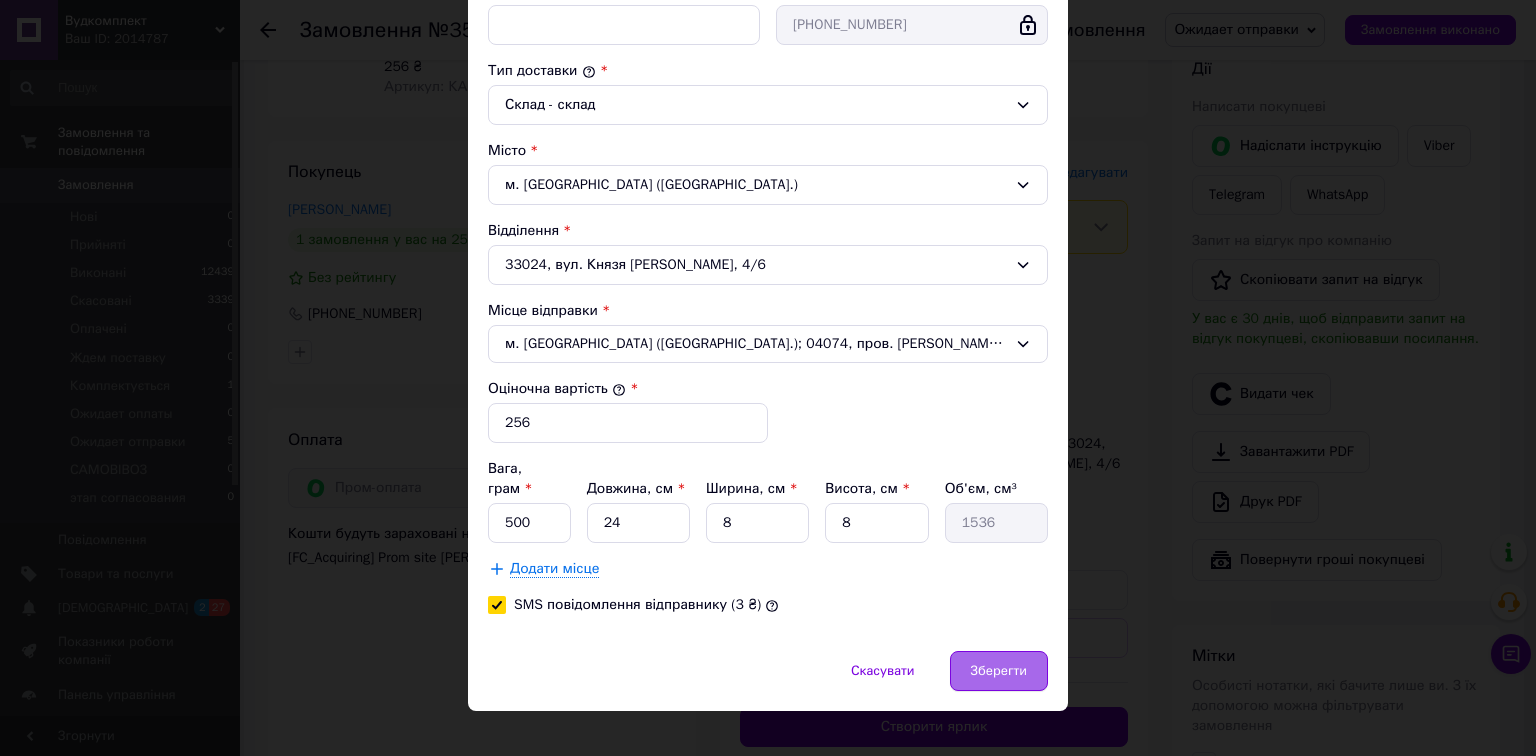 click on "Зберегти" at bounding box center (999, 671) 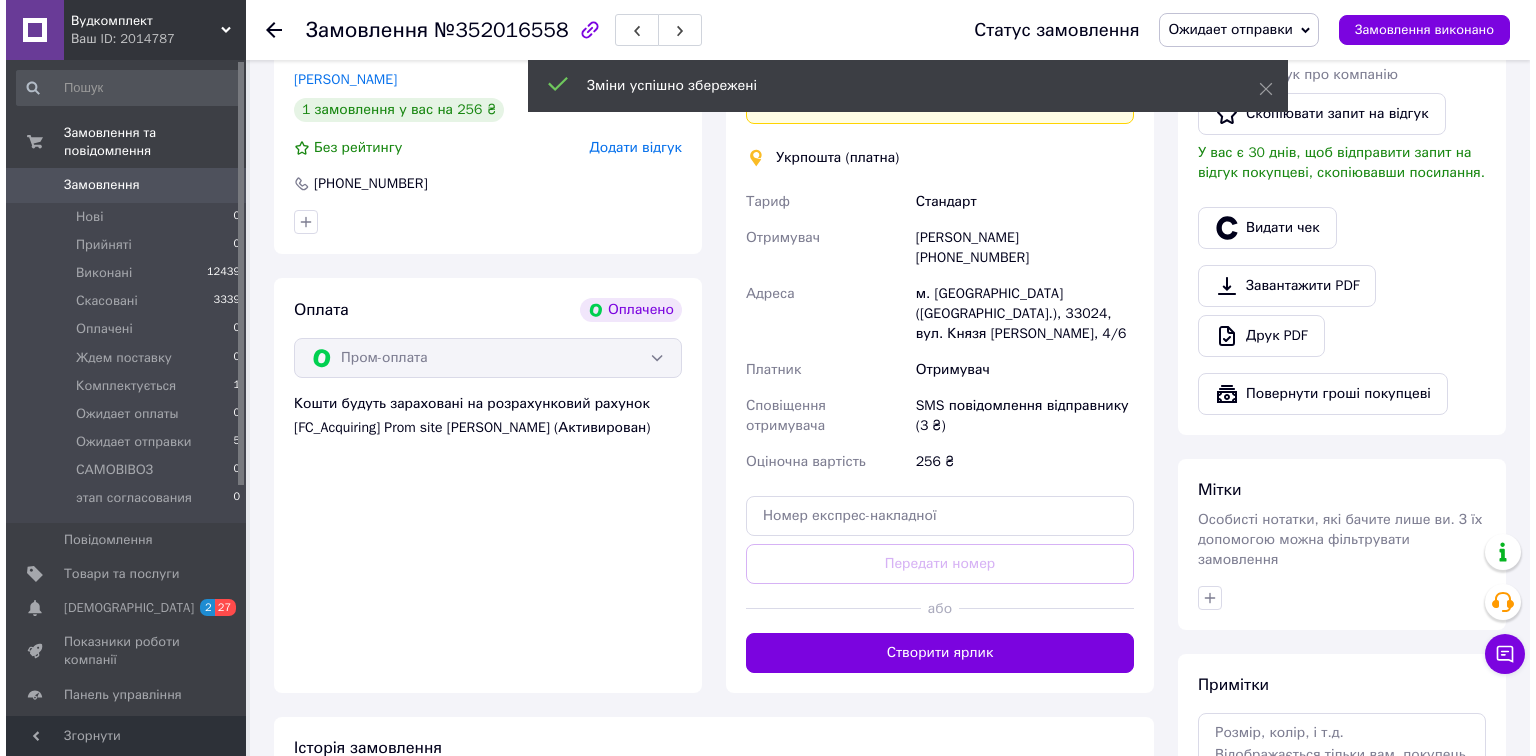 scroll, scrollTop: 560, scrollLeft: 0, axis: vertical 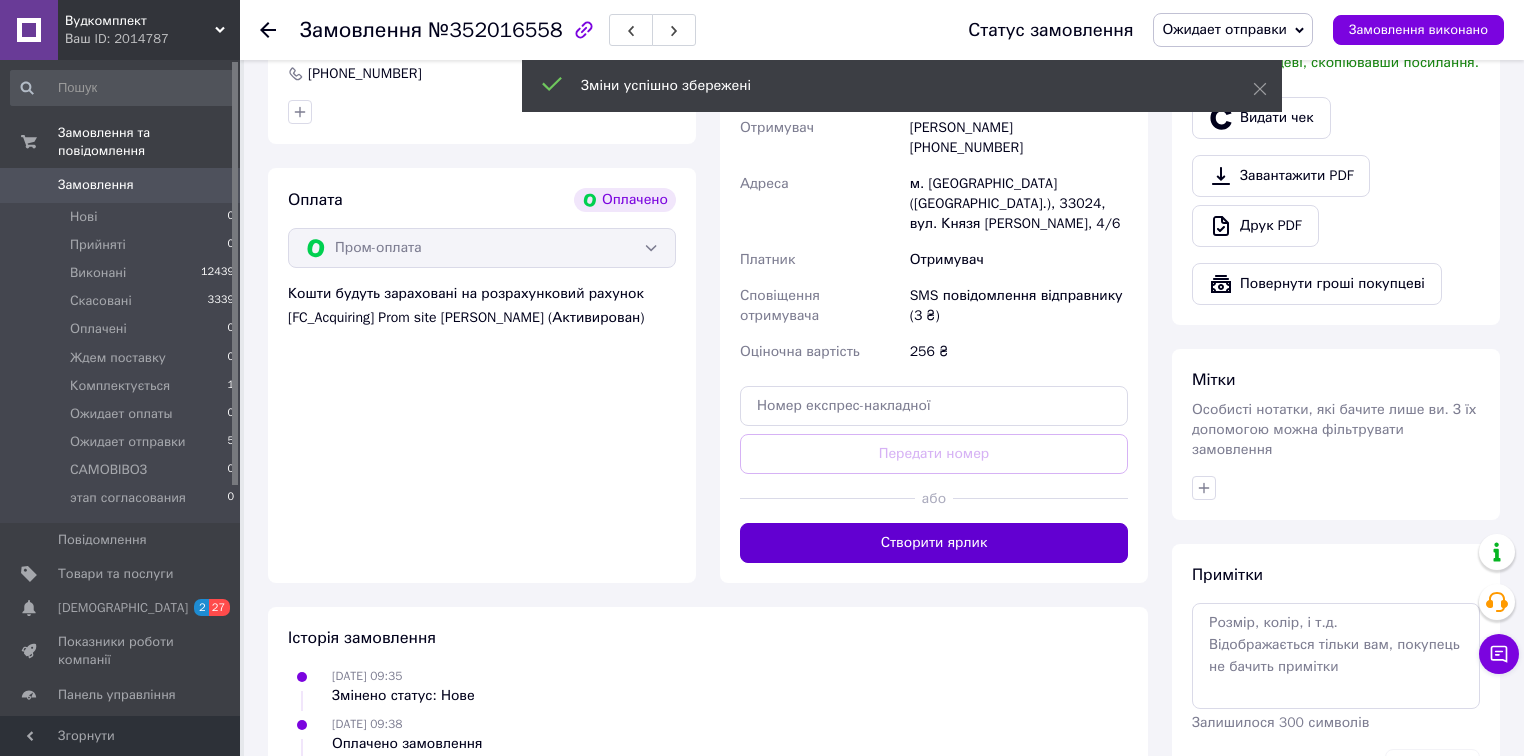 click on "Створити ярлик" at bounding box center (934, 543) 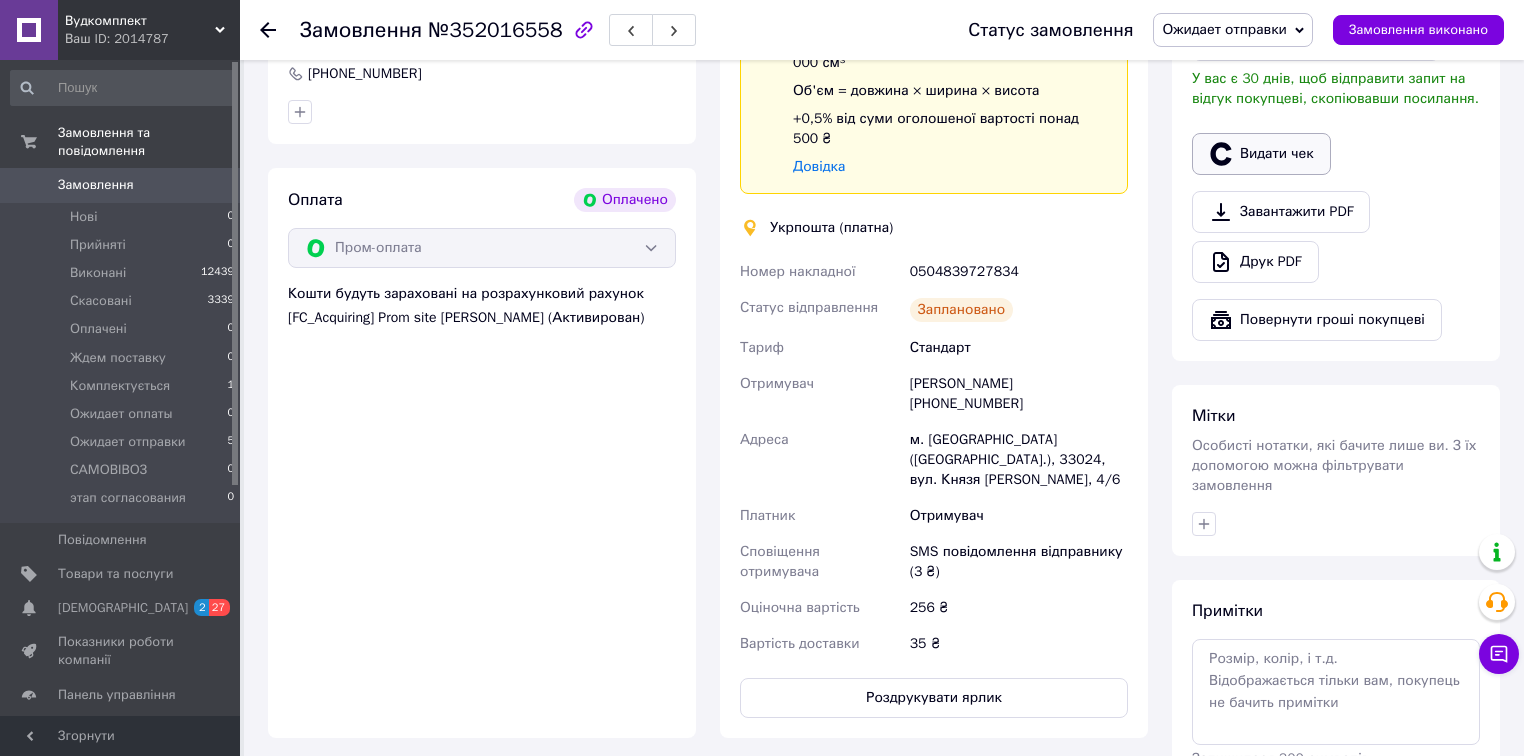 click on "Видати чек" at bounding box center [1261, 154] 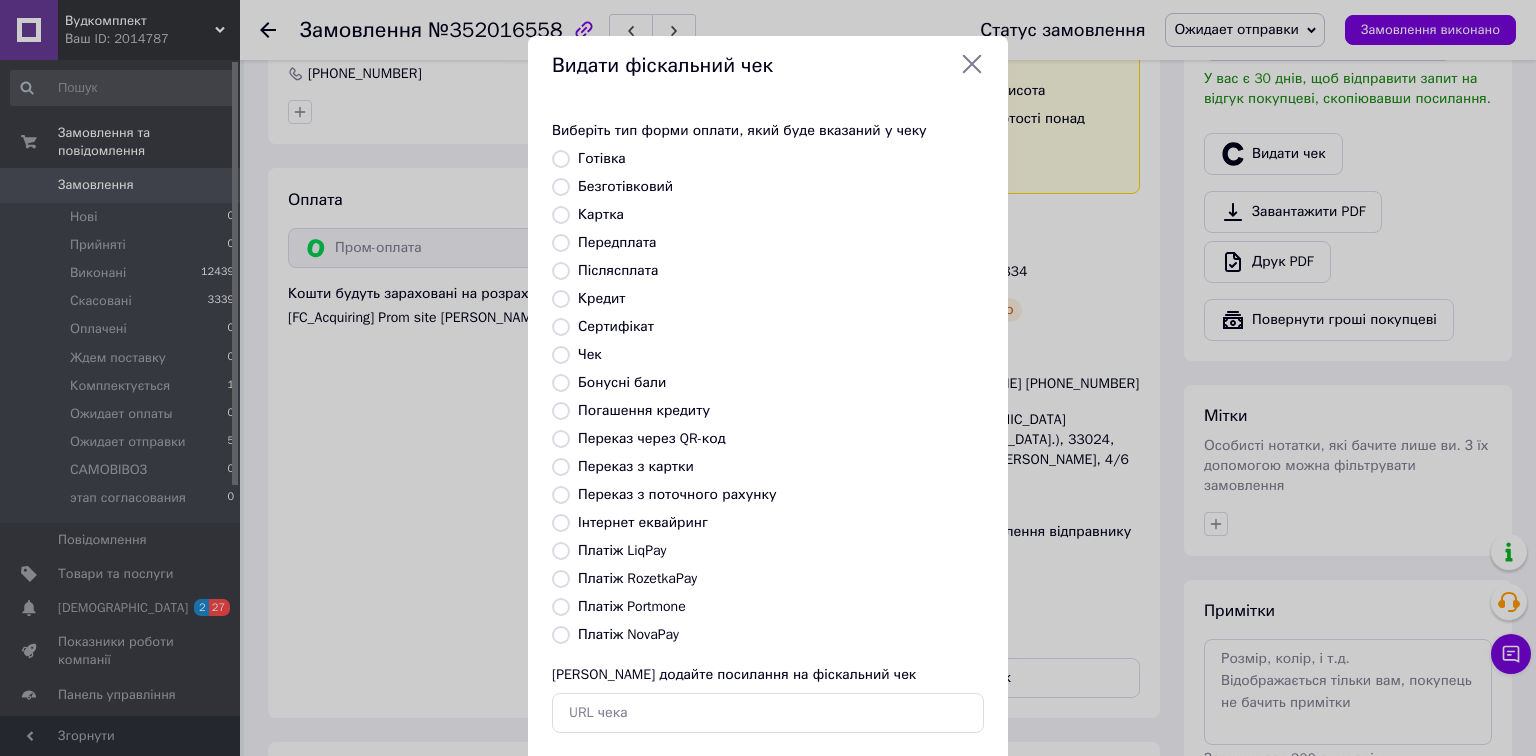 click on "Платіж RozetkaPay" at bounding box center (561, 579) 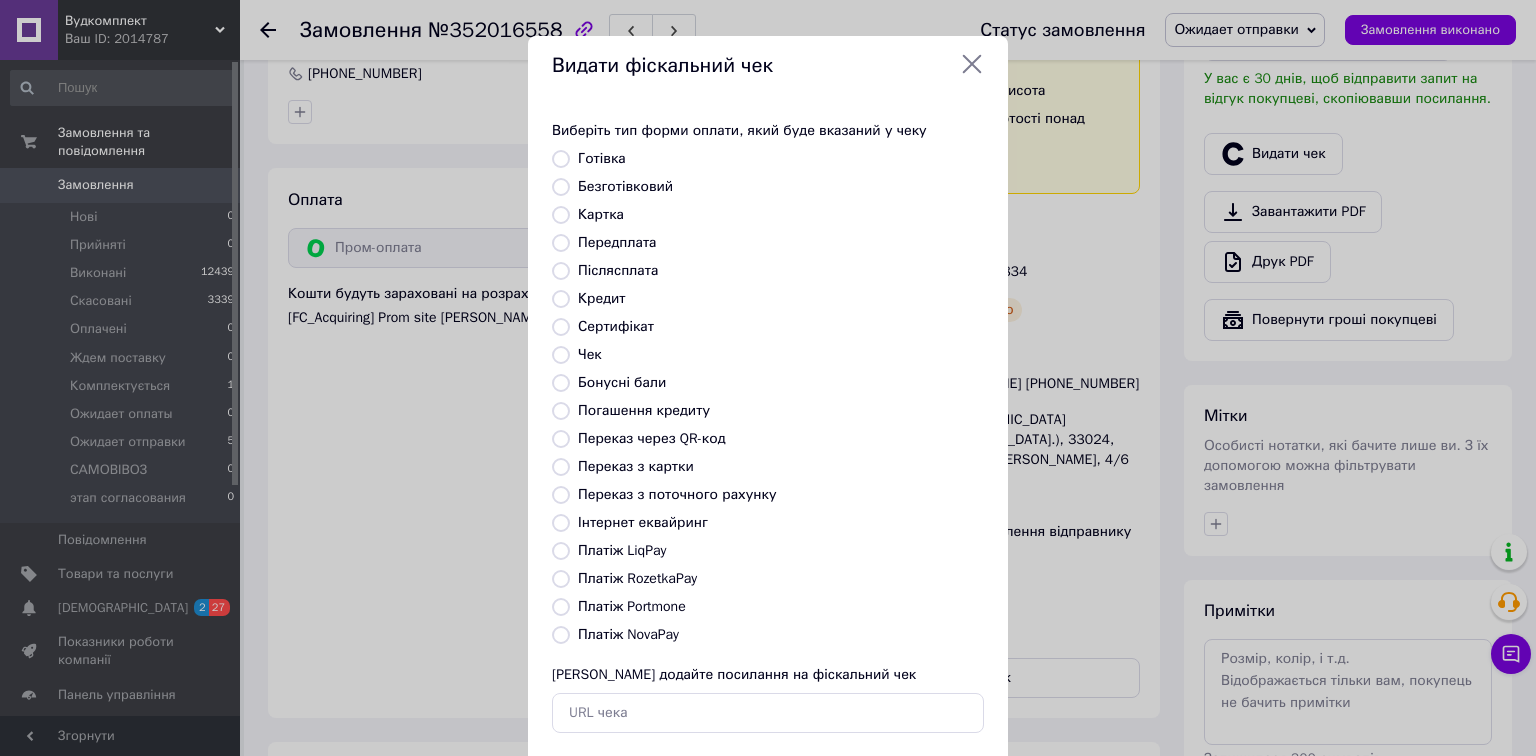 radio on "true" 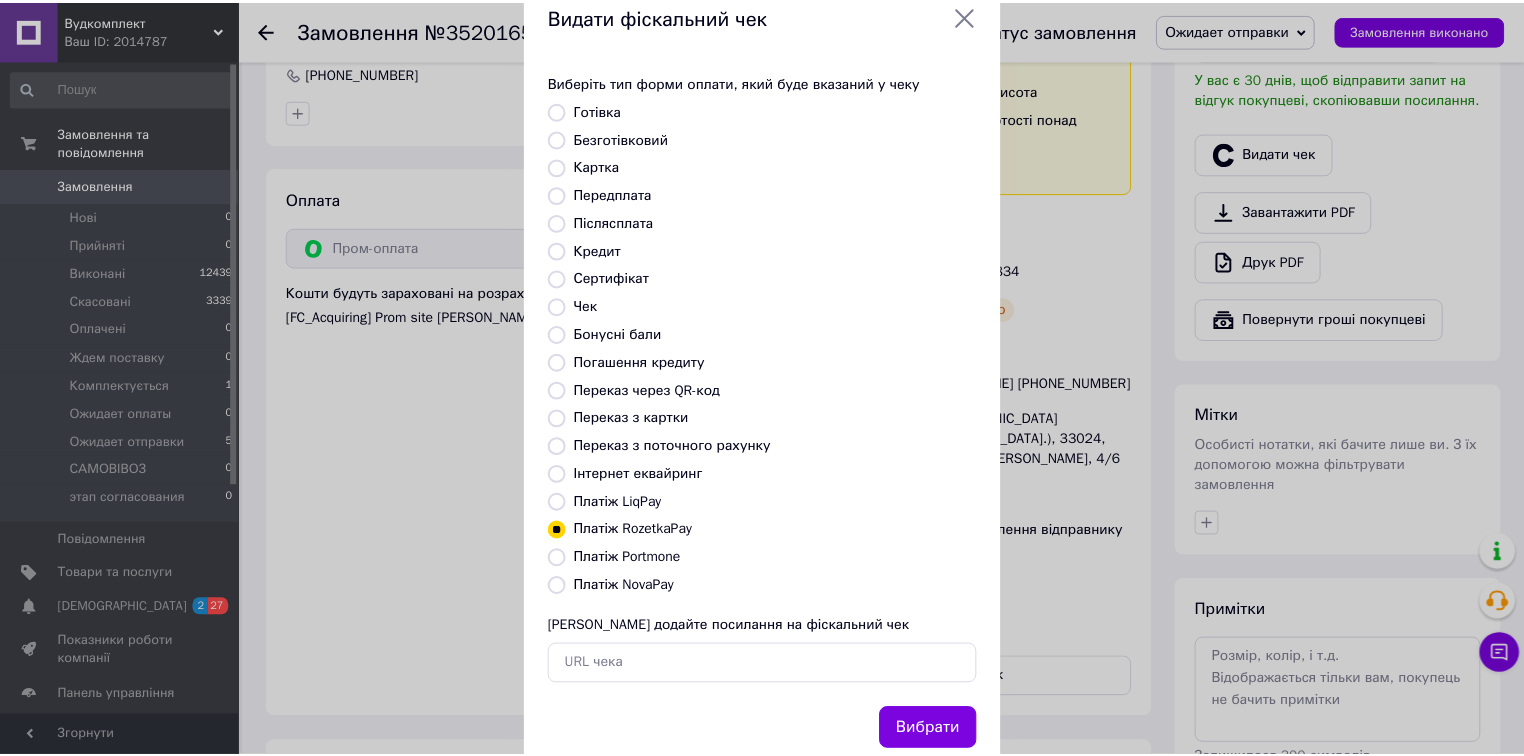 scroll, scrollTop: 102, scrollLeft: 0, axis: vertical 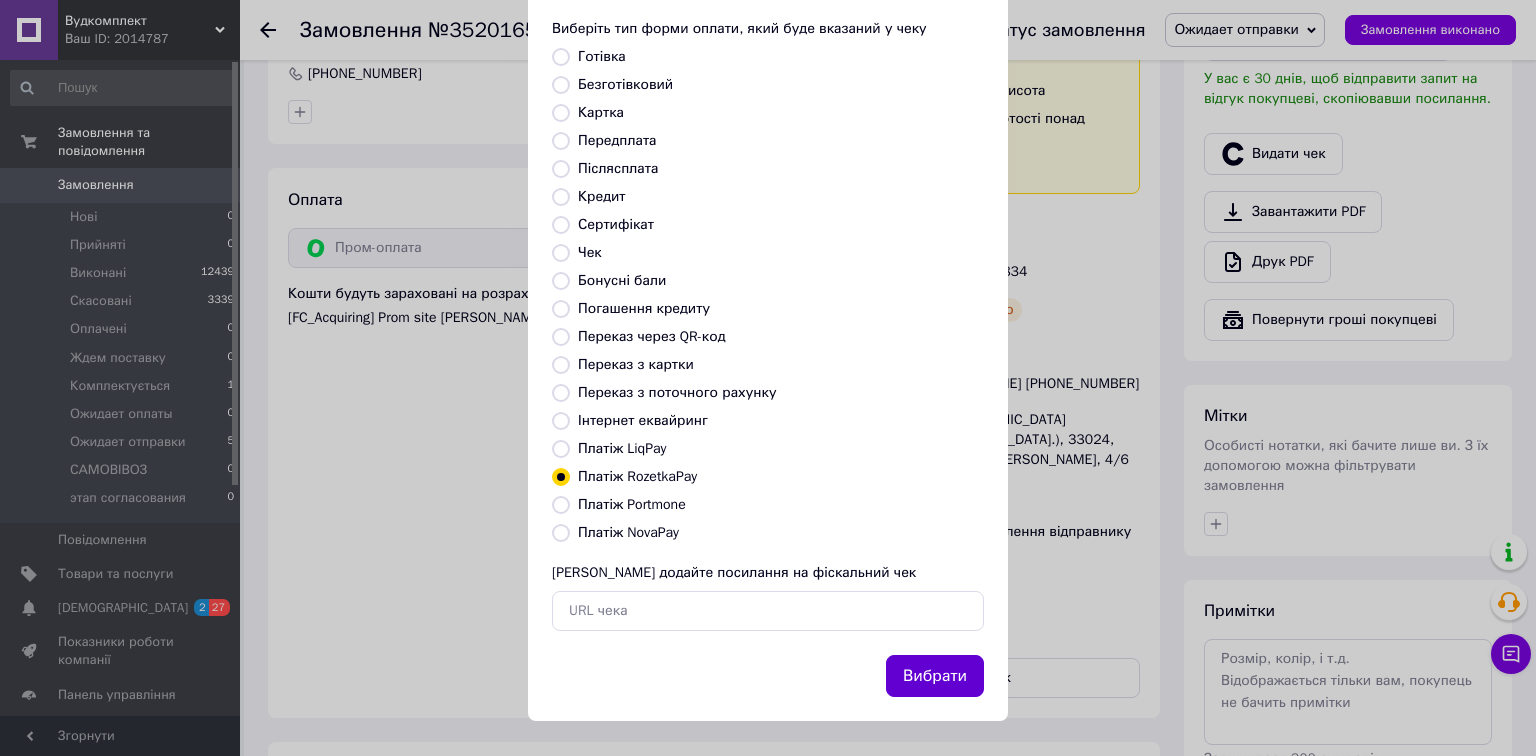 click on "Вибрати" at bounding box center (935, 676) 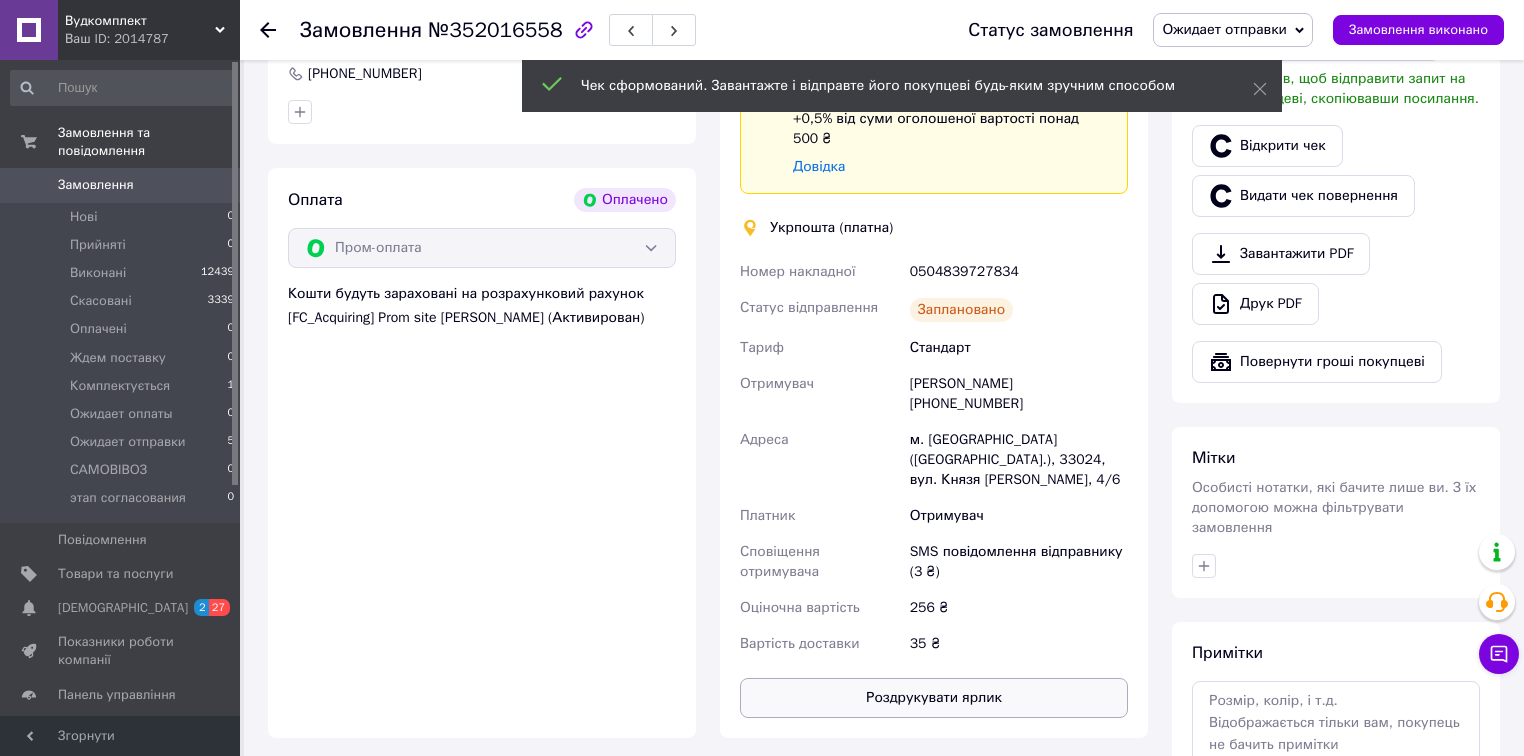 click on "Роздрукувати ярлик" at bounding box center [934, 698] 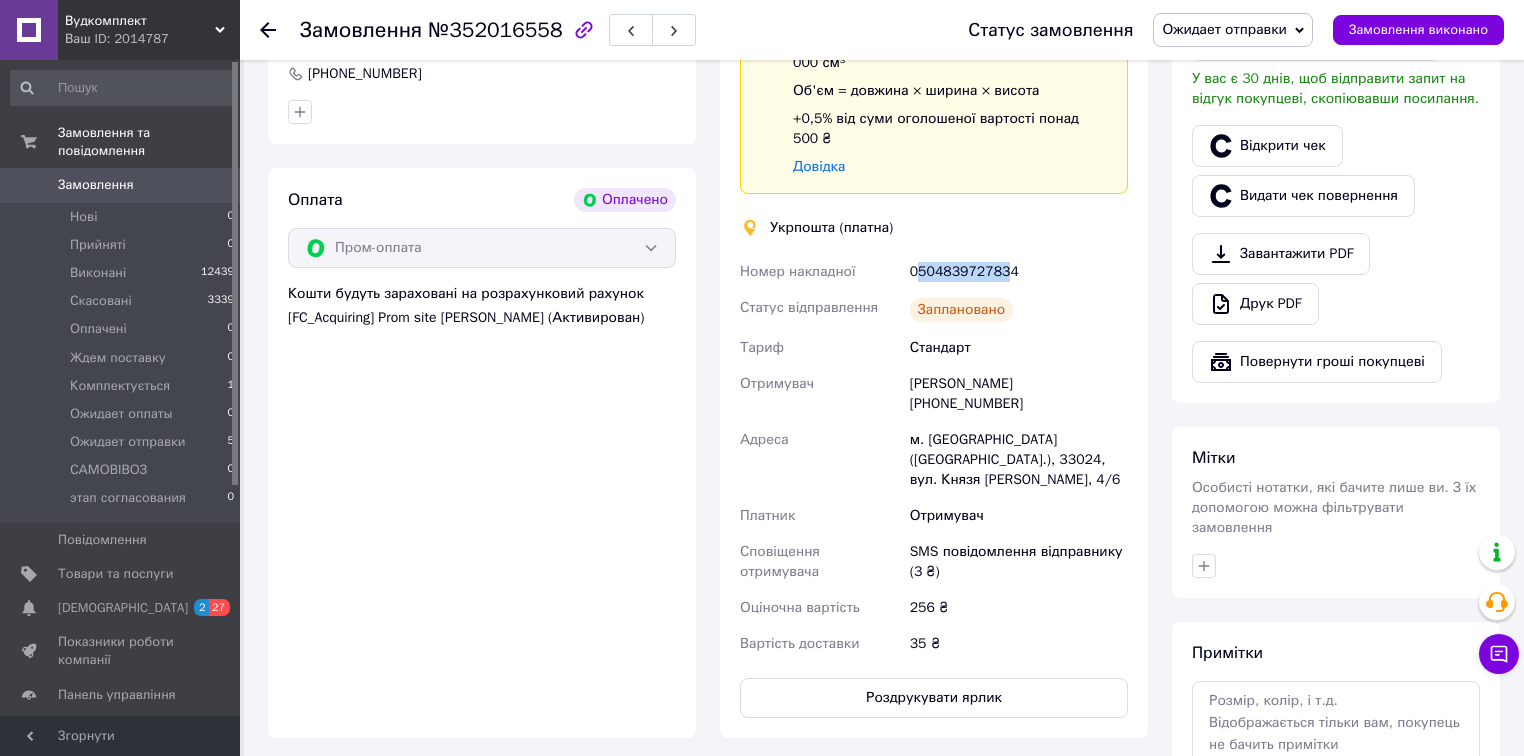 drag, startPoint x: 914, startPoint y: 250, endPoint x: 998, endPoint y: 253, distance: 84.05355 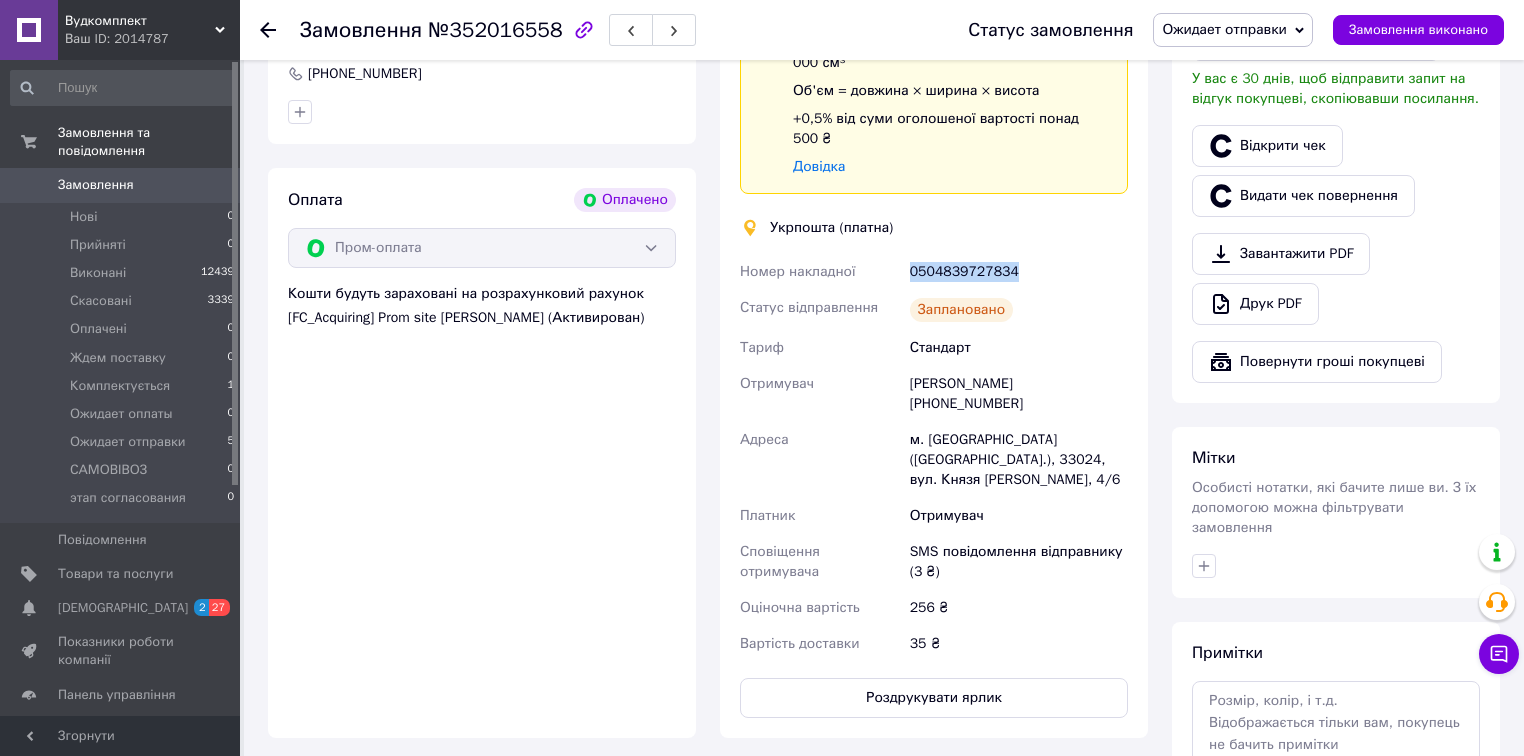 drag, startPoint x: 911, startPoint y: 251, endPoint x: 1018, endPoint y: 252, distance: 107.00467 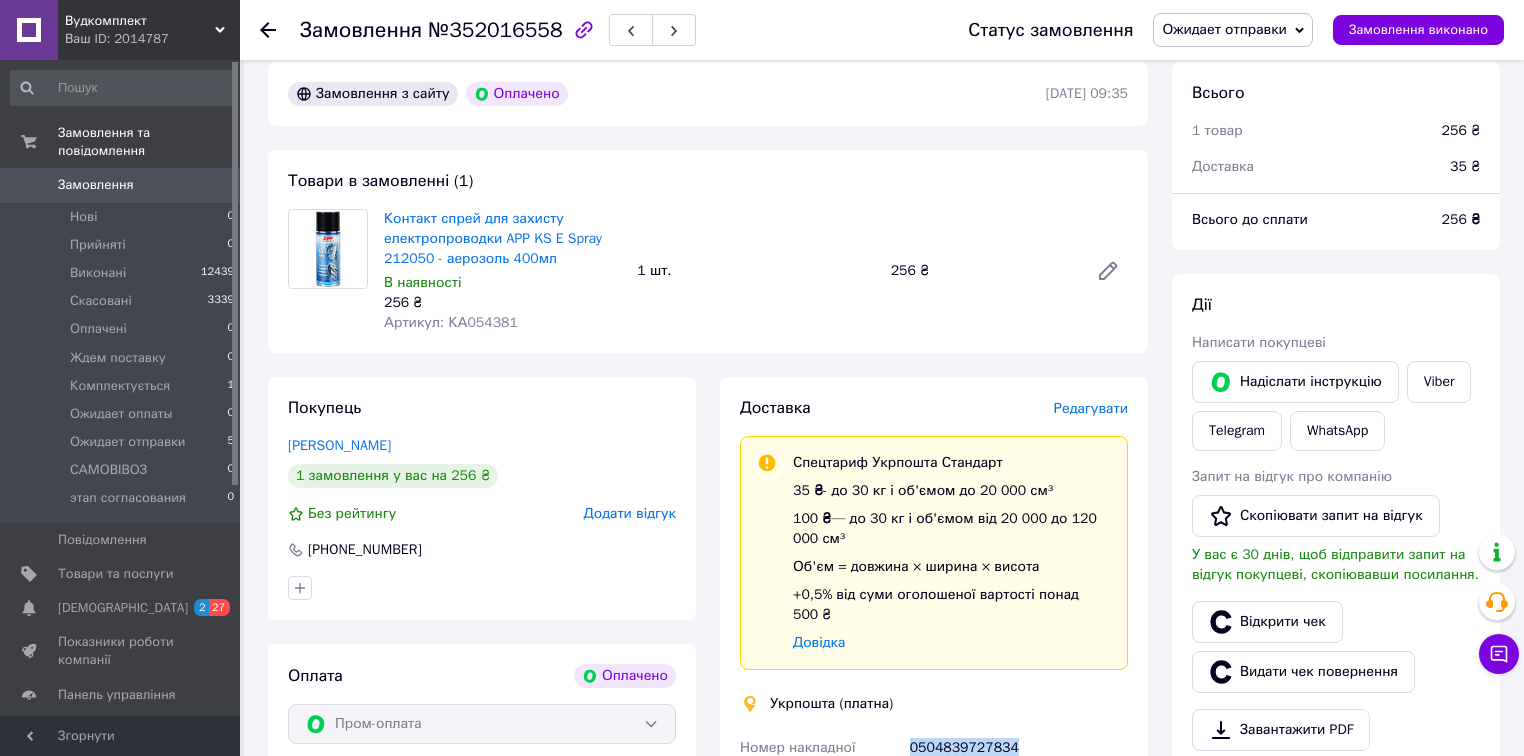 scroll, scrollTop: 80, scrollLeft: 0, axis: vertical 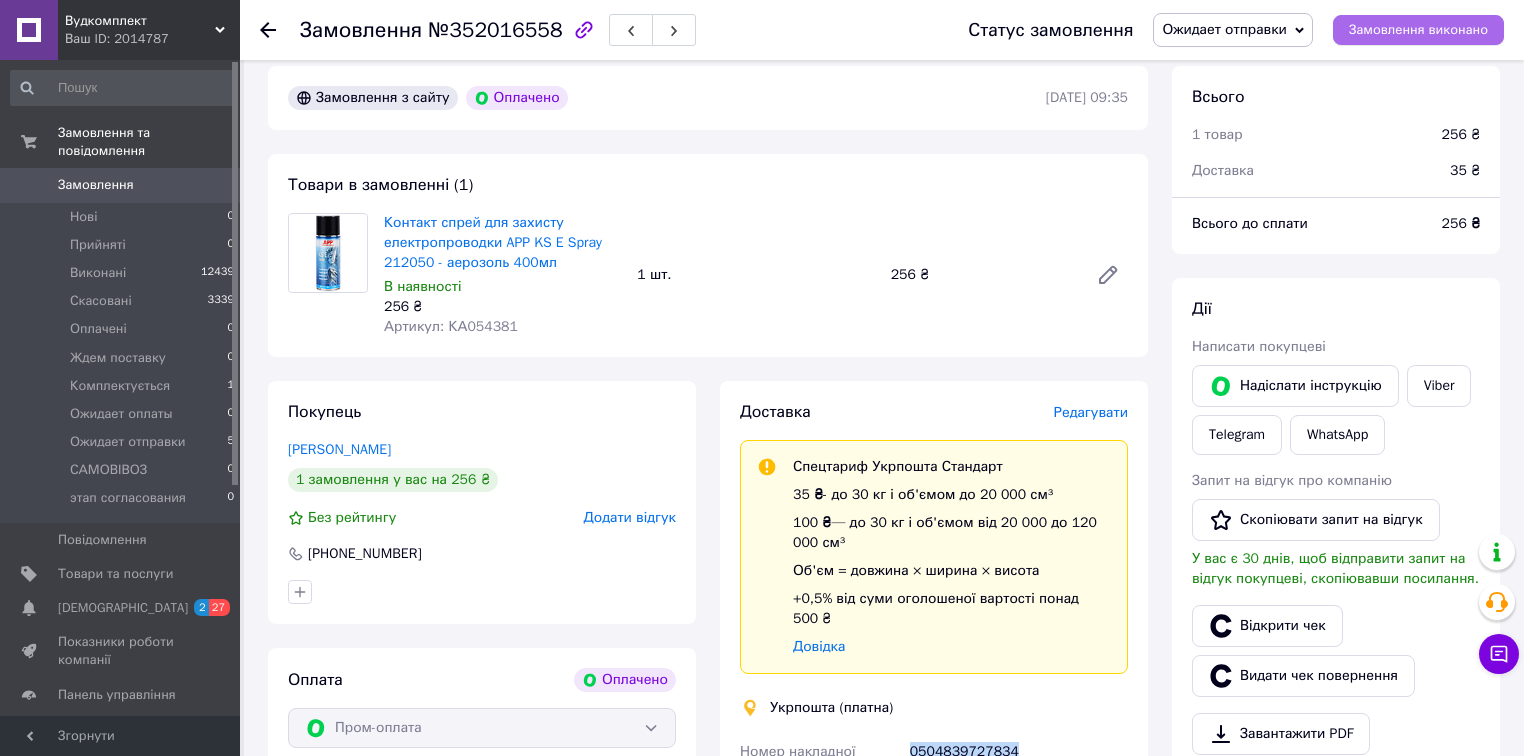 click on "Замовлення виконано" at bounding box center [1418, 30] 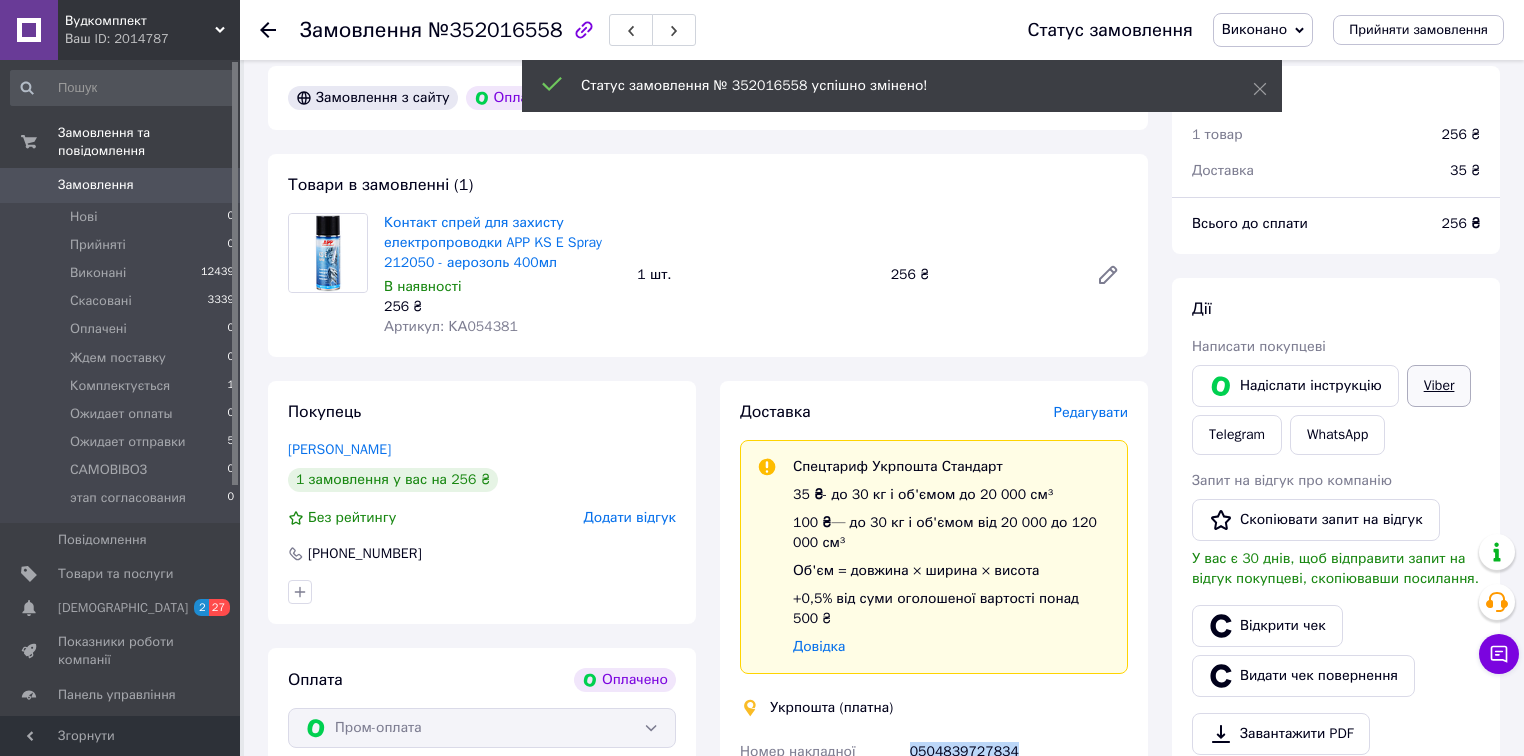 click on "Viber" at bounding box center [1439, 386] 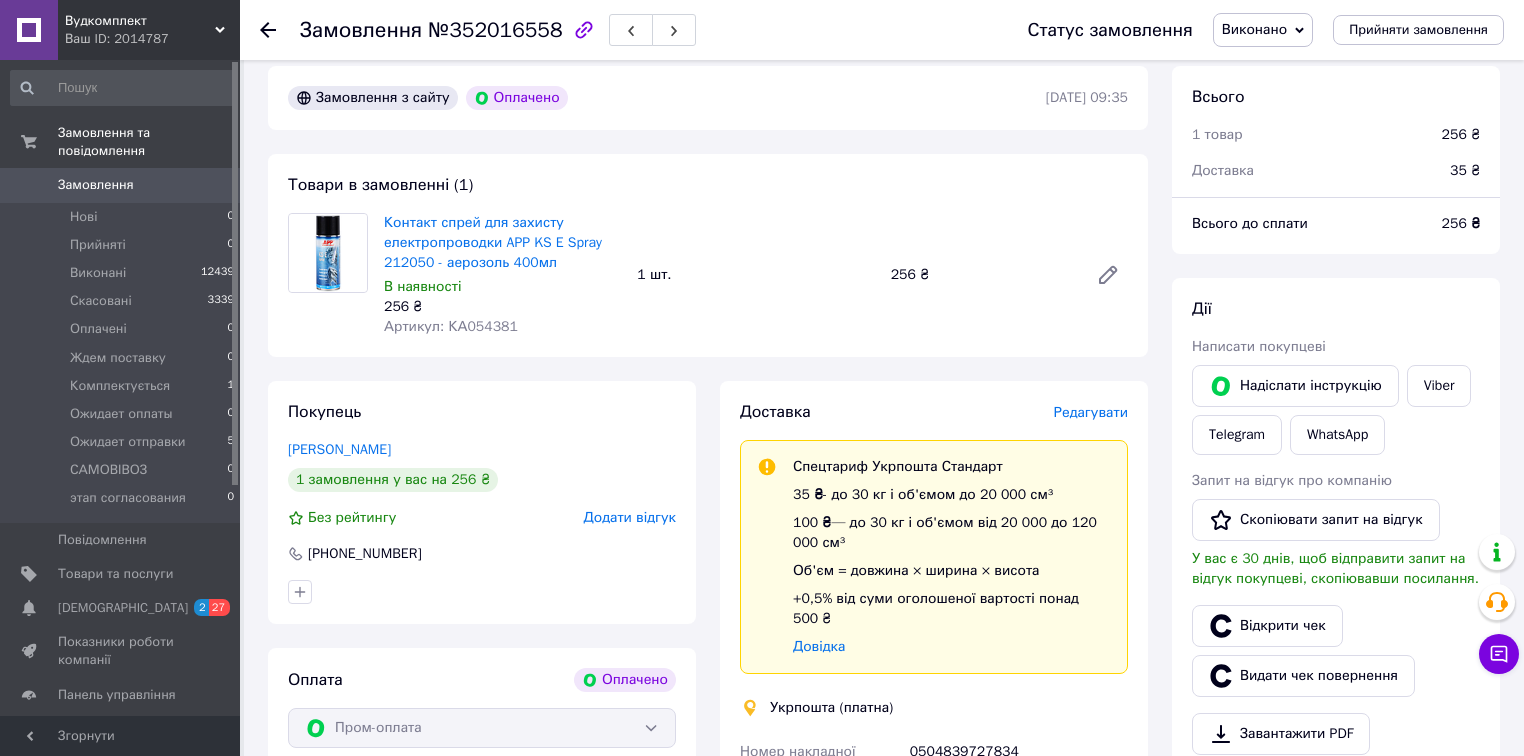 click 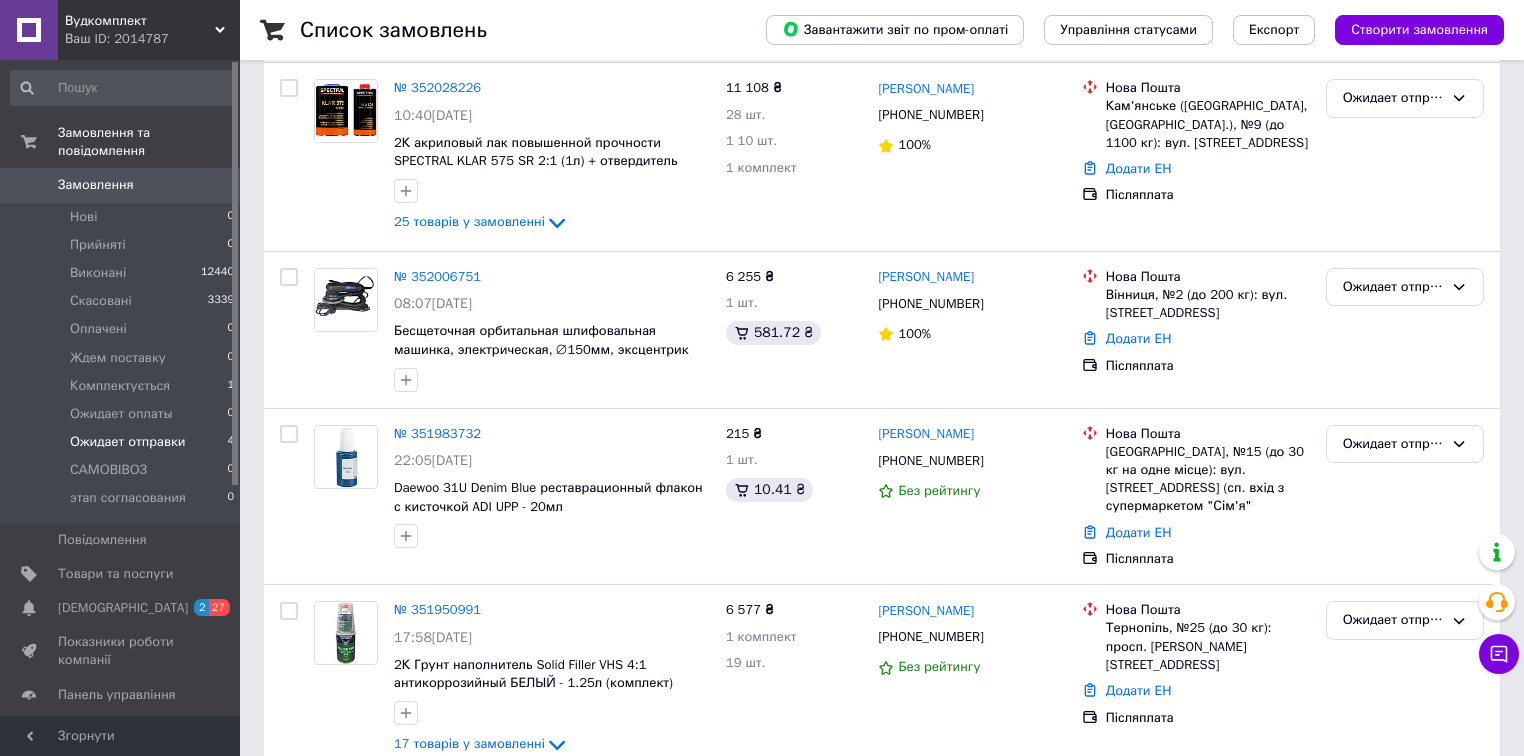 scroll, scrollTop: 263, scrollLeft: 0, axis: vertical 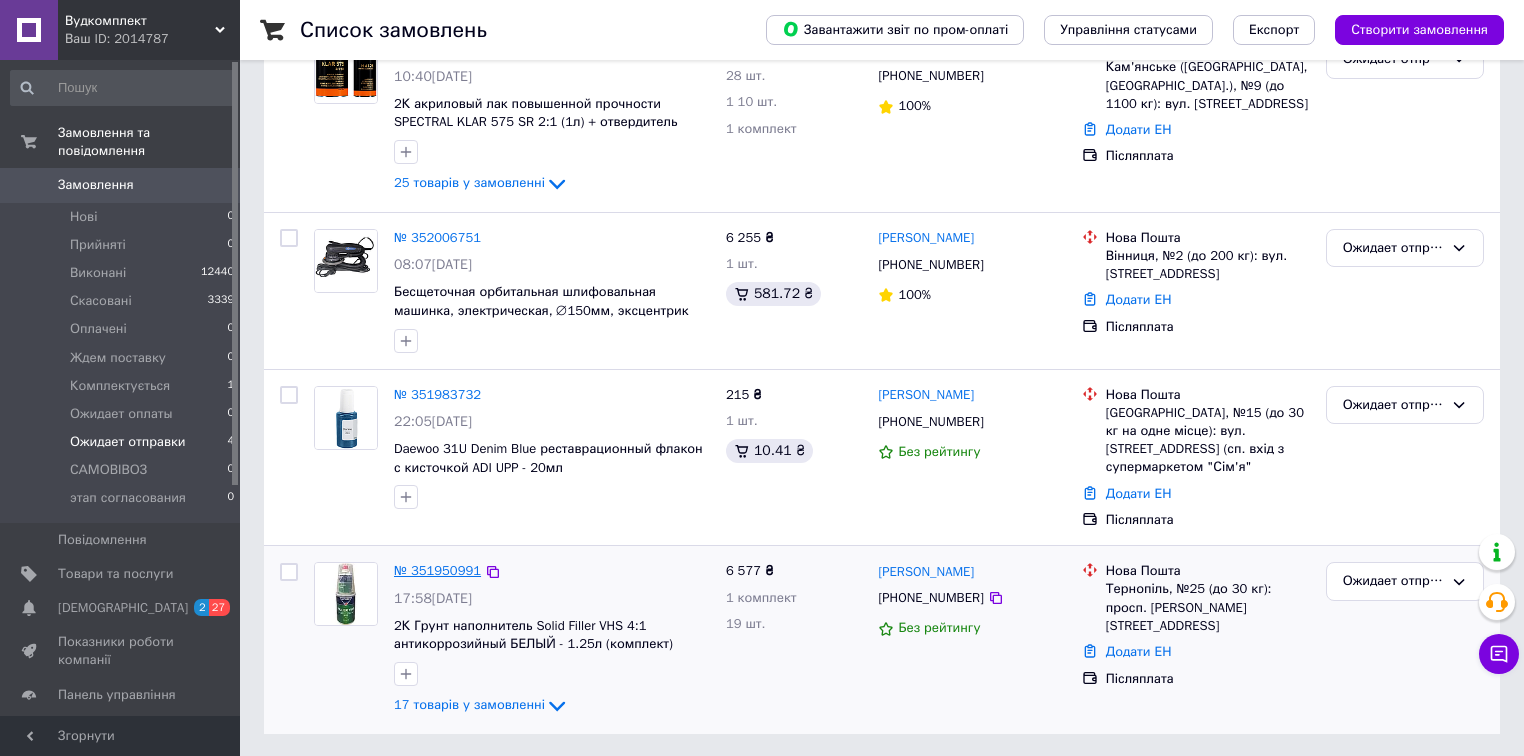 click on "№ 351950991" at bounding box center (437, 570) 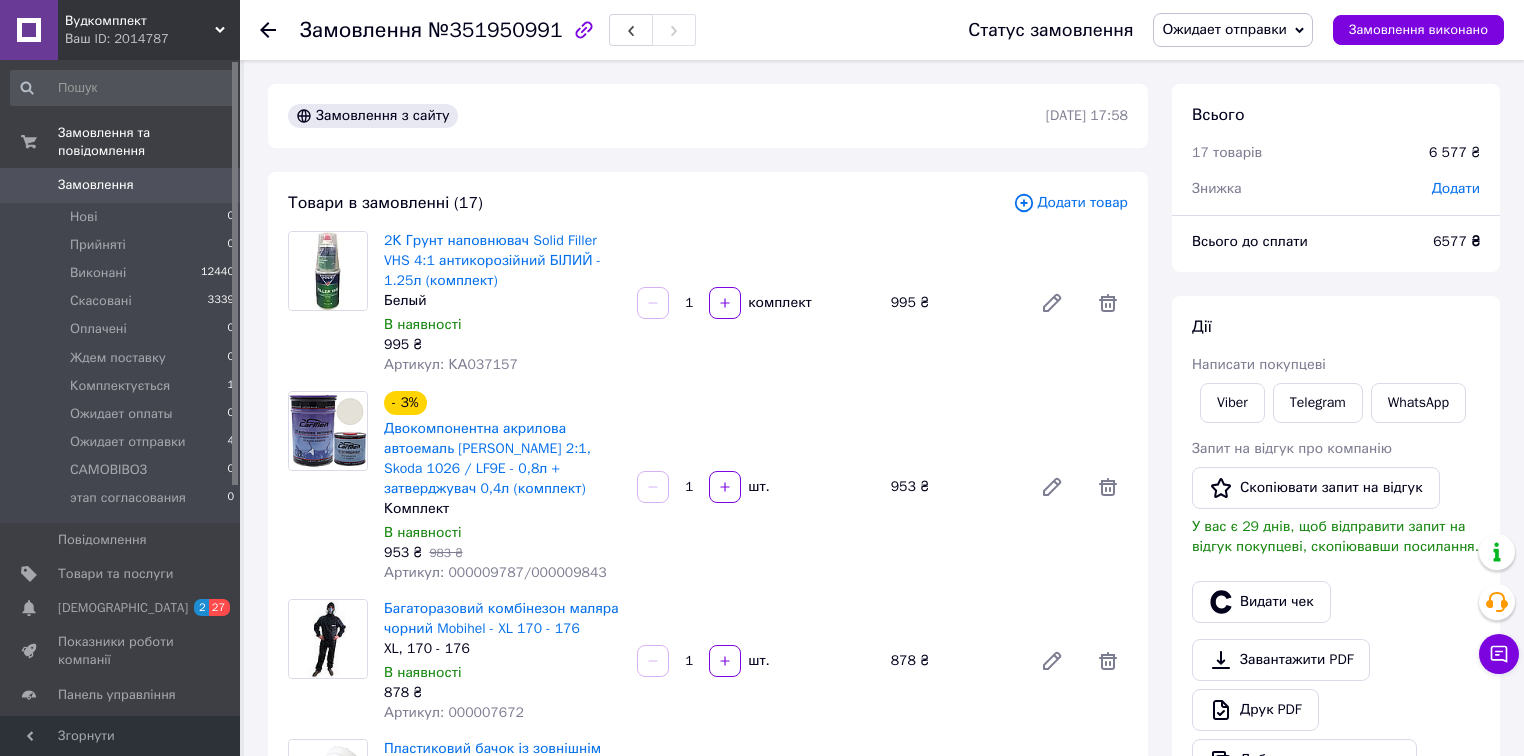 scroll, scrollTop: 357, scrollLeft: 0, axis: vertical 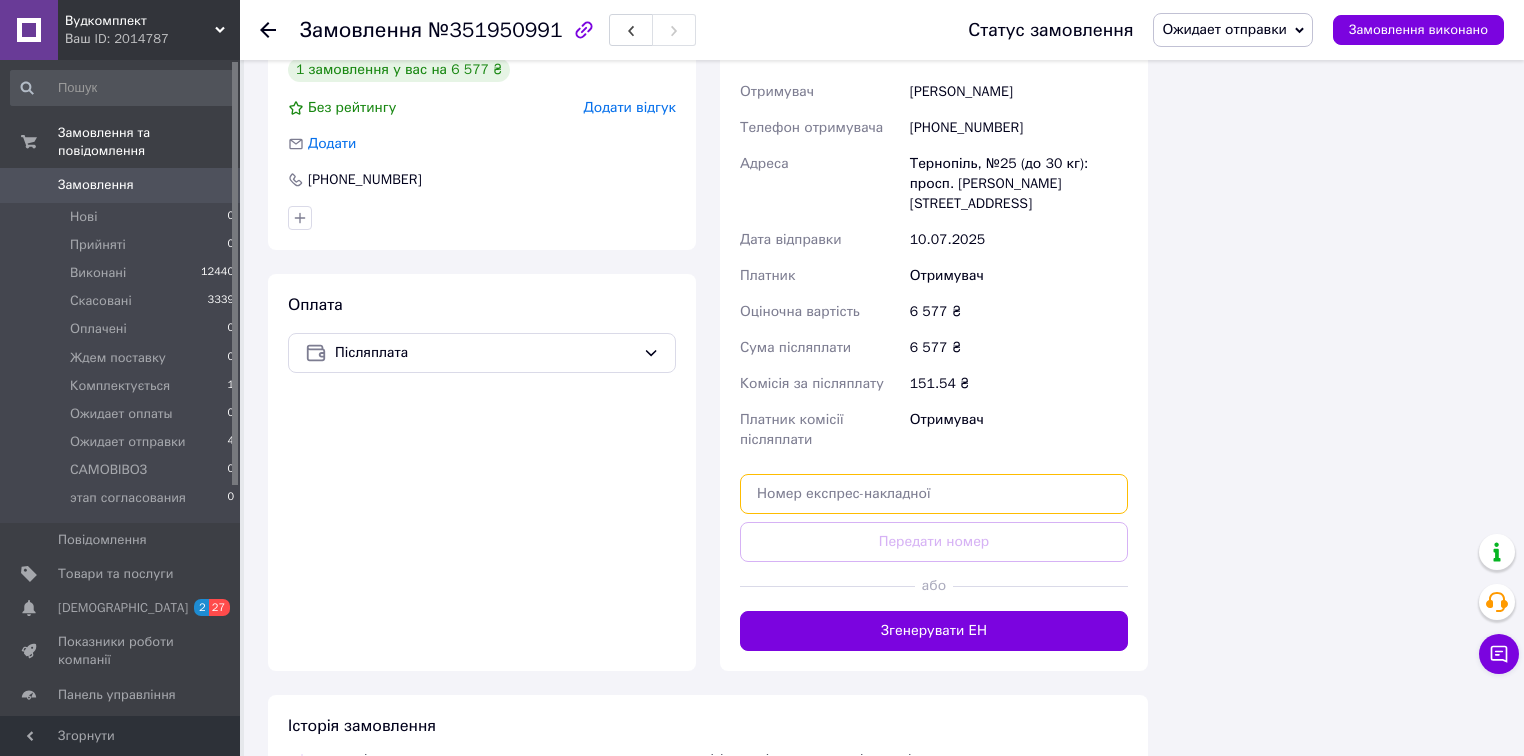 paste on "20451203318116" 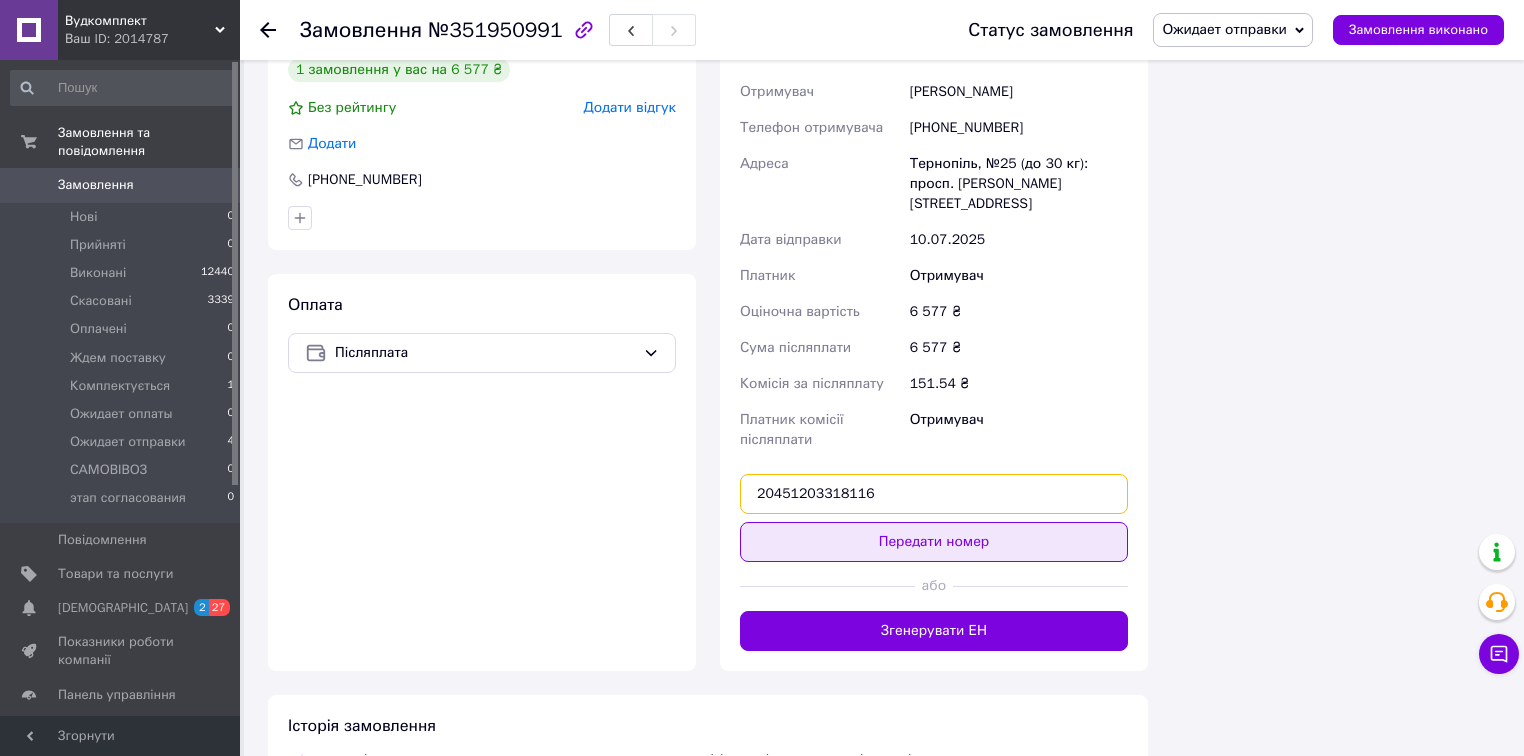 type on "20451203318116" 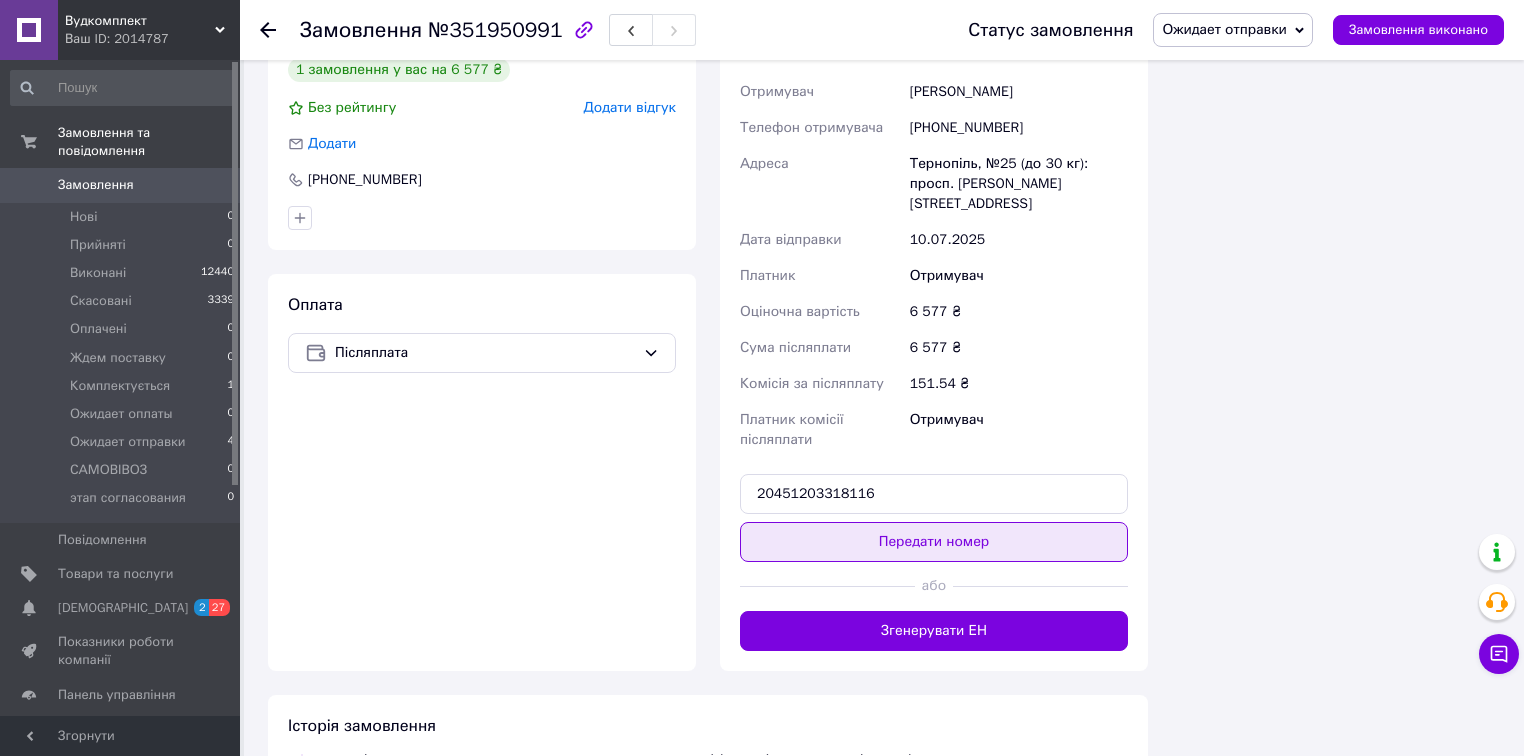 click on "Передати номер" at bounding box center (934, 542) 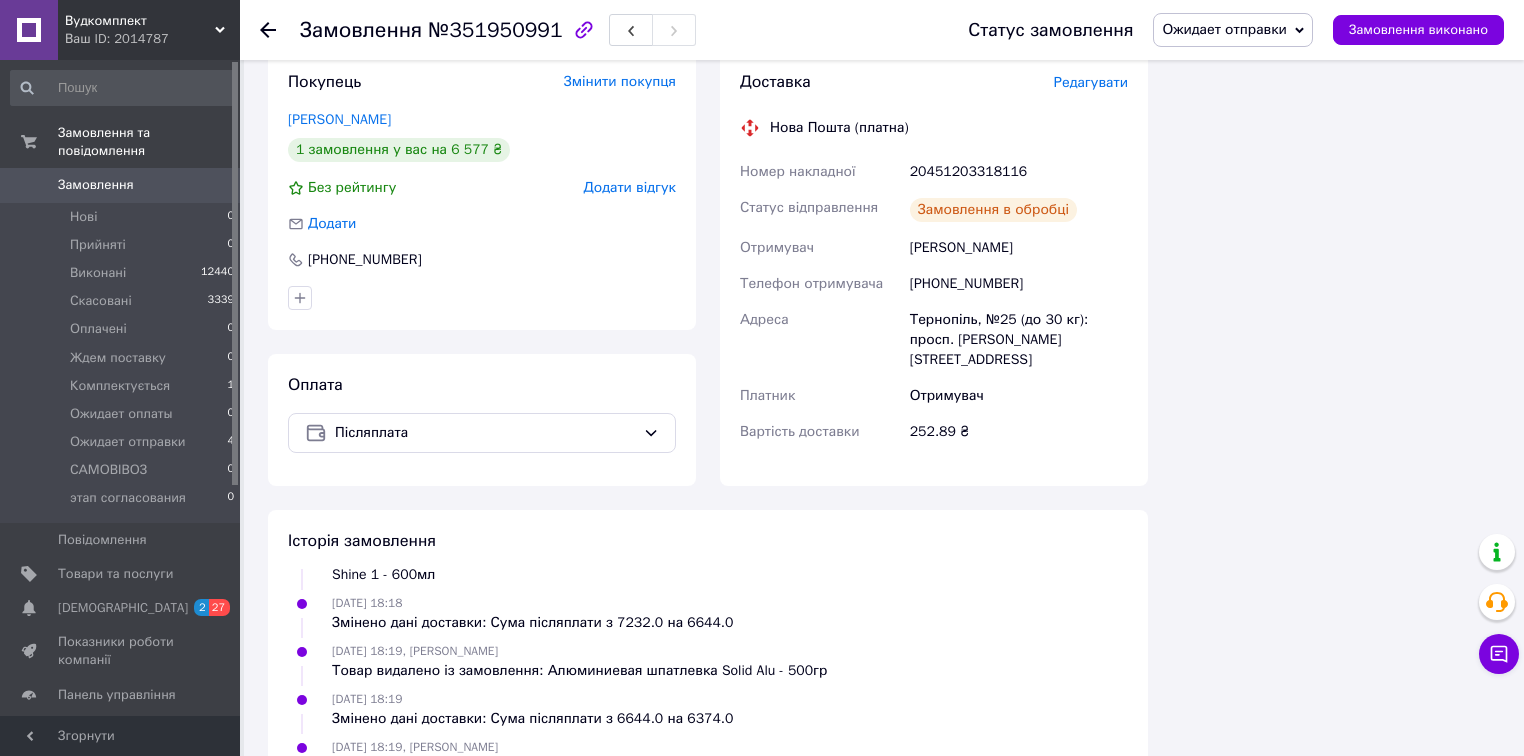 scroll, scrollTop: 2000, scrollLeft: 0, axis: vertical 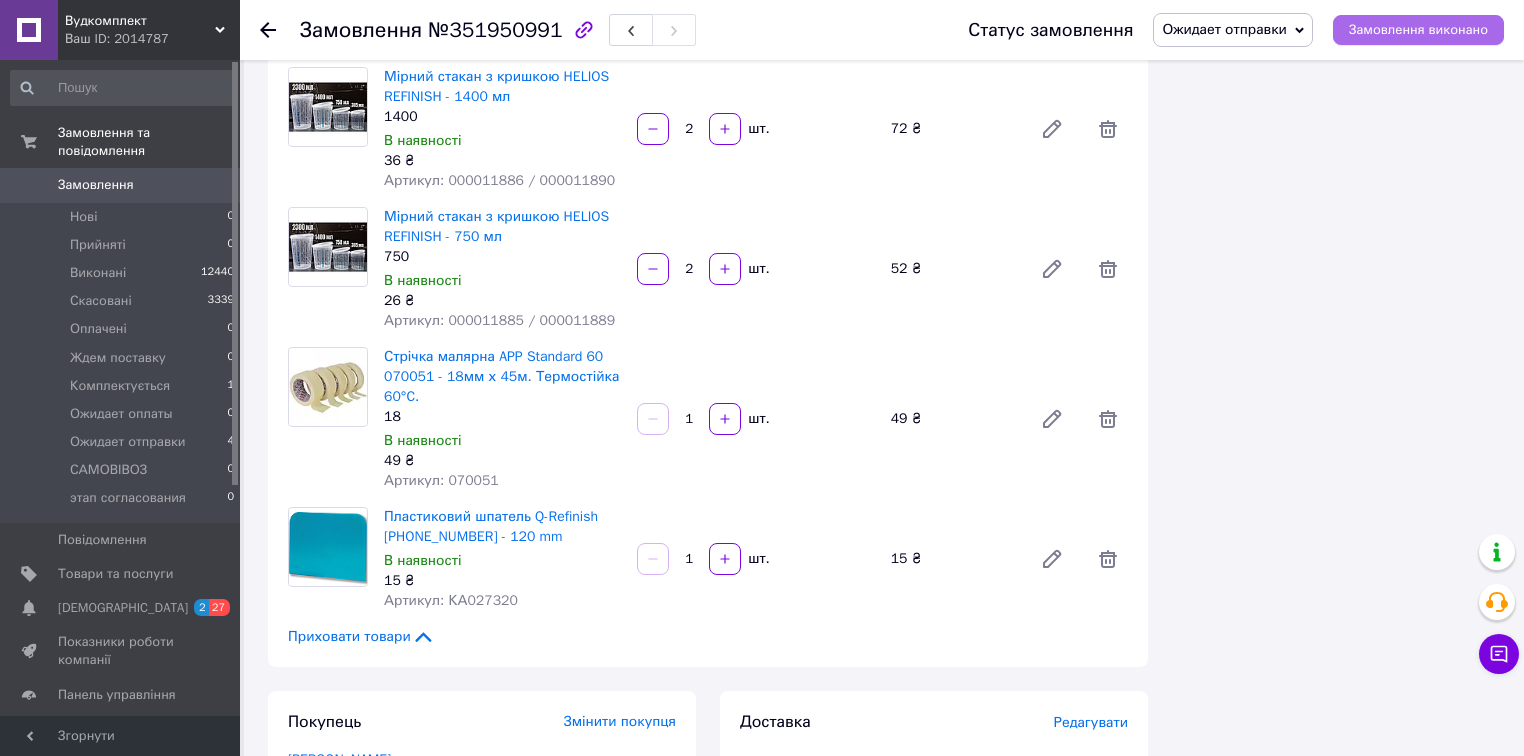 click on "Замовлення виконано" at bounding box center [1418, 30] 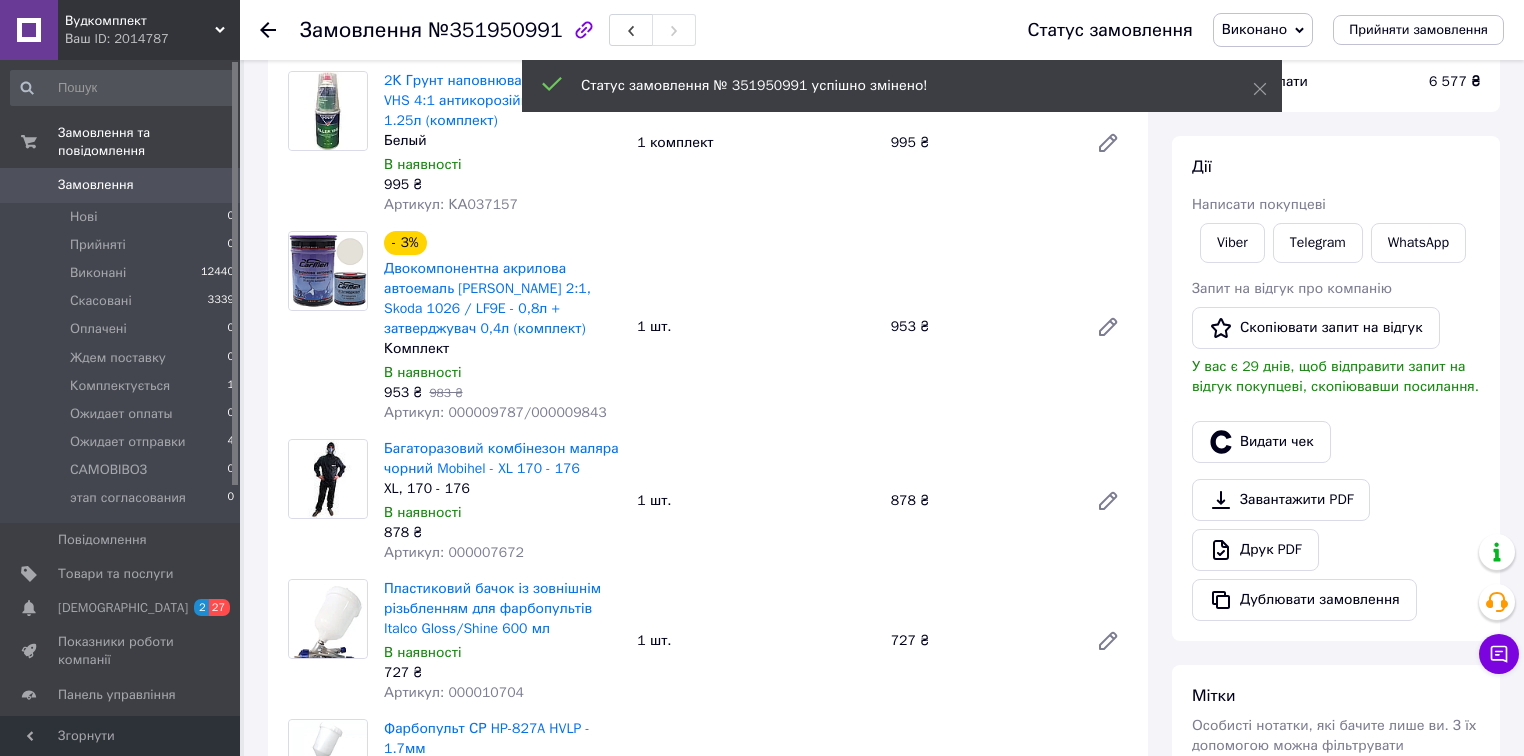 scroll, scrollTop: 160, scrollLeft: 0, axis: vertical 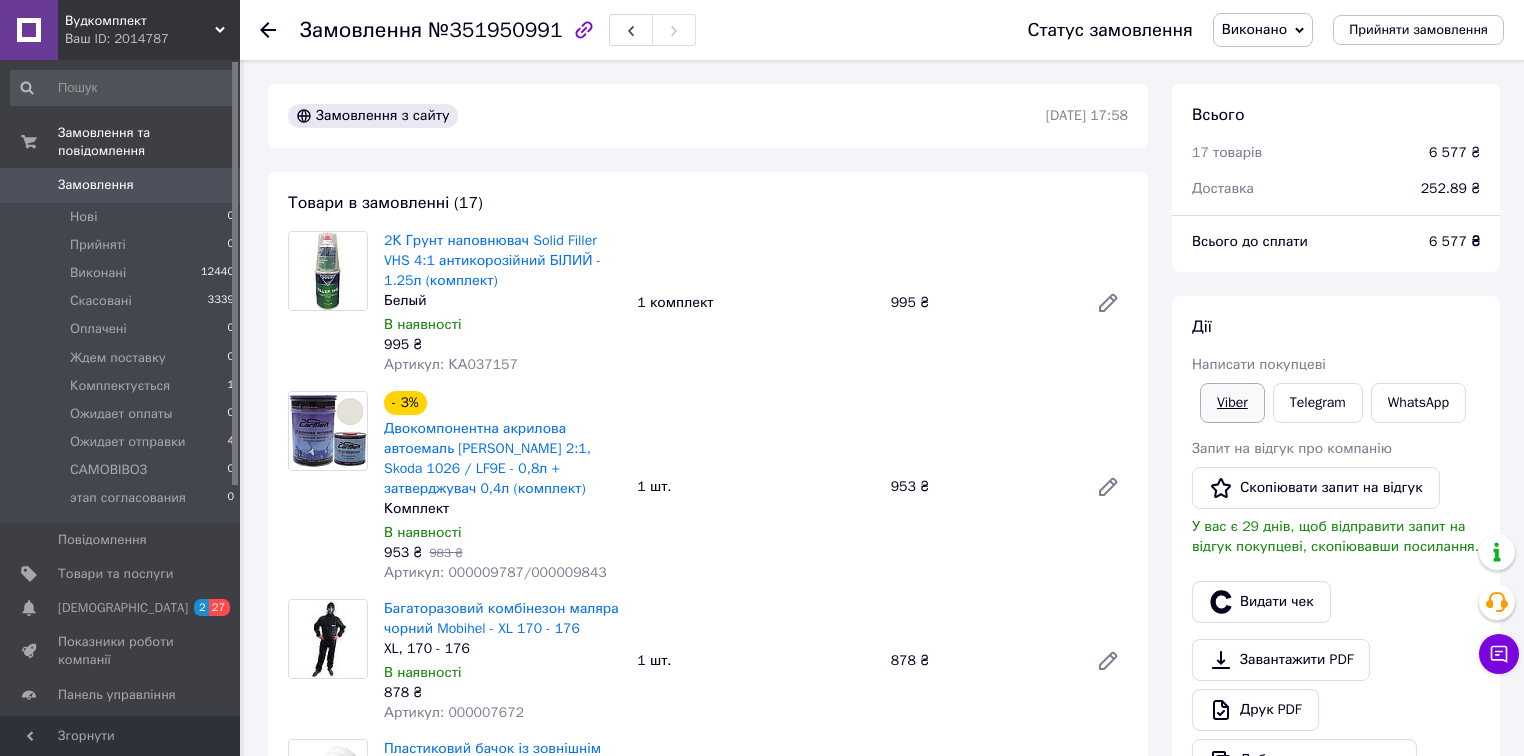 click on "Viber" at bounding box center (1232, 403) 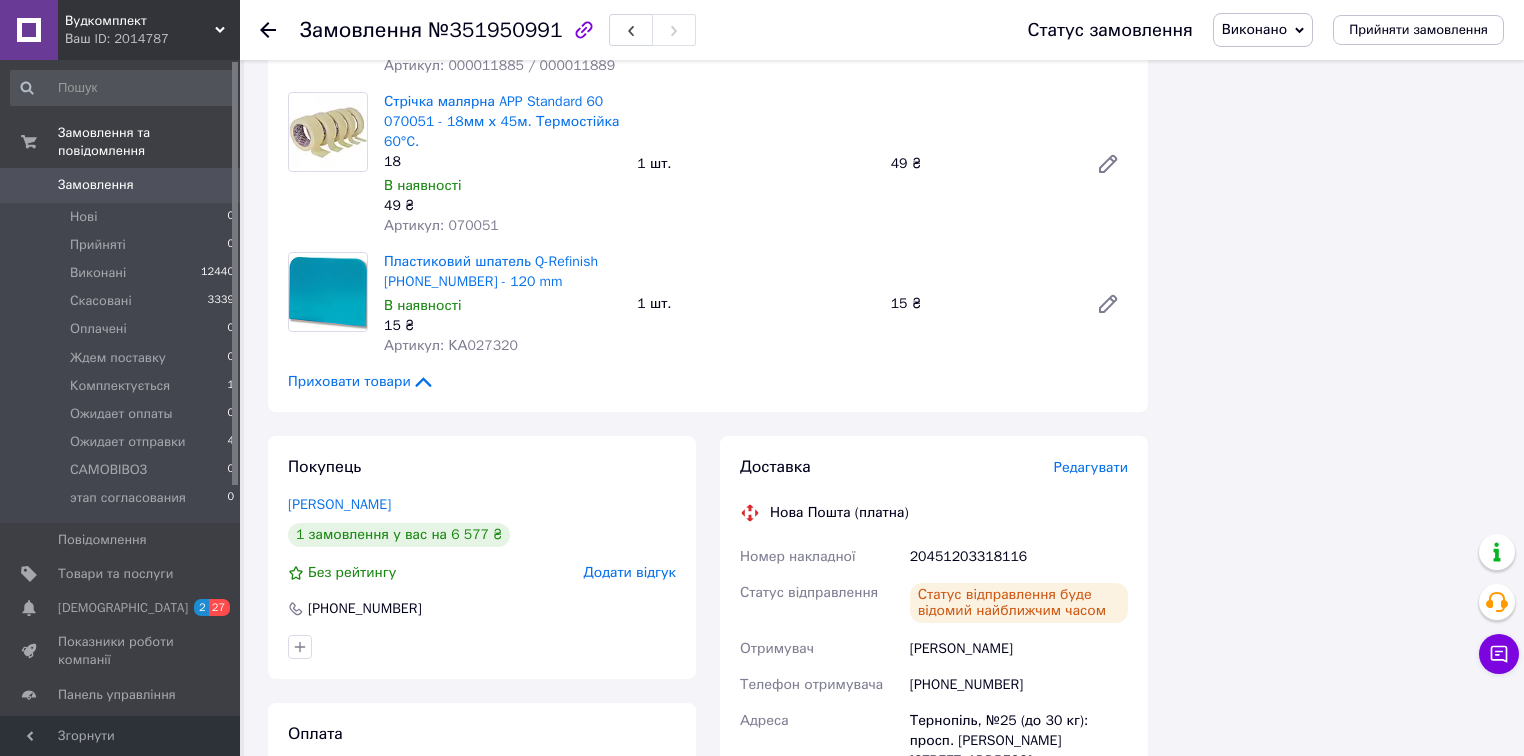 scroll, scrollTop: 2240, scrollLeft: 0, axis: vertical 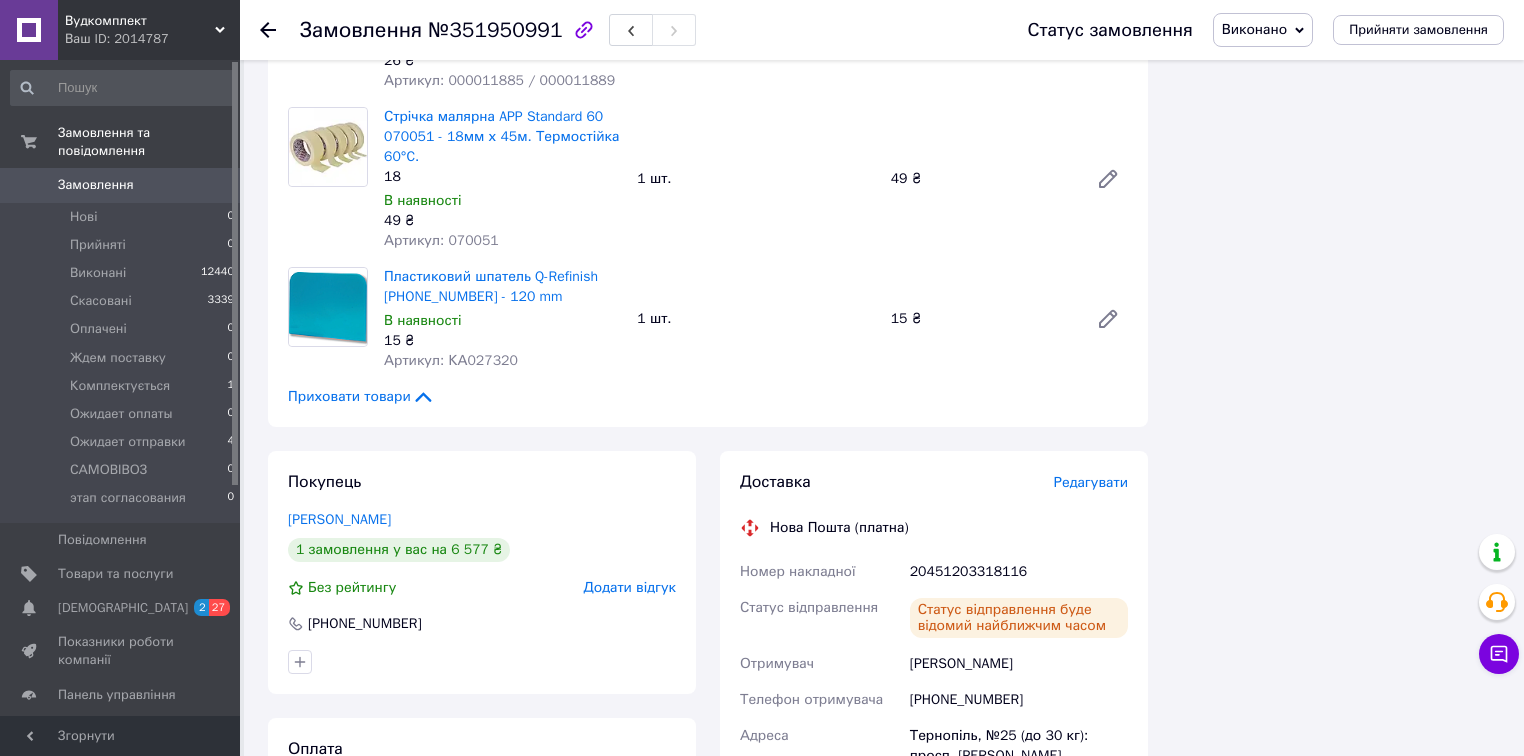 click 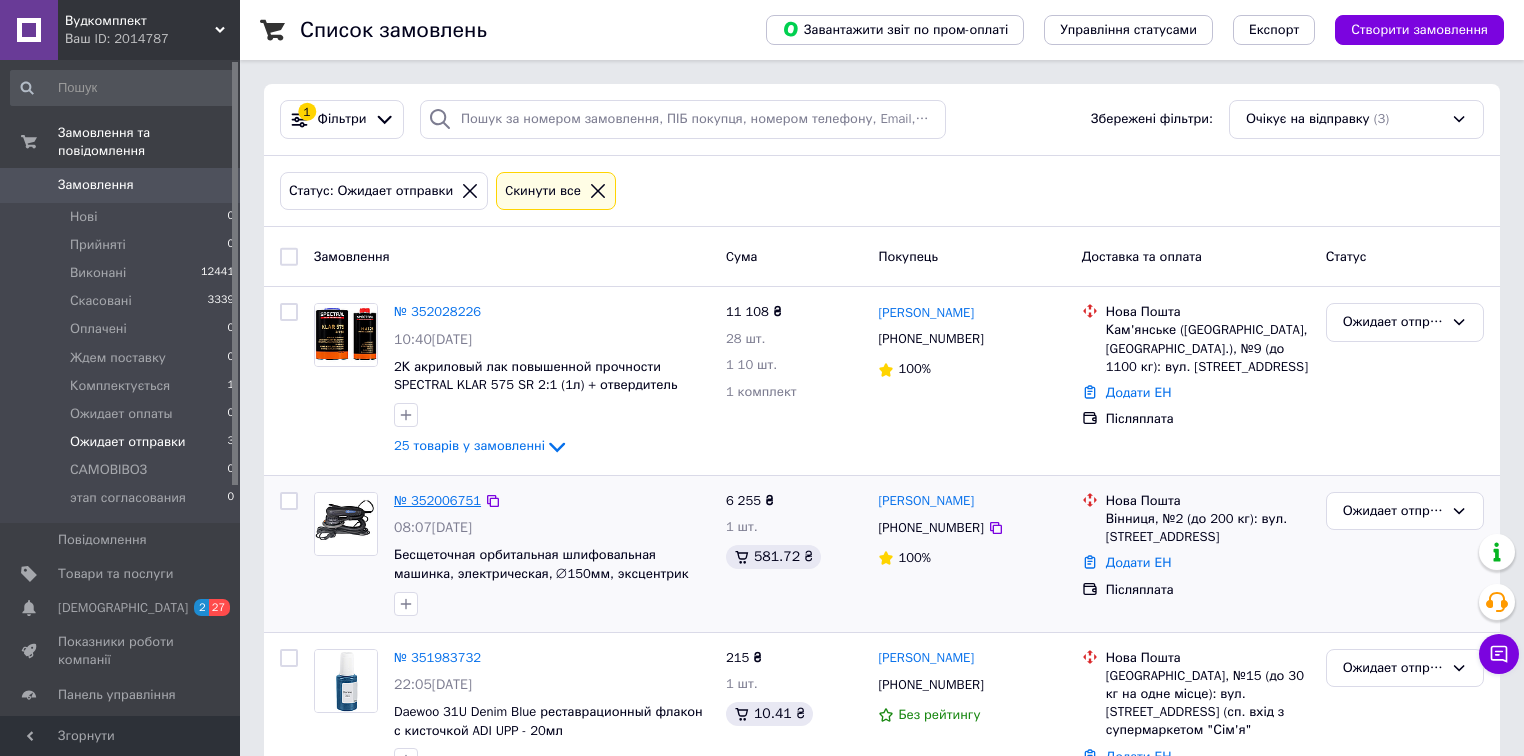 click on "№ 352006751" at bounding box center [437, 500] 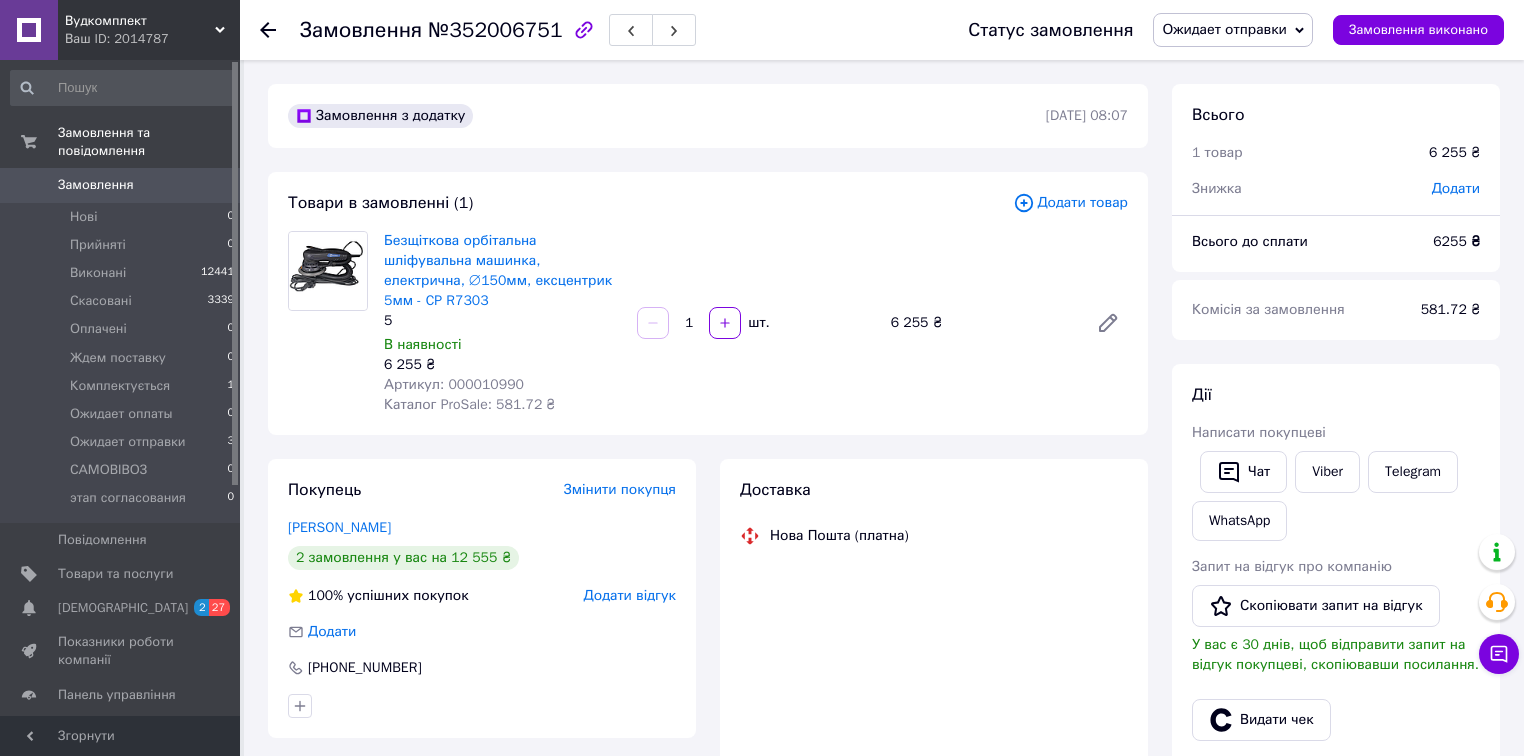 scroll, scrollTop: 35, scrollLeft: 0, axis: vertical 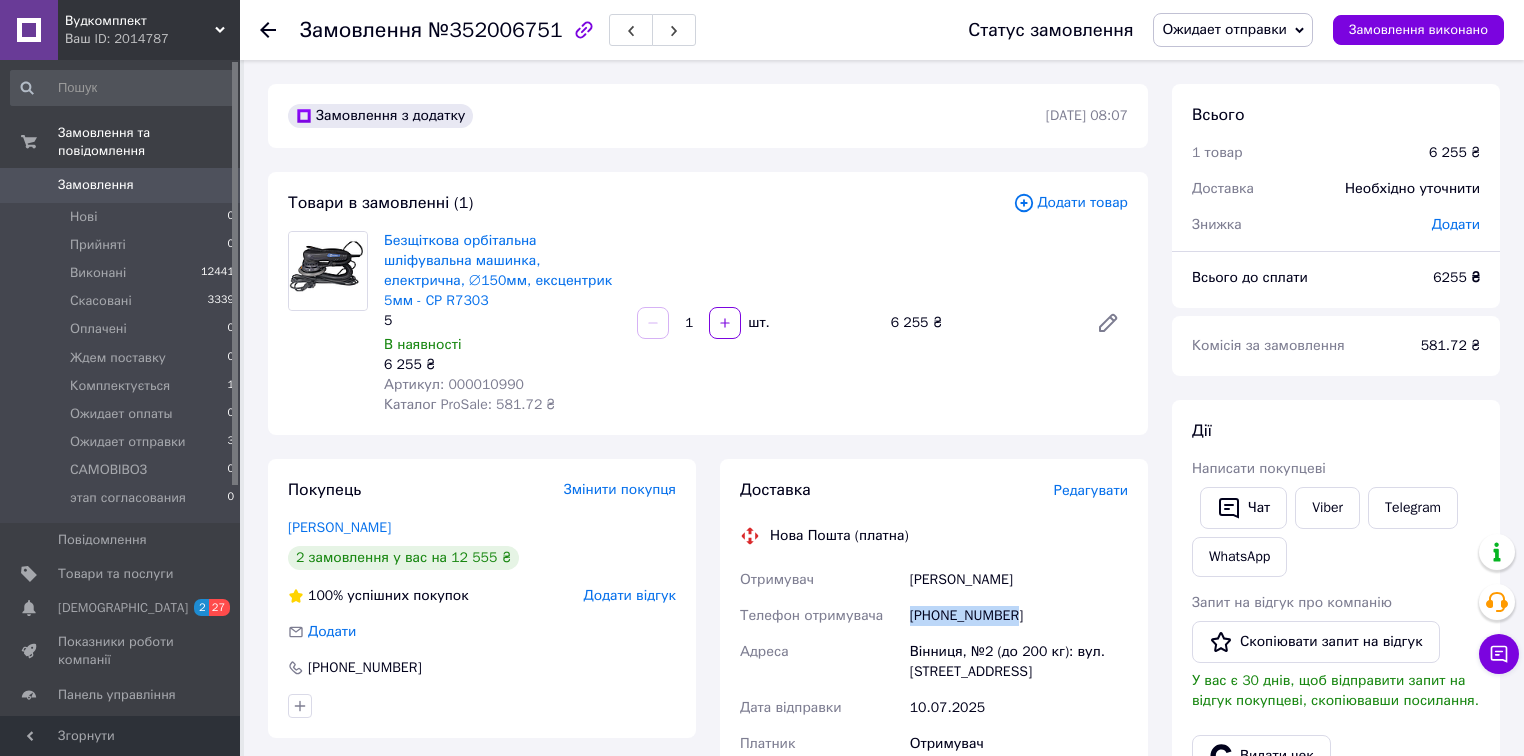 drag, startPoint x: 911, startPoint y: 618, endPoint x: 1029, endPoint y: 625, distance: 118.20744 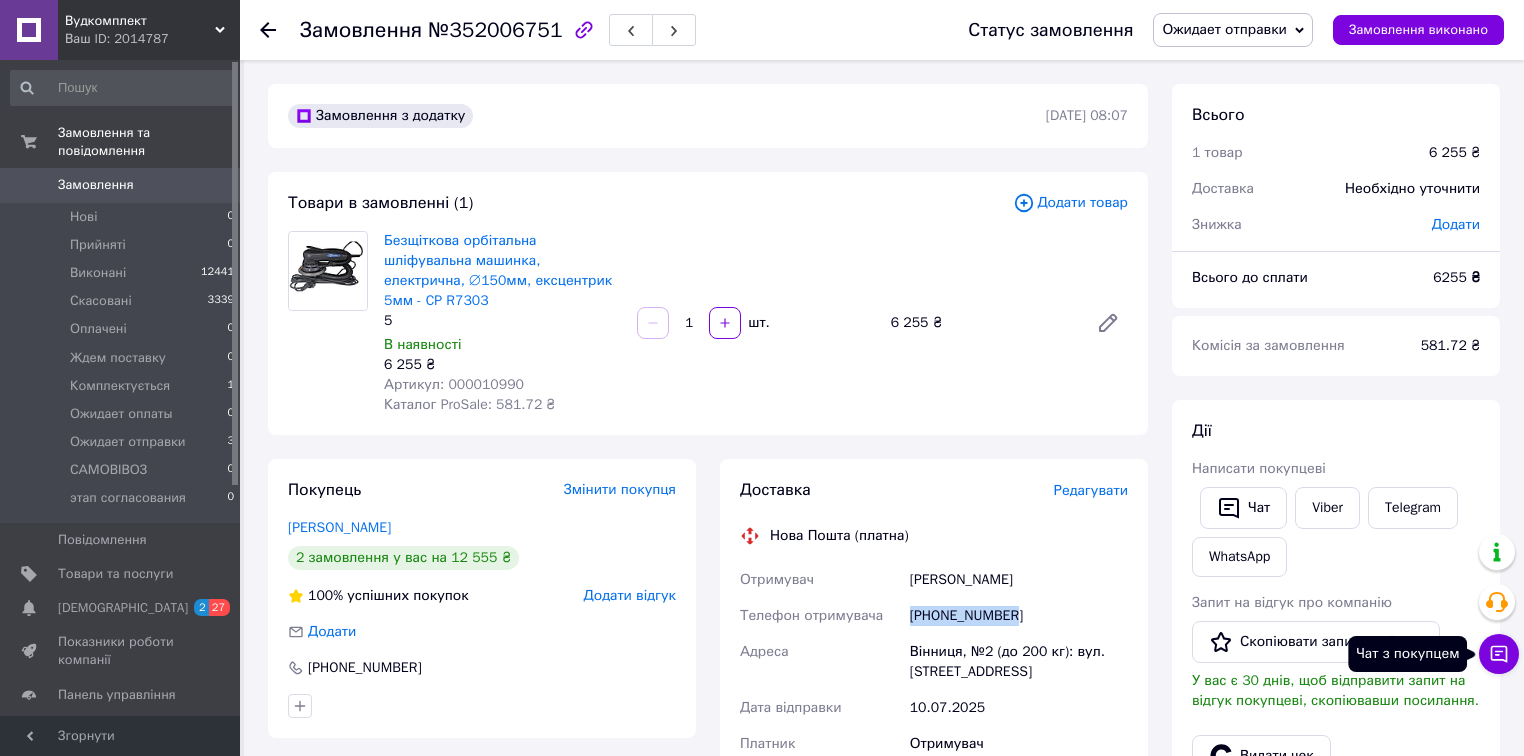 click 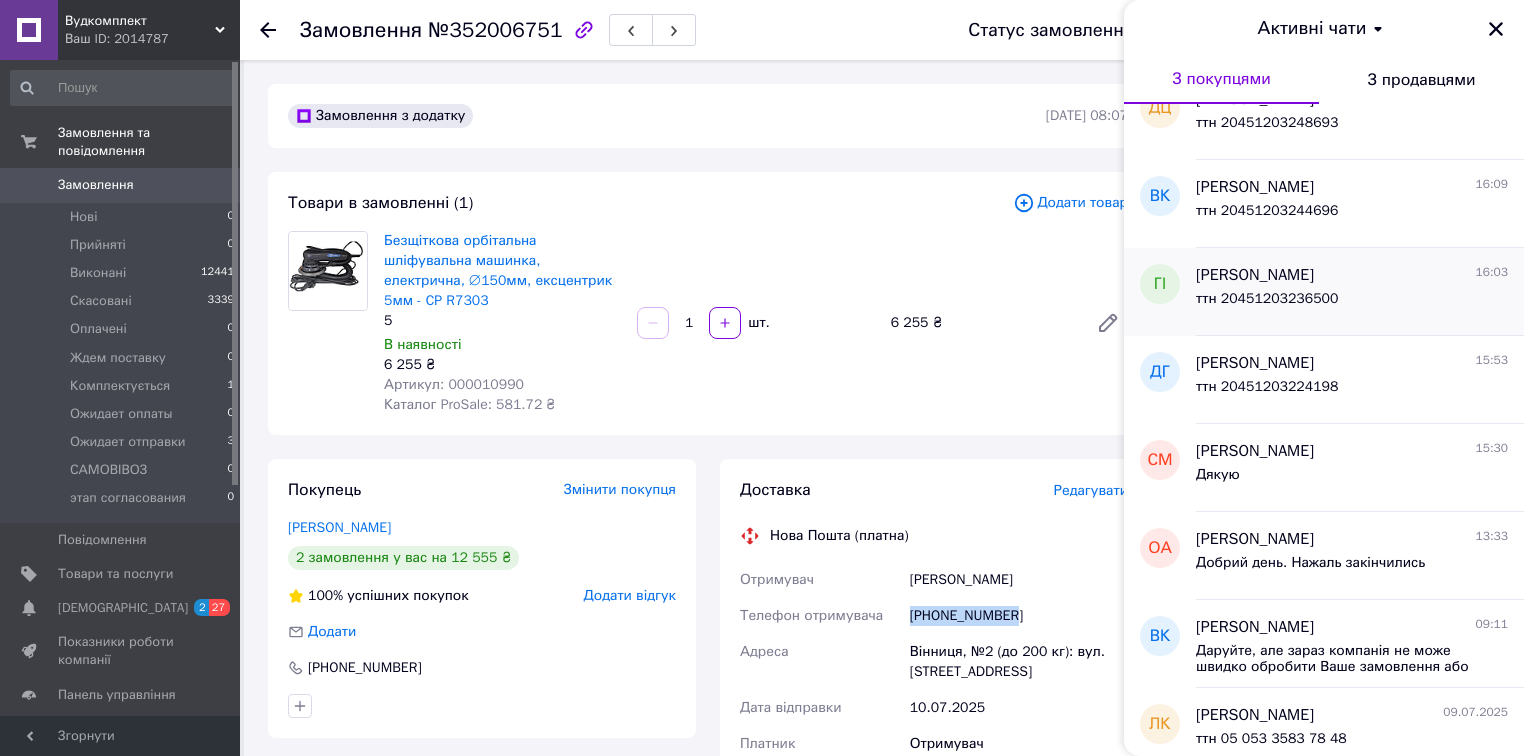 scroll, scrollTop: 240, scrollLeft: 0, axis: vertical 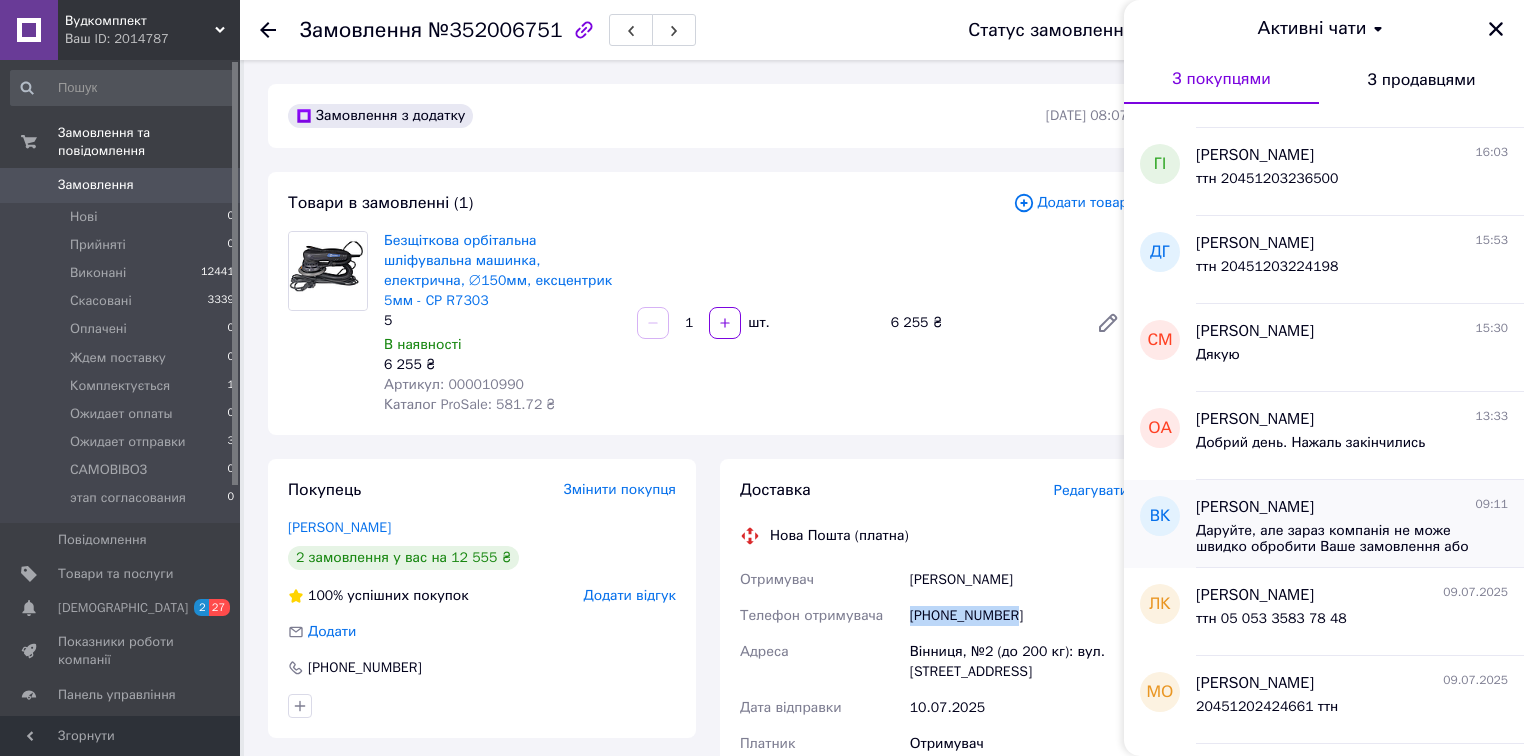 click on "[PERSON_NAME] 09:11" at bounding box center [1352, 507] 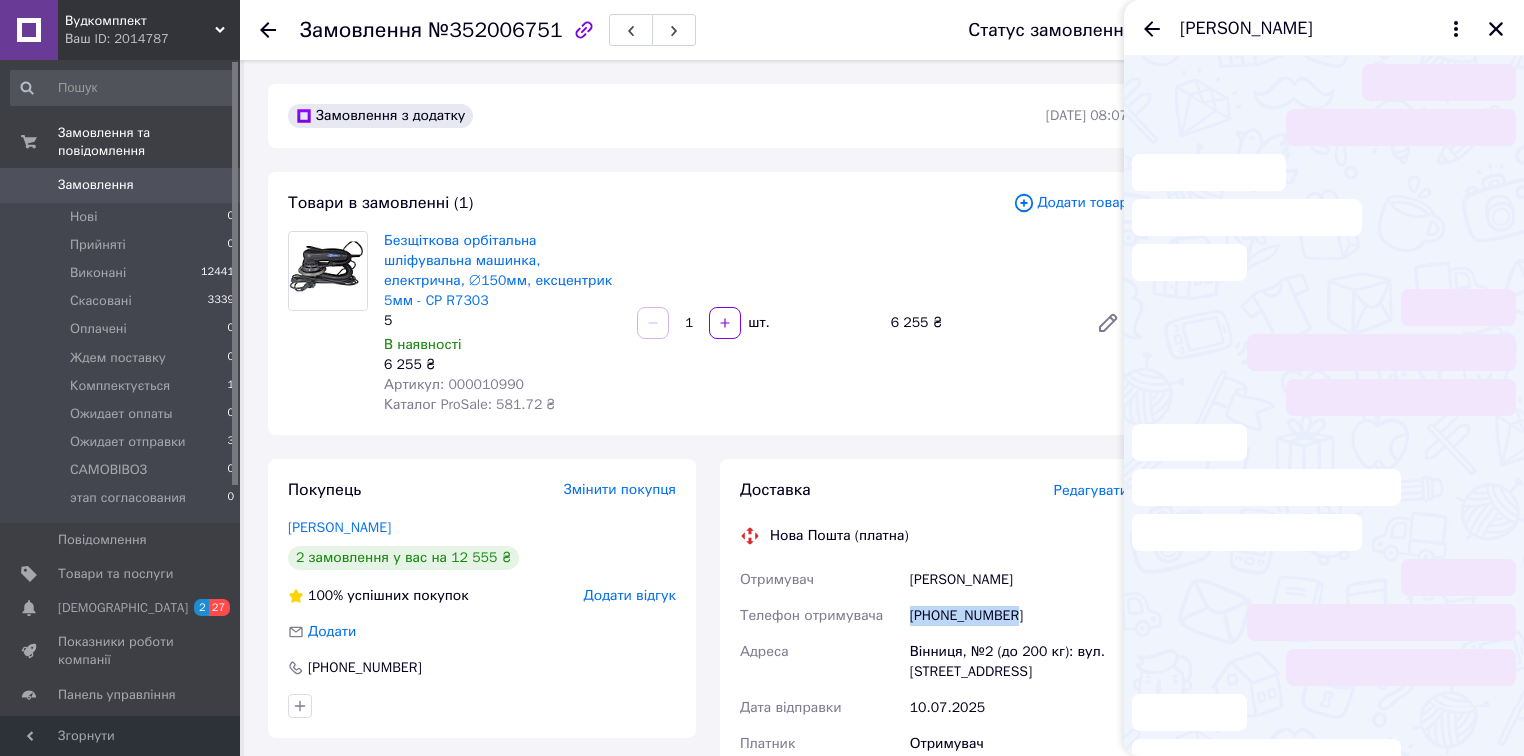 scroll, scrollTop: 76, scrollLeft: 0, axis: vertical 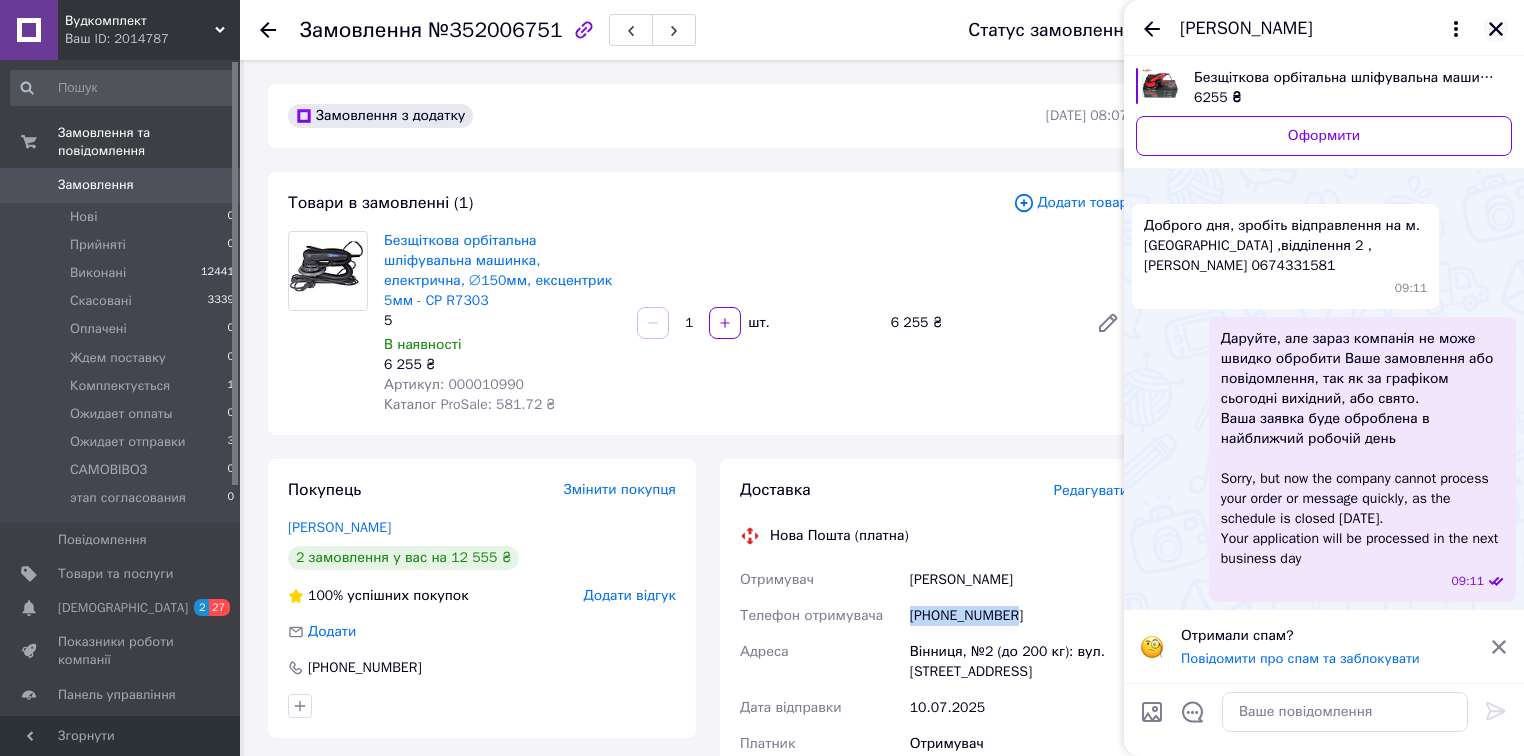 click 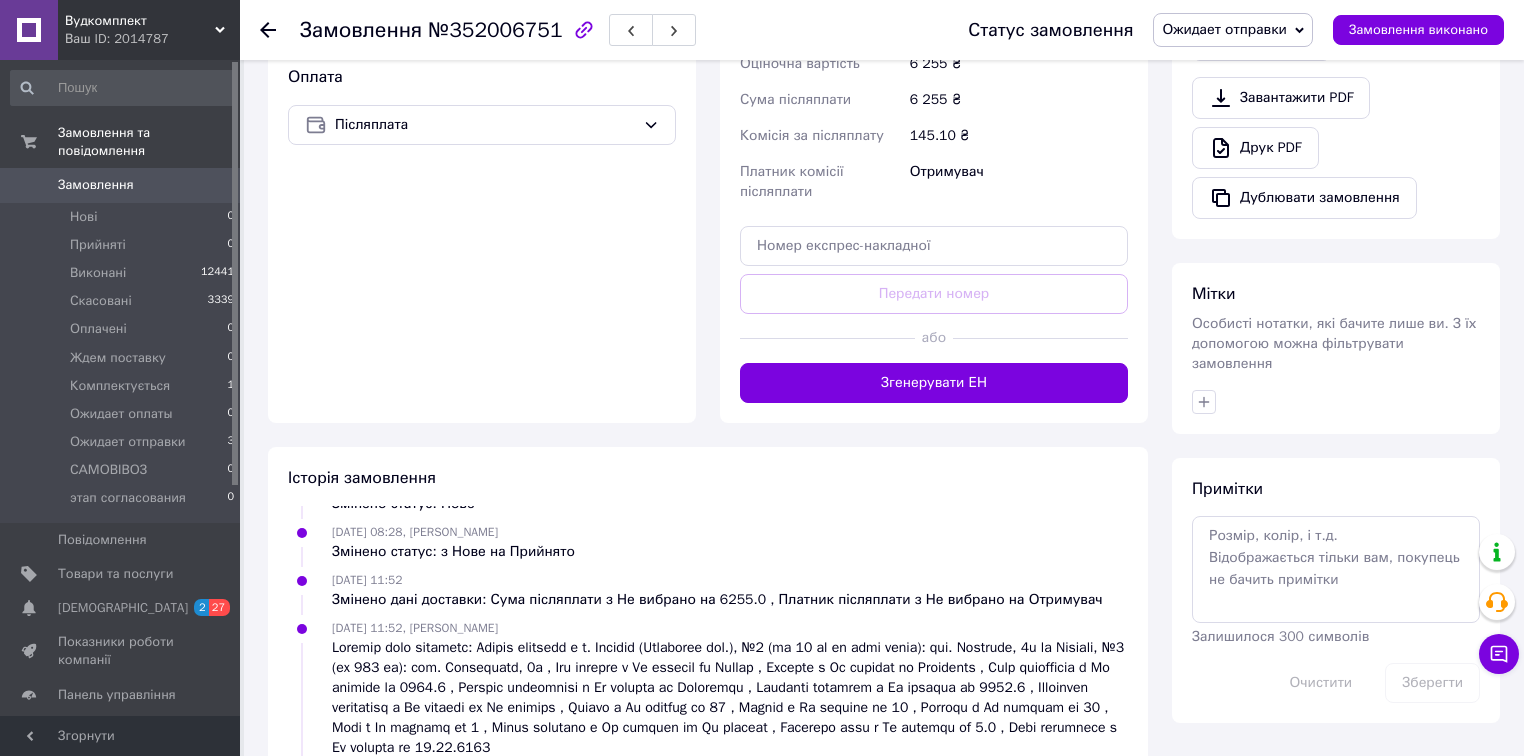 scroll, scrollTop: 720, scrollLeft: 0, axis: vertical 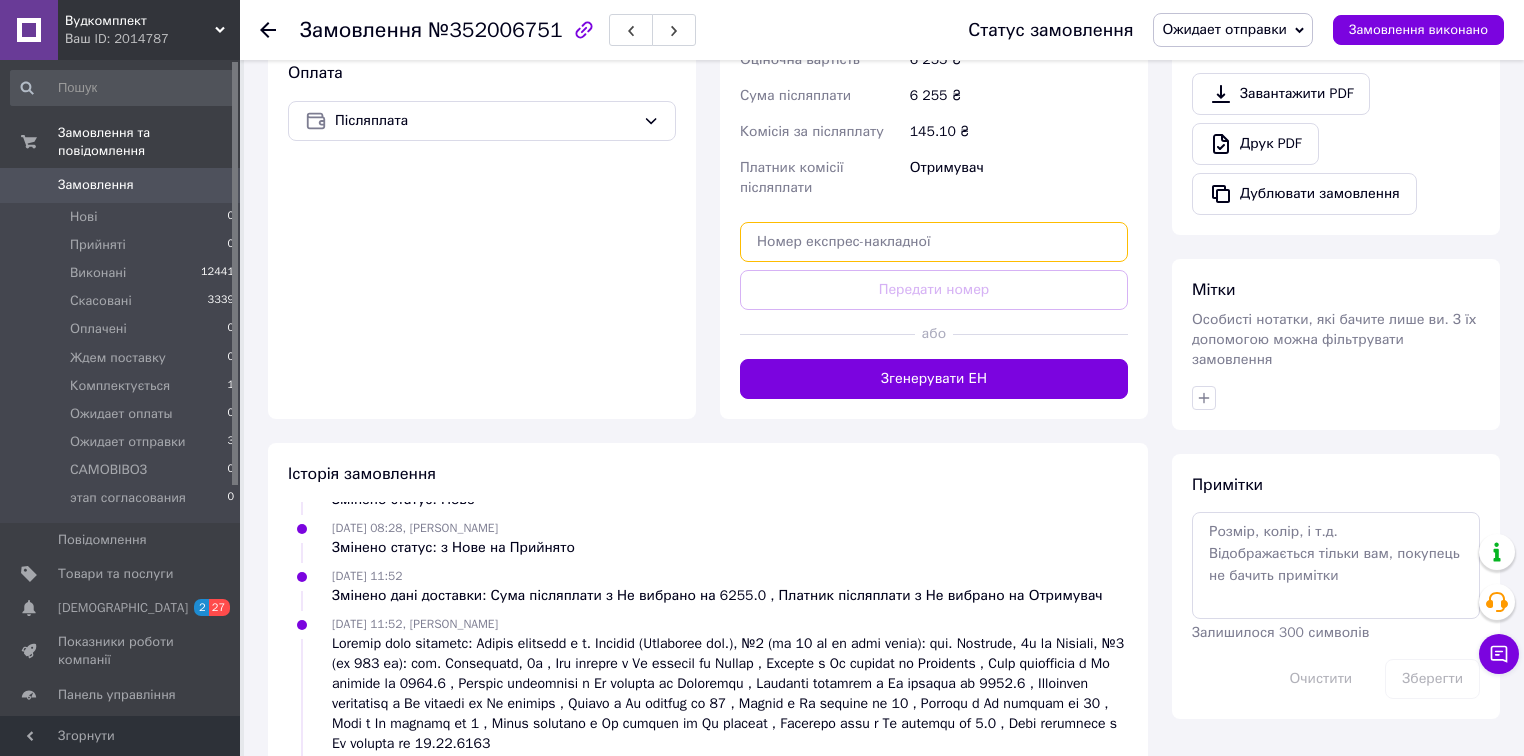paste on "20451203322562" 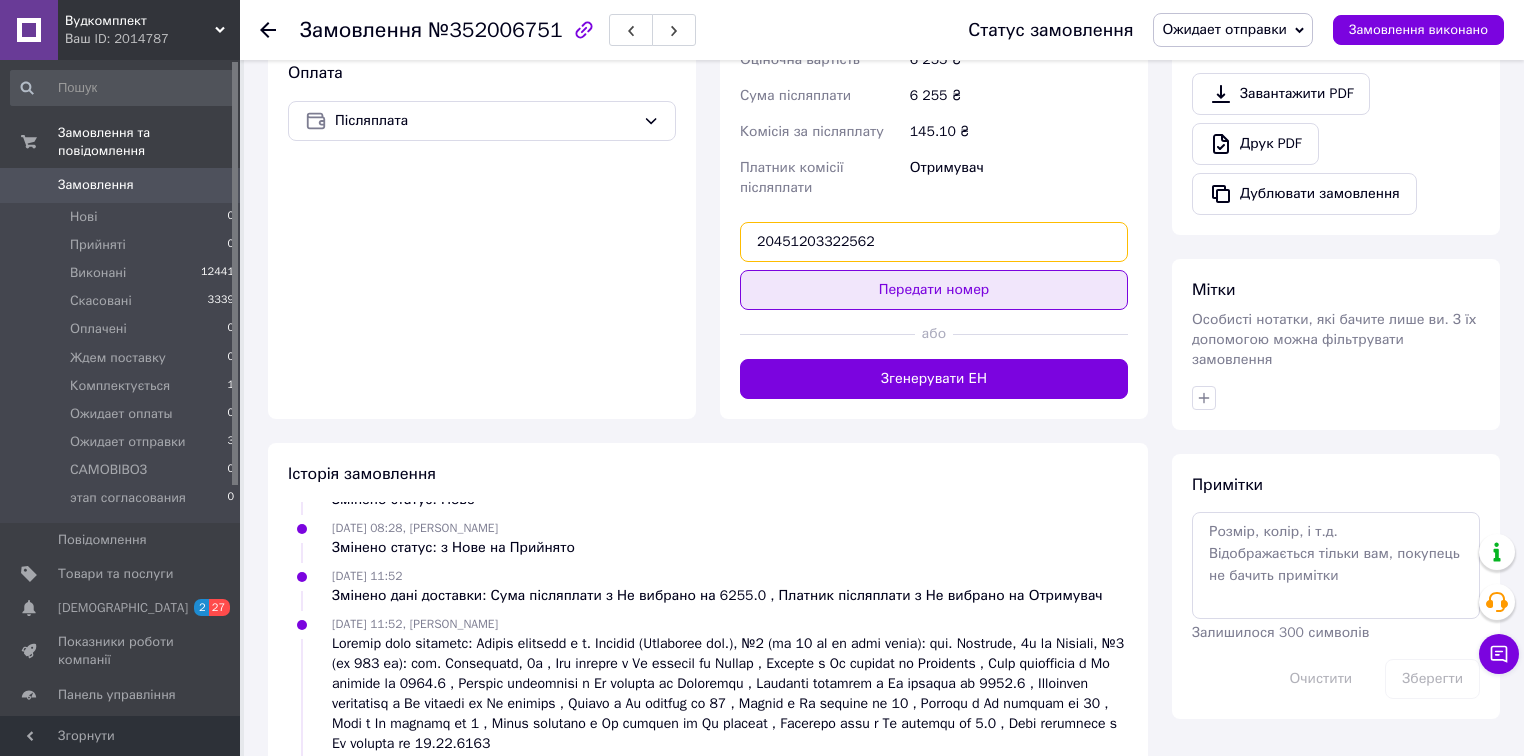 type on "20451203322562" 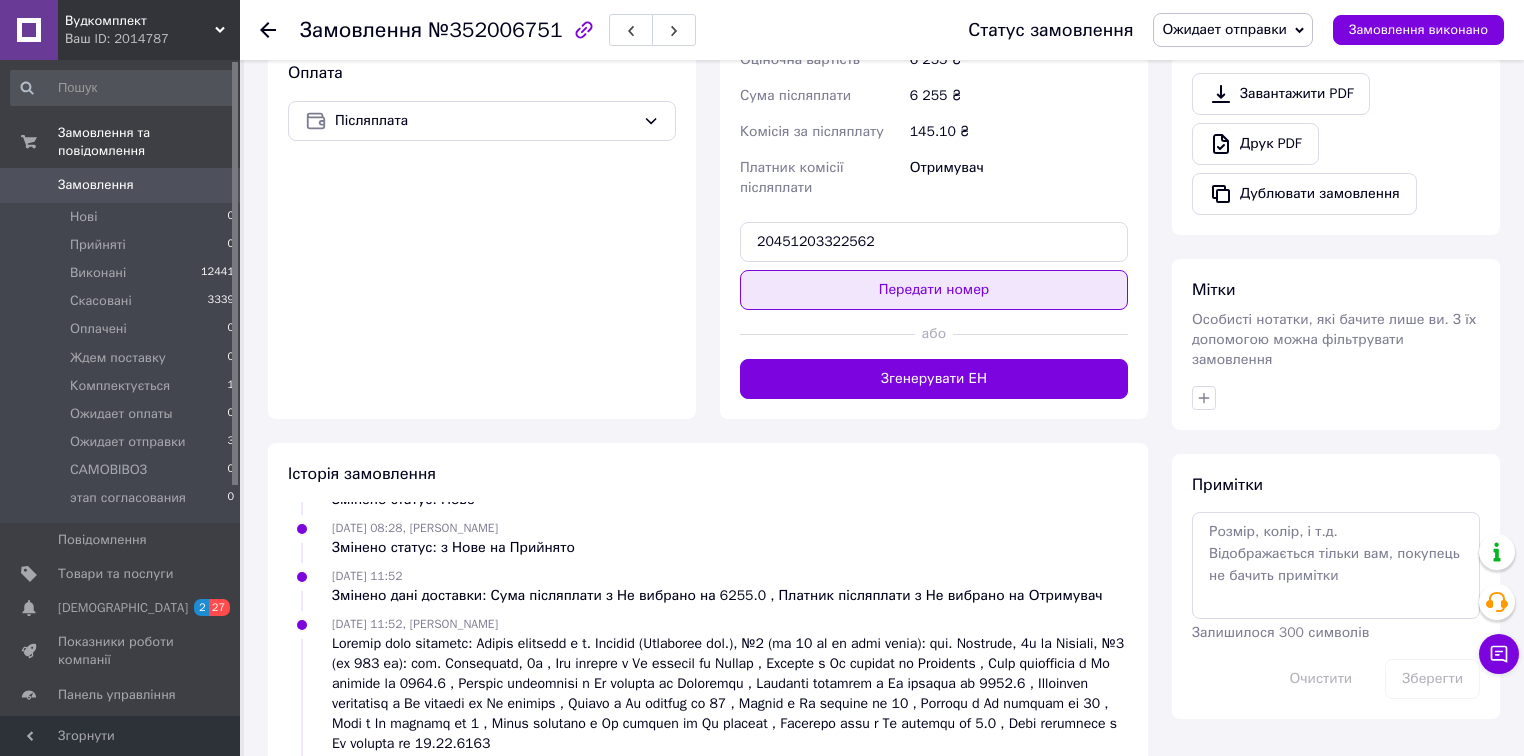 click on "Передати номер" at bounding box center [934, 290] 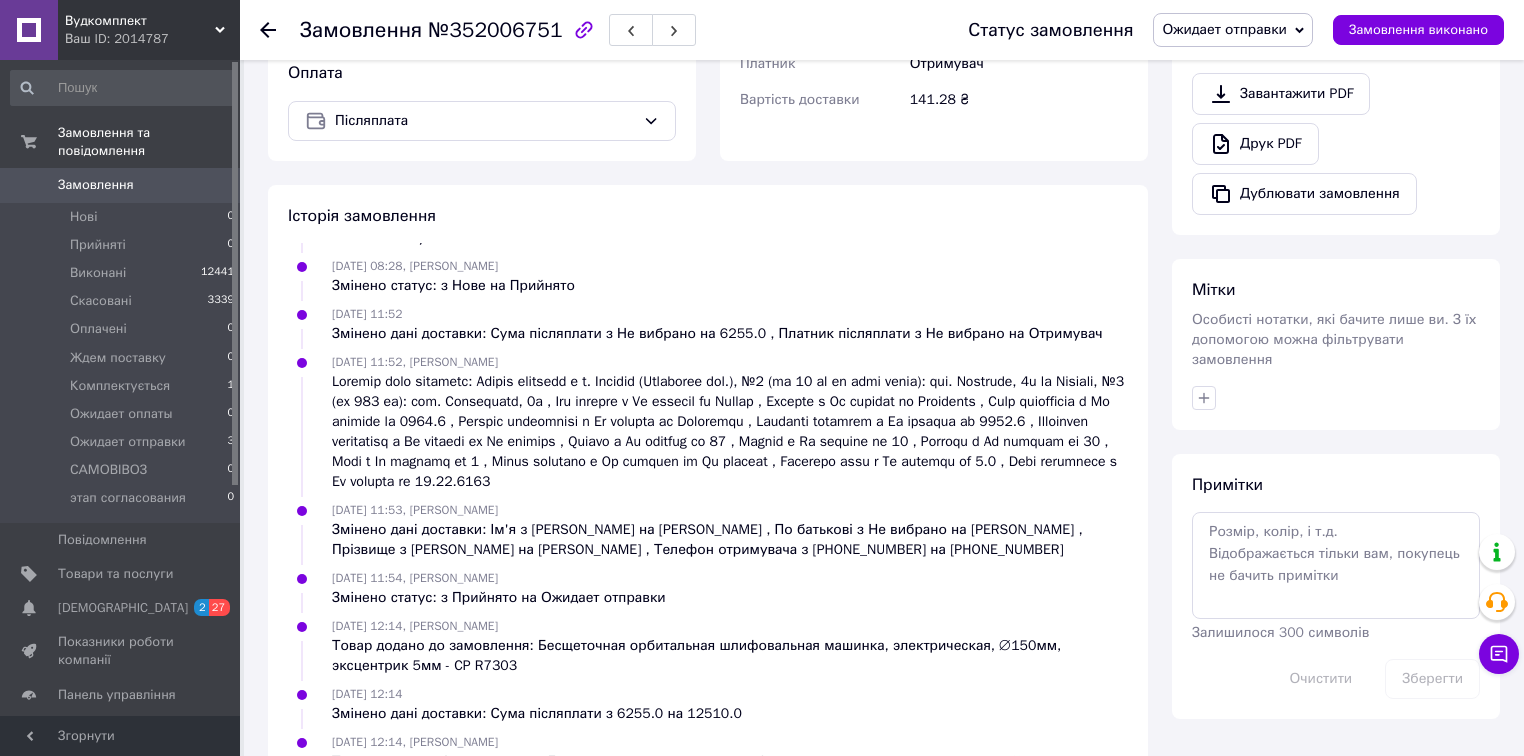 scroll, scrollTop: 84, scrollLeft: 0, axis: vertical 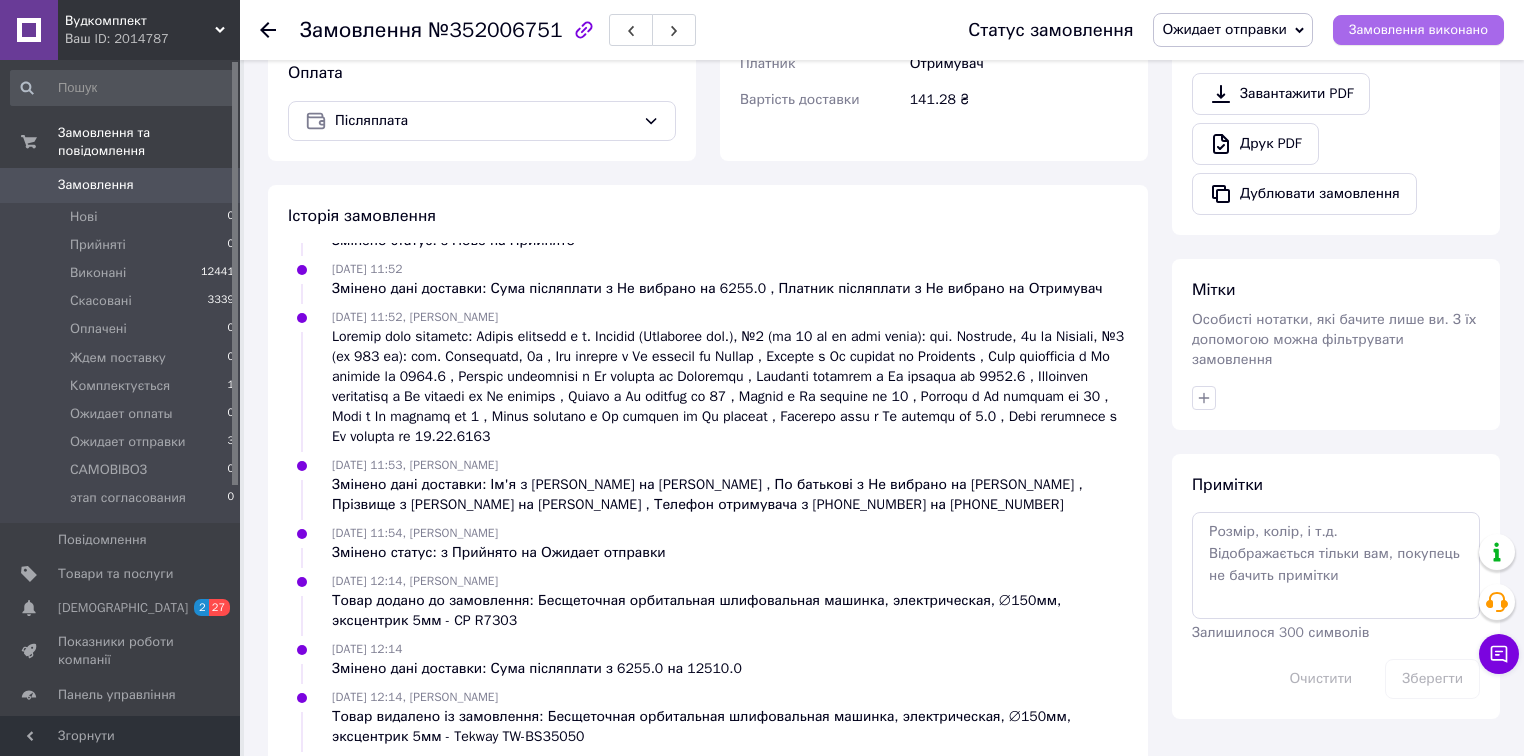 click on "Замовлення виконано" at bounding box center (1418, 30) 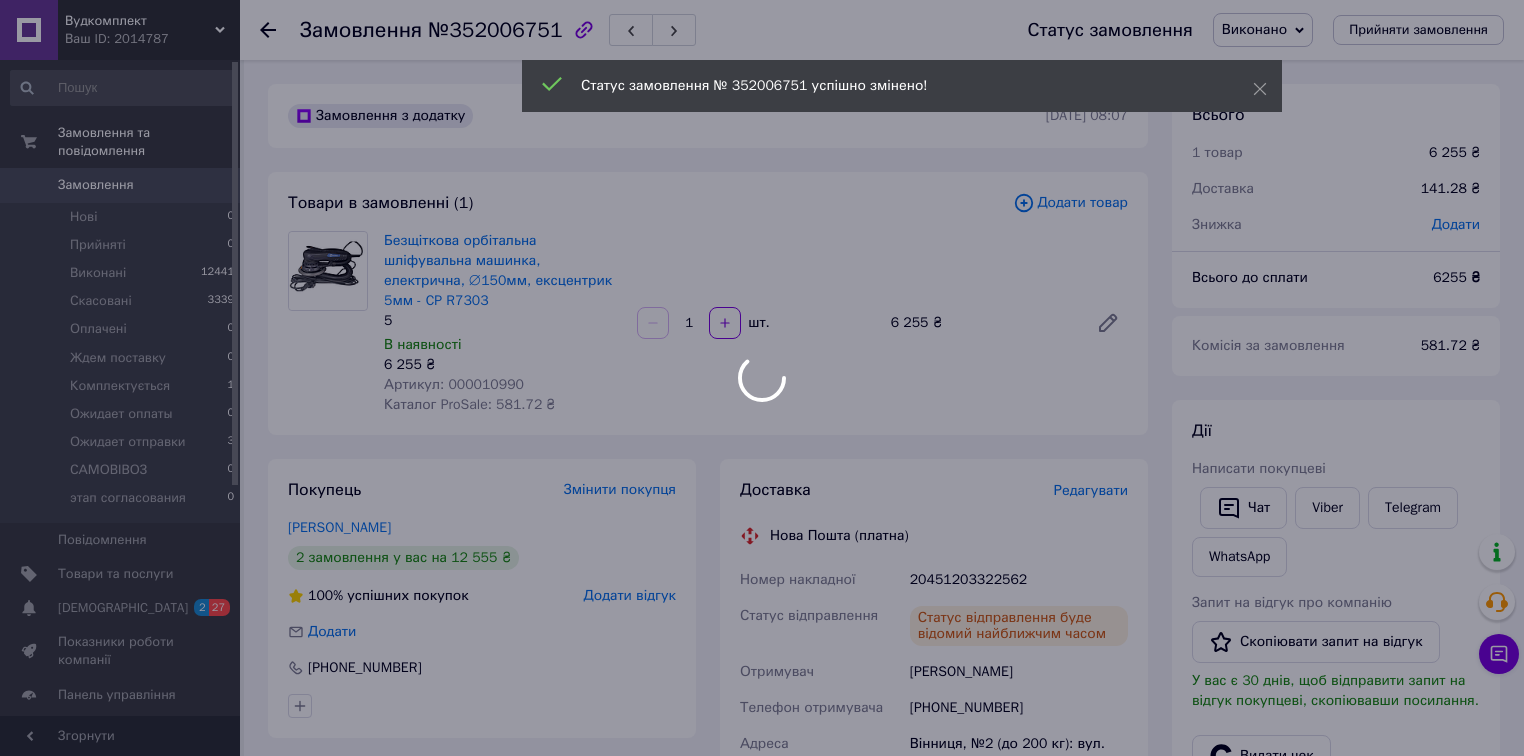 scroll, scrollTop: 0, scrollLeft: 0, axis: both 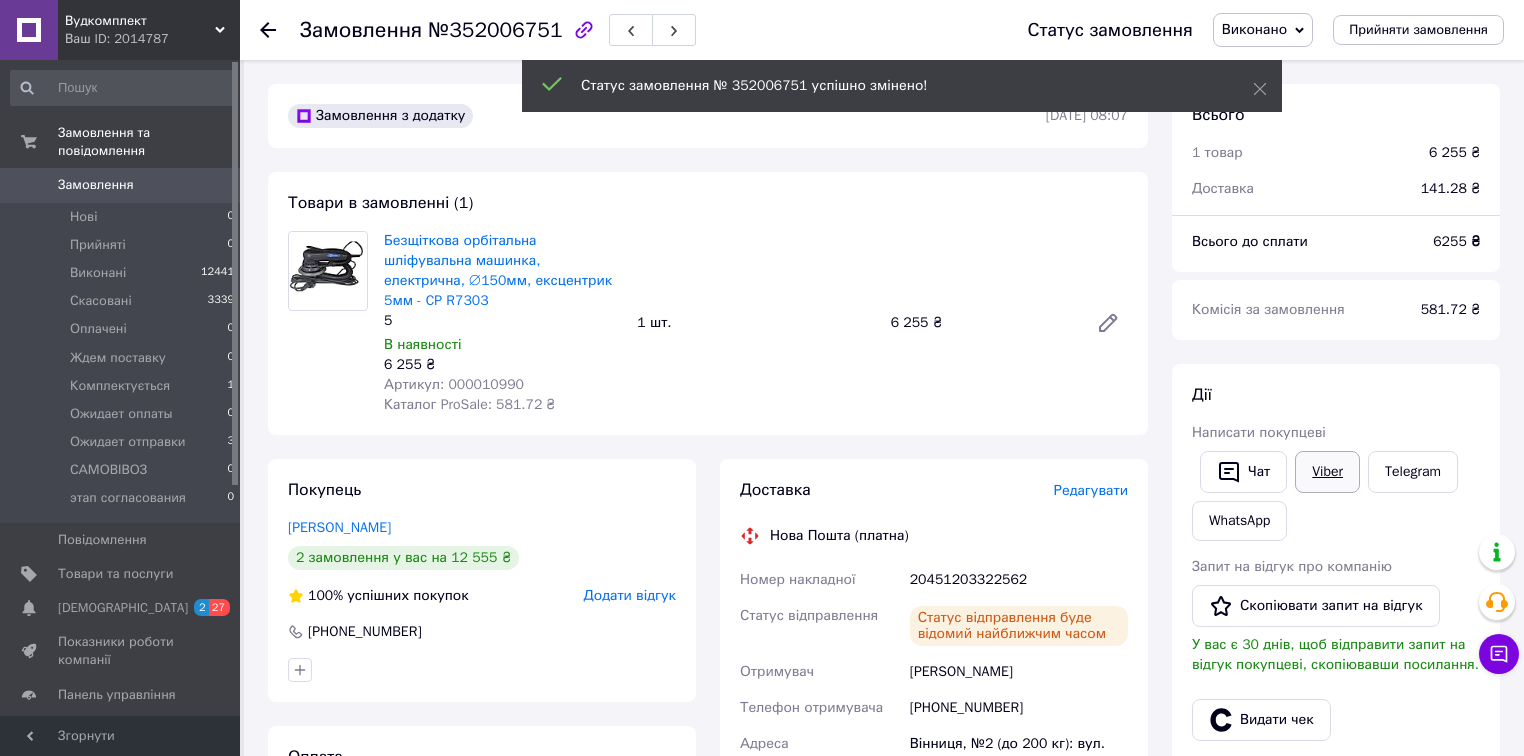 click on "Viber" at bounding box center (1327, 472) 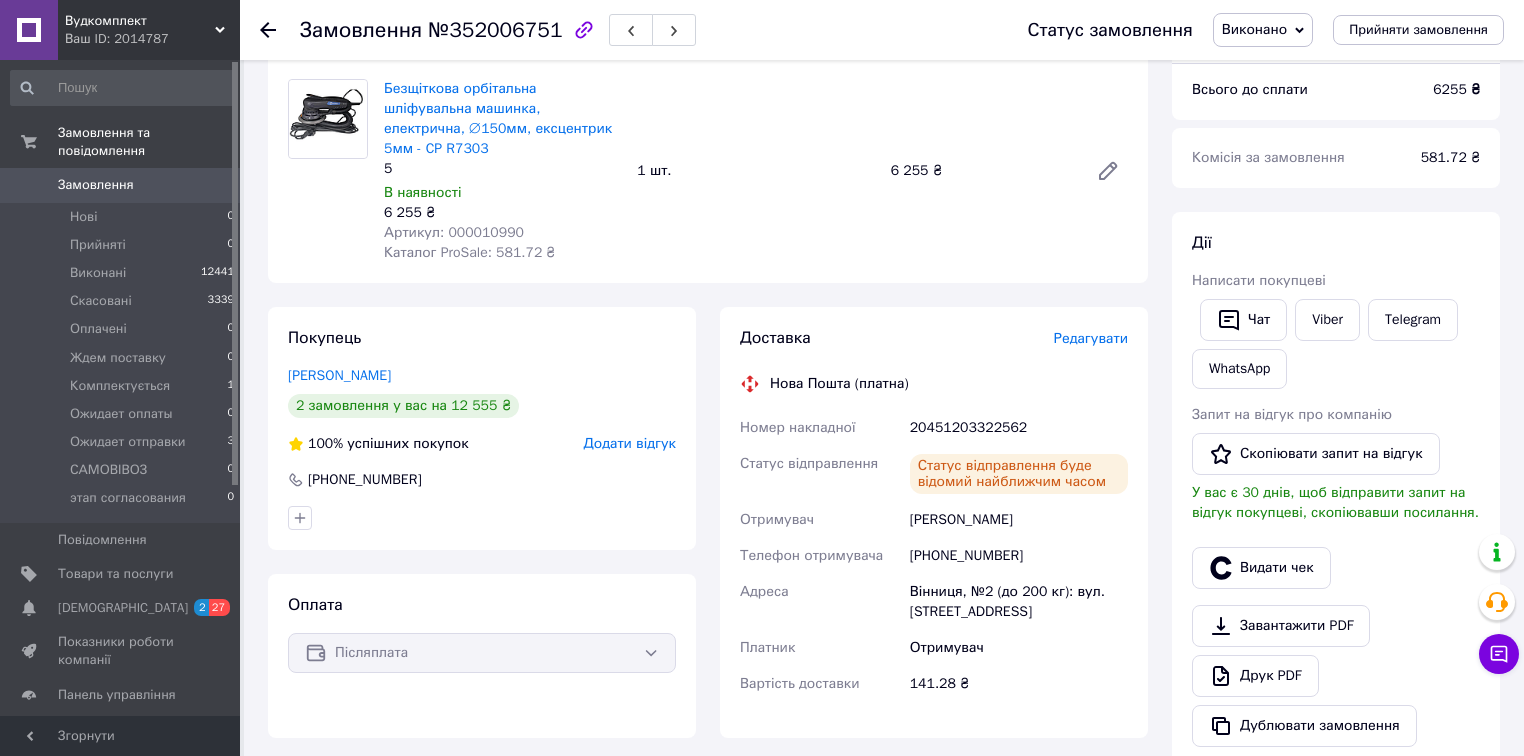scroll, scrollTop: 160, scrollLeft: 0, axis: vertical 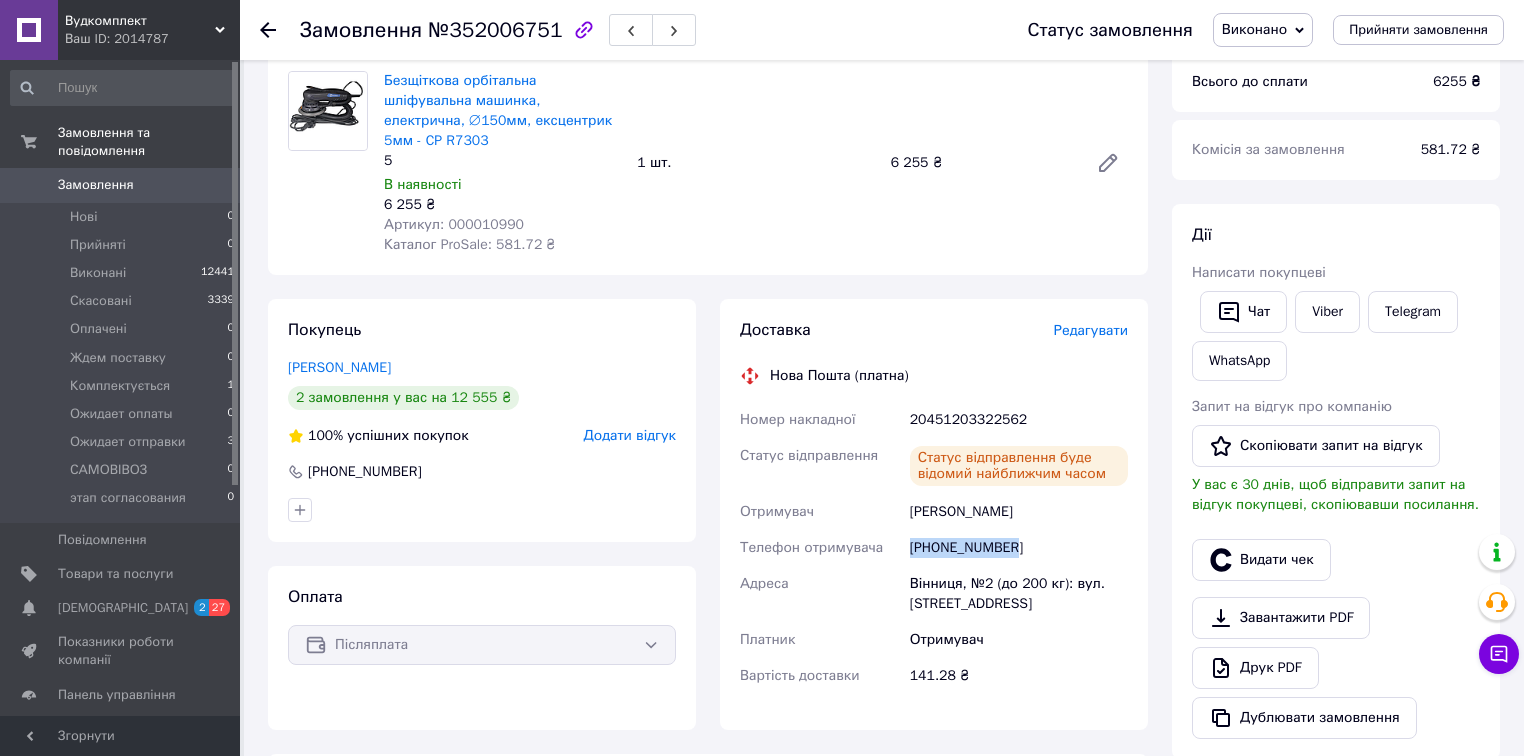 drag, startPoint x: 911, startPoint y: 548, endPoint x: 1041, endPoint y: 536, distance: 130.55267 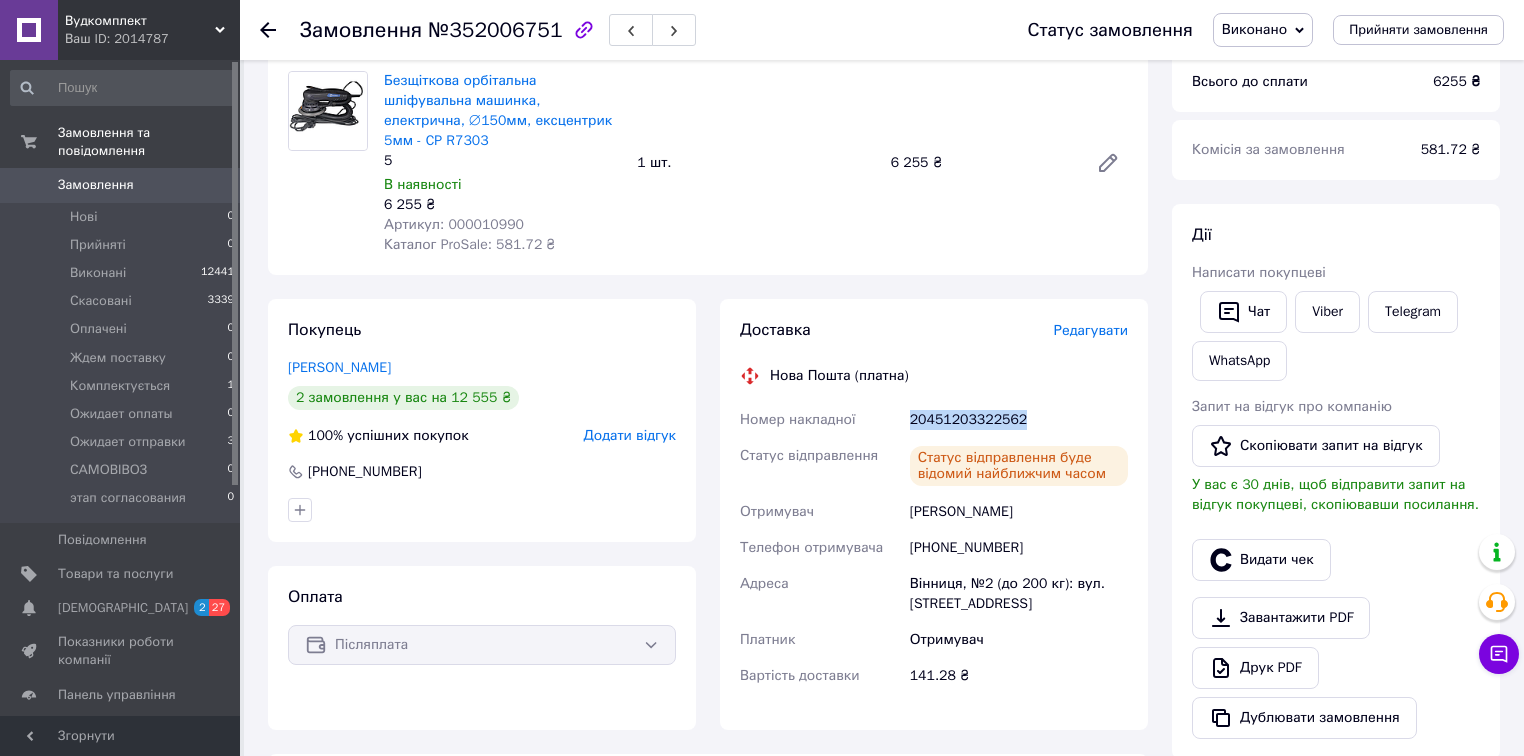 drag, startPoint x: 1022, startPoint y: 398, endPoint x: 877, endPoint y: 396, distance: 145.0138 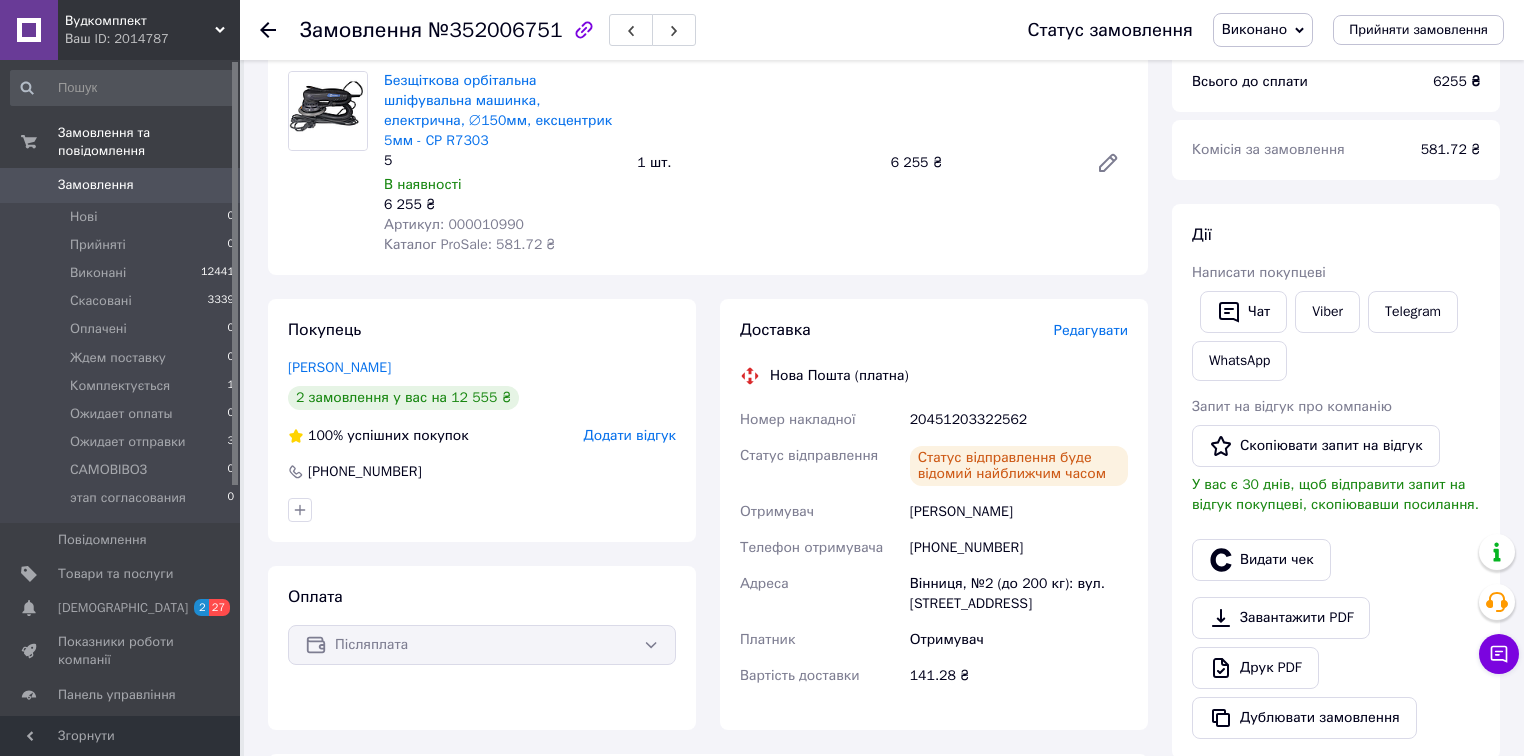 click 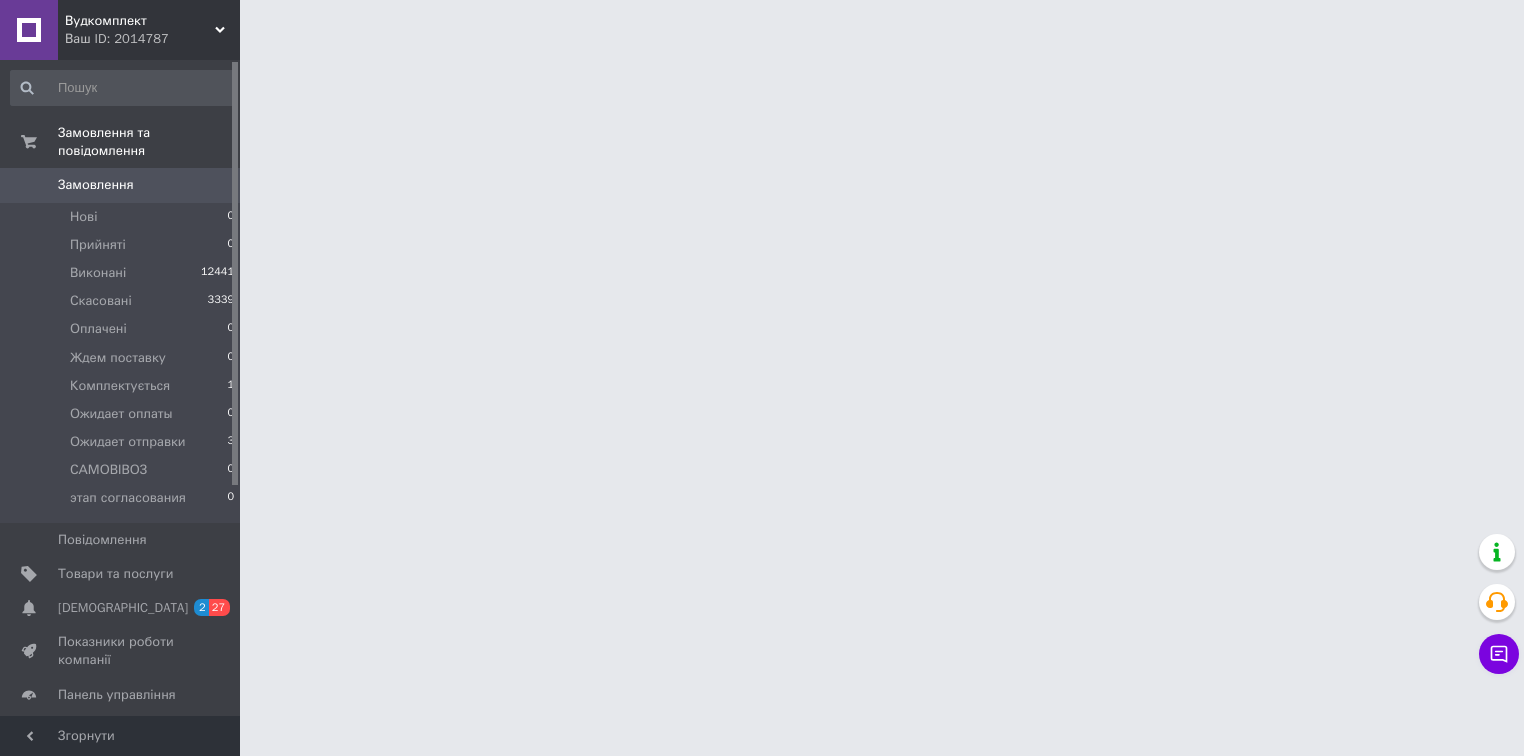 scroll, scrollTop: 0, scrollLeft: 0, axis: both 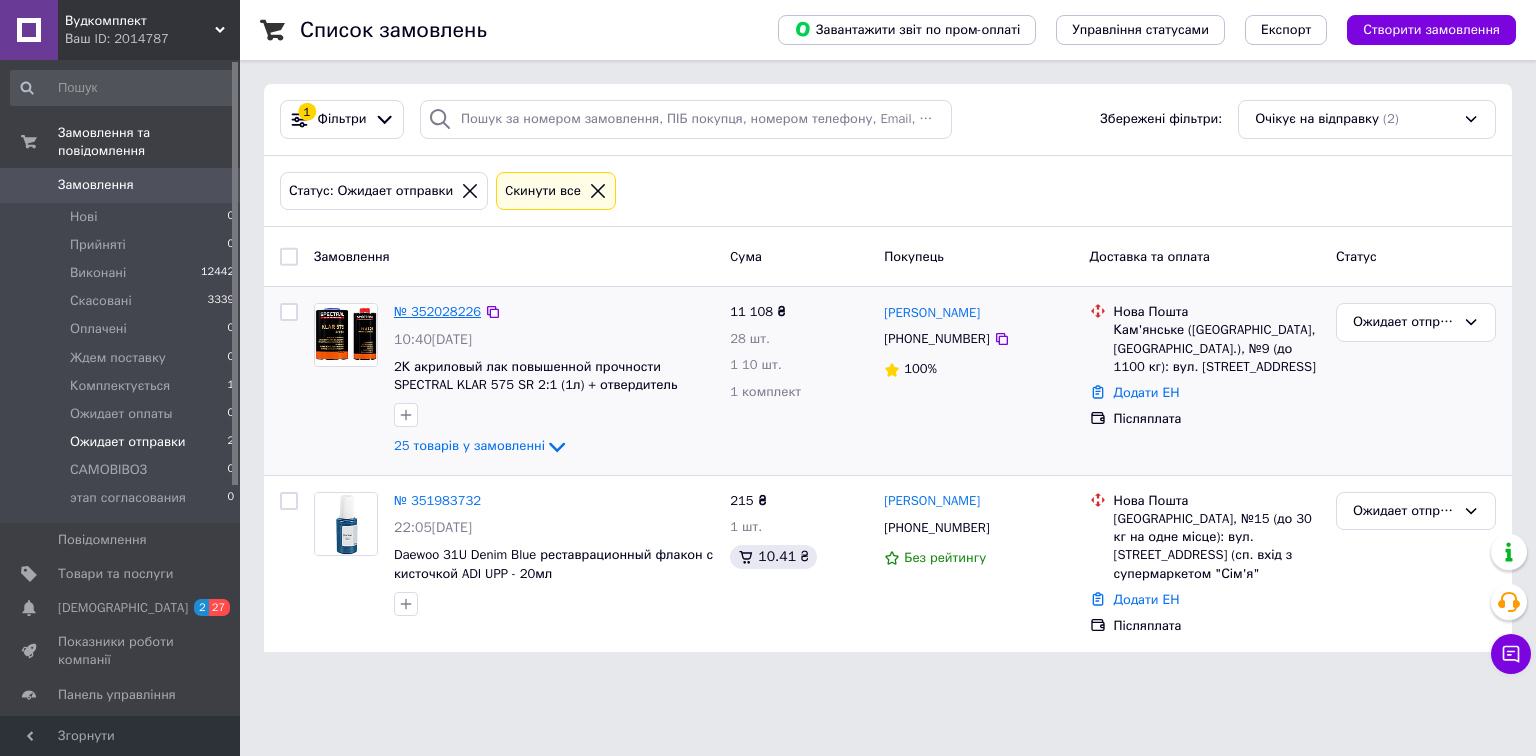 click on "№ 352028226" at bounding box center (437, 311) 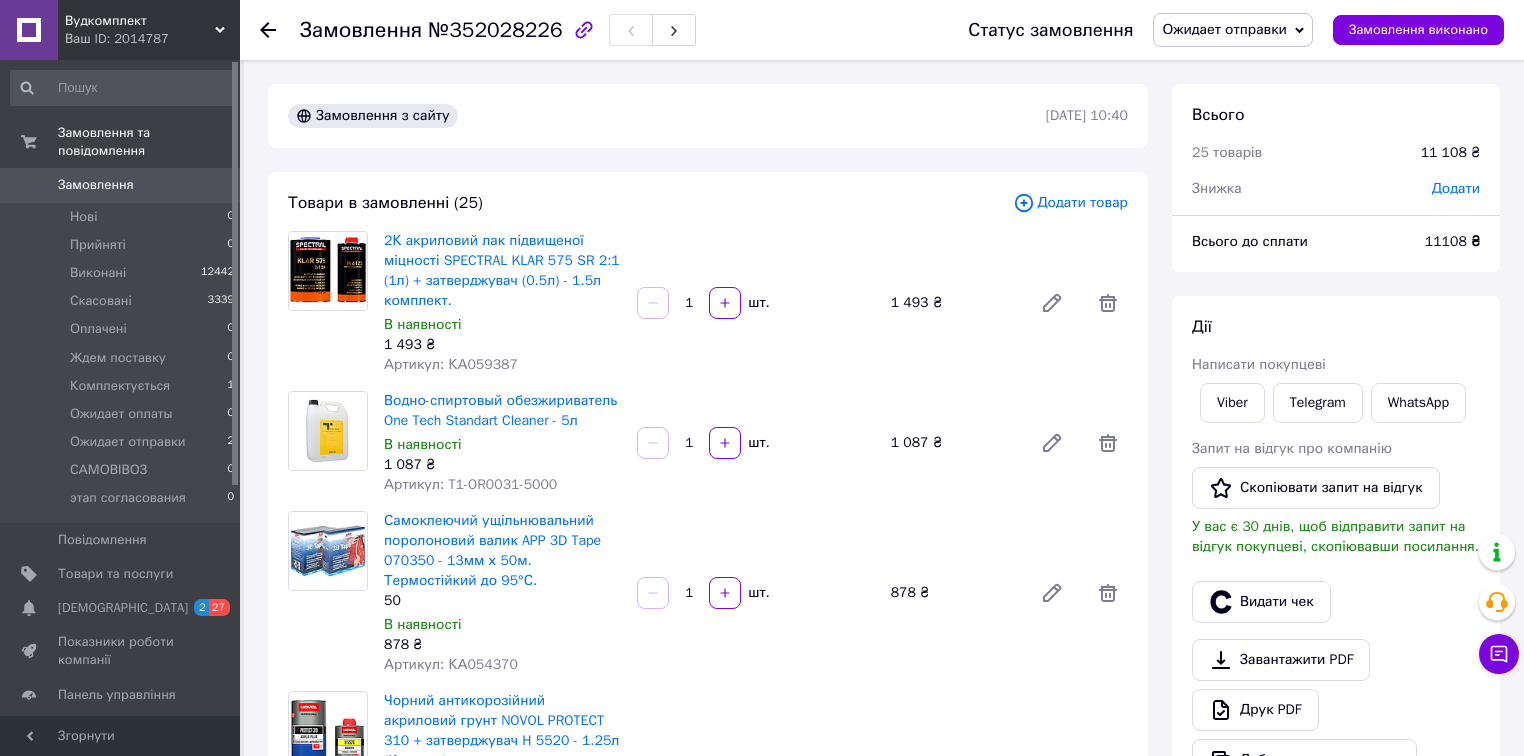 scroll, scrollTop: 233, scrollLeft: 0, axis: vertical 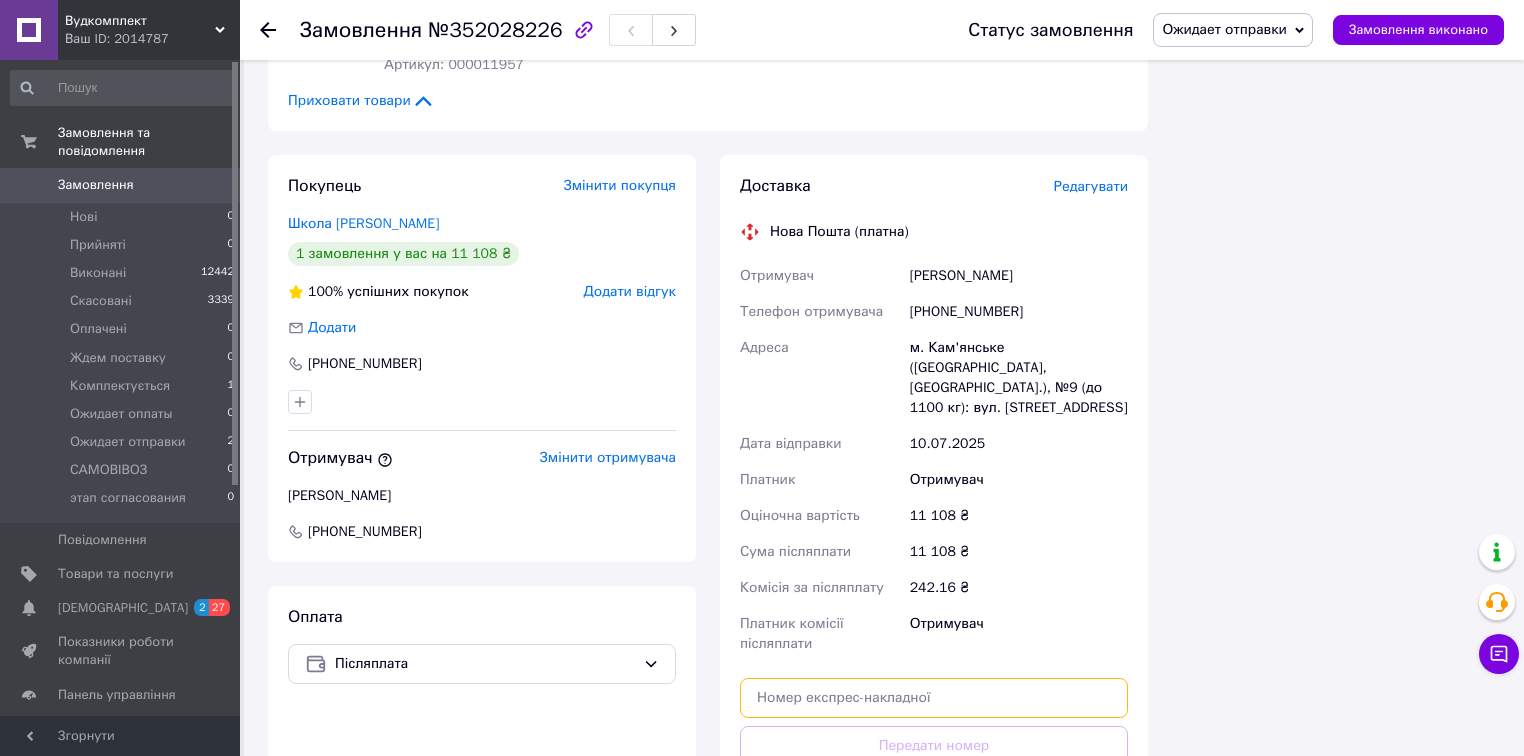 paste on "20451203336422" 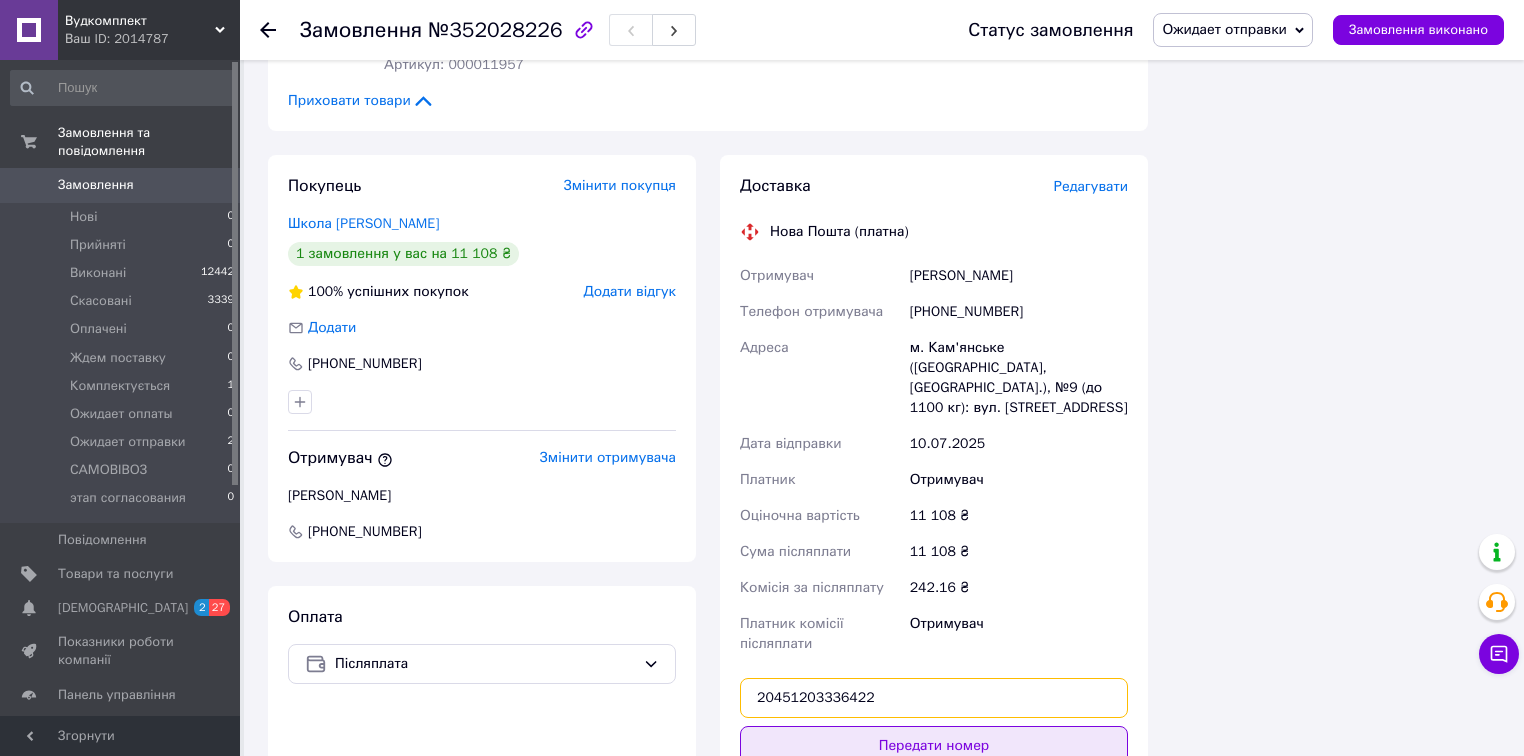 type on "20451203336422" 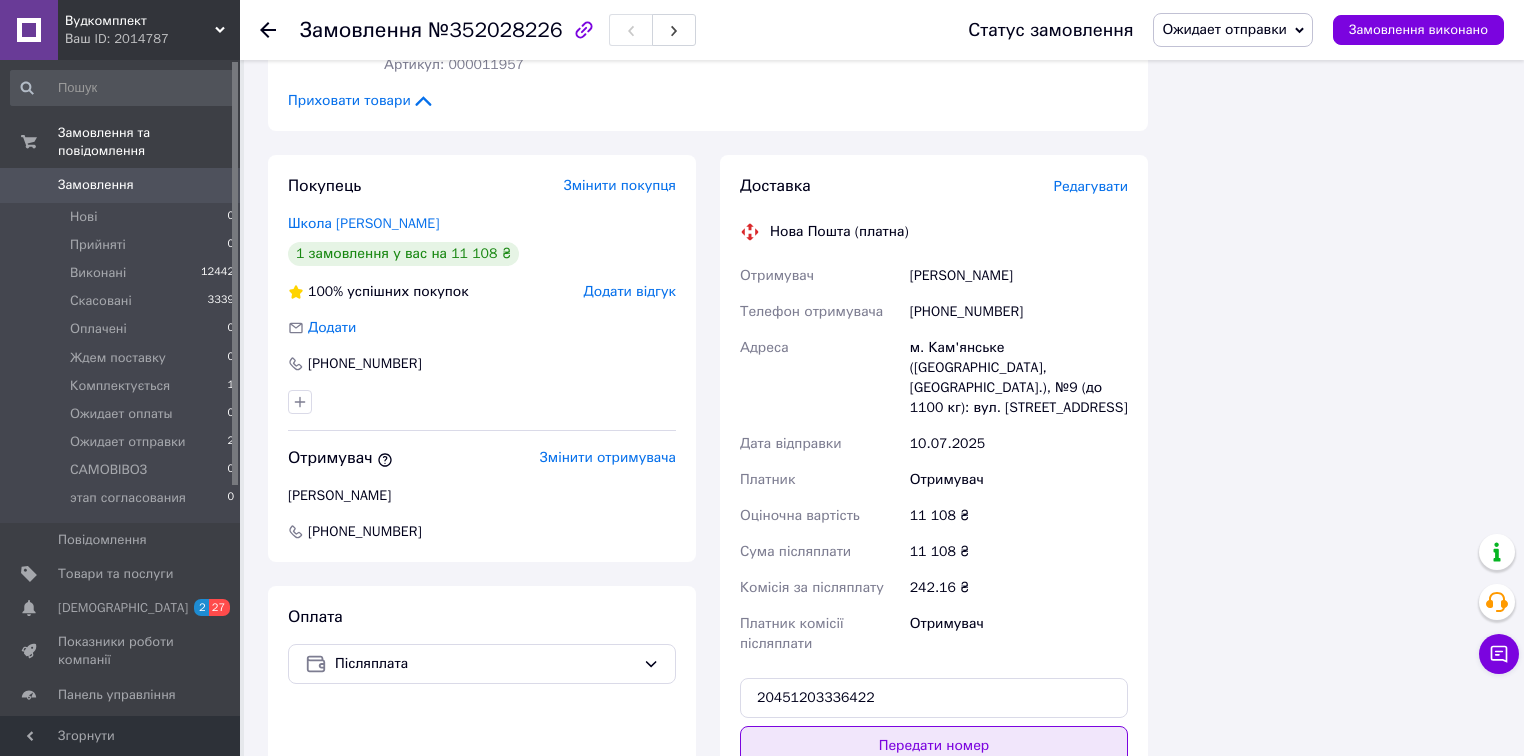 click on "Передати номер" at bounding box center [934, 746] 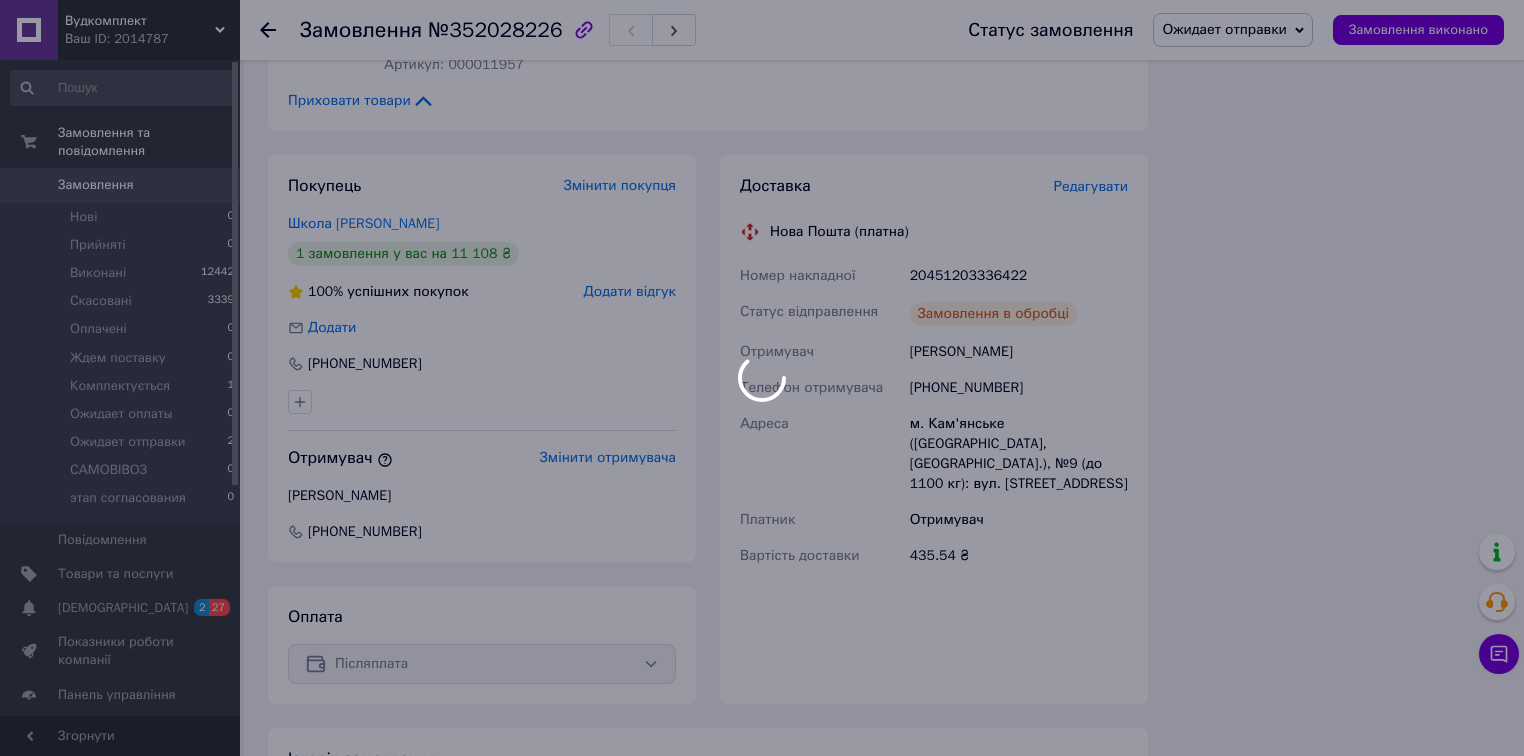 scroll, scrollTop: 282, scrollLeft: 0, axis: vertical 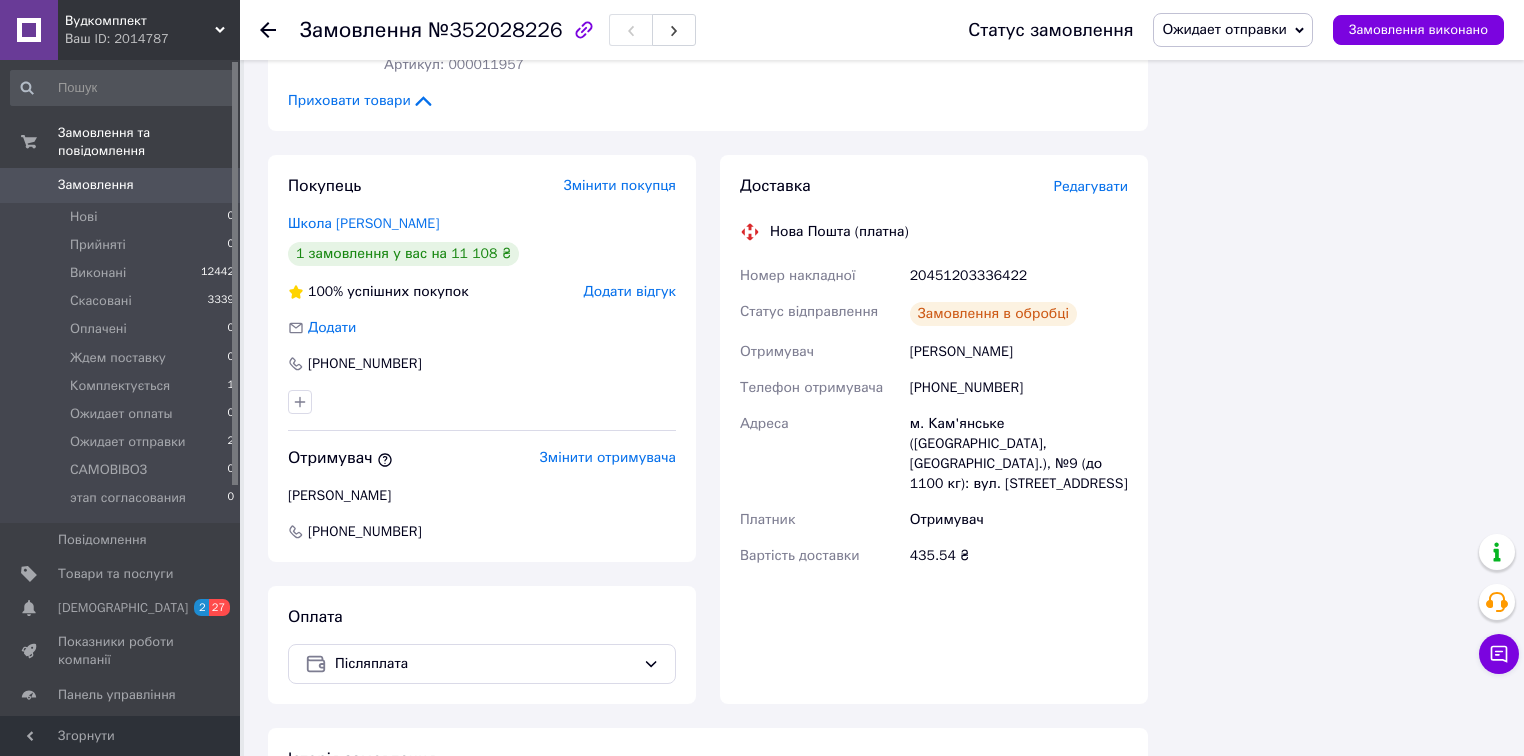 click on "Замовлення виконано" at bounding box center (1418, 30) 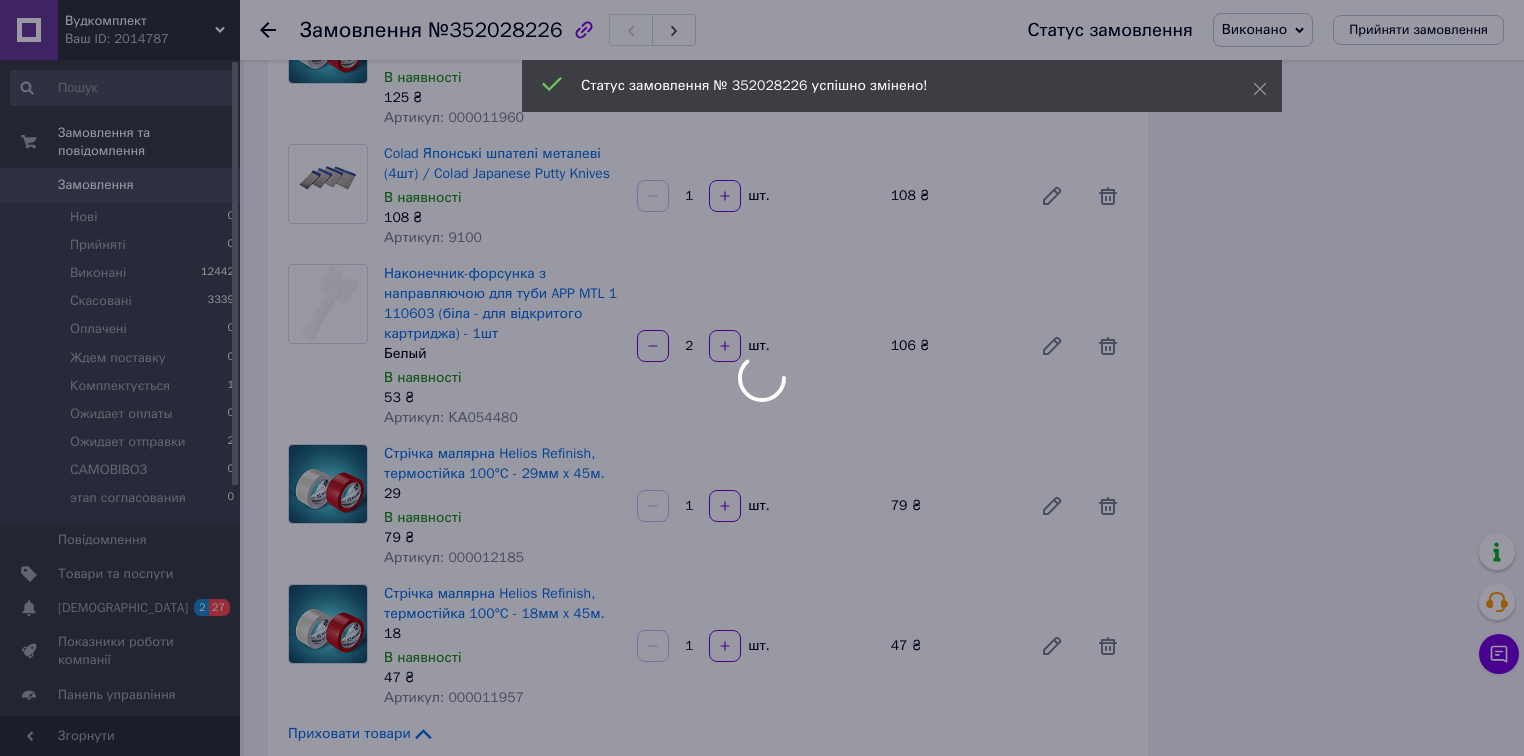 scroll, scrollTop: 3200, scrollLeft: 0, axis: vertical 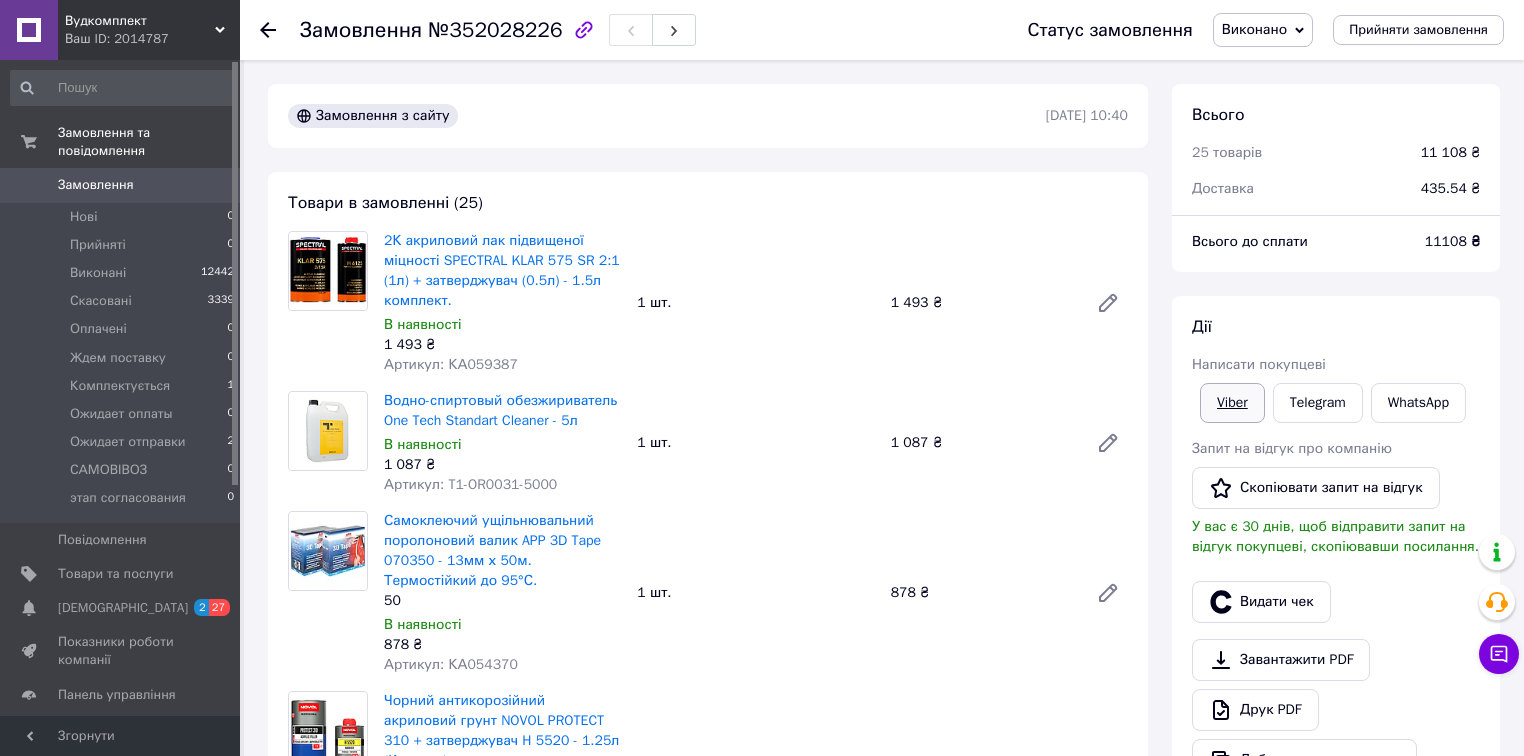 click on "Viber" at bounding box center (1232, 403) 